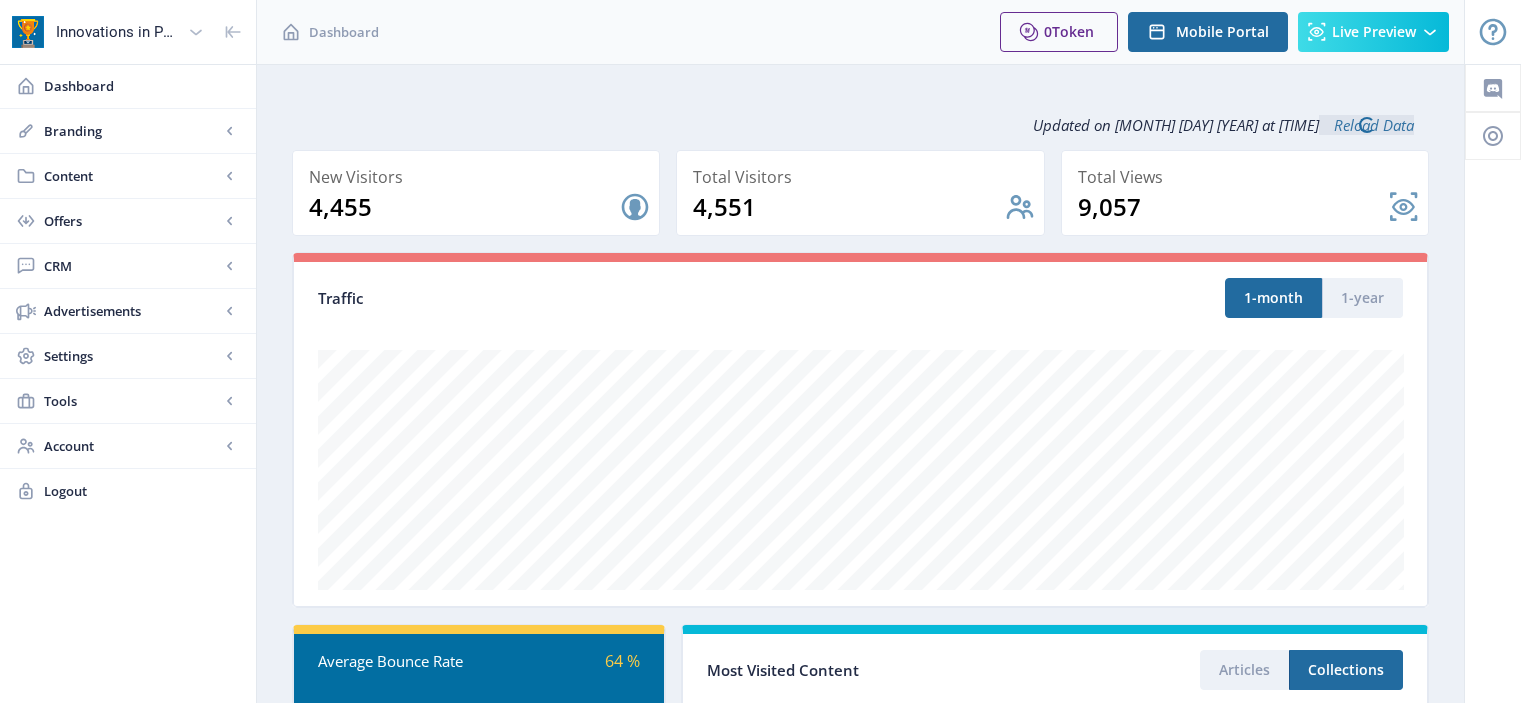 scroll, scrollTop: 0, scrollLeft: 0, axis: both 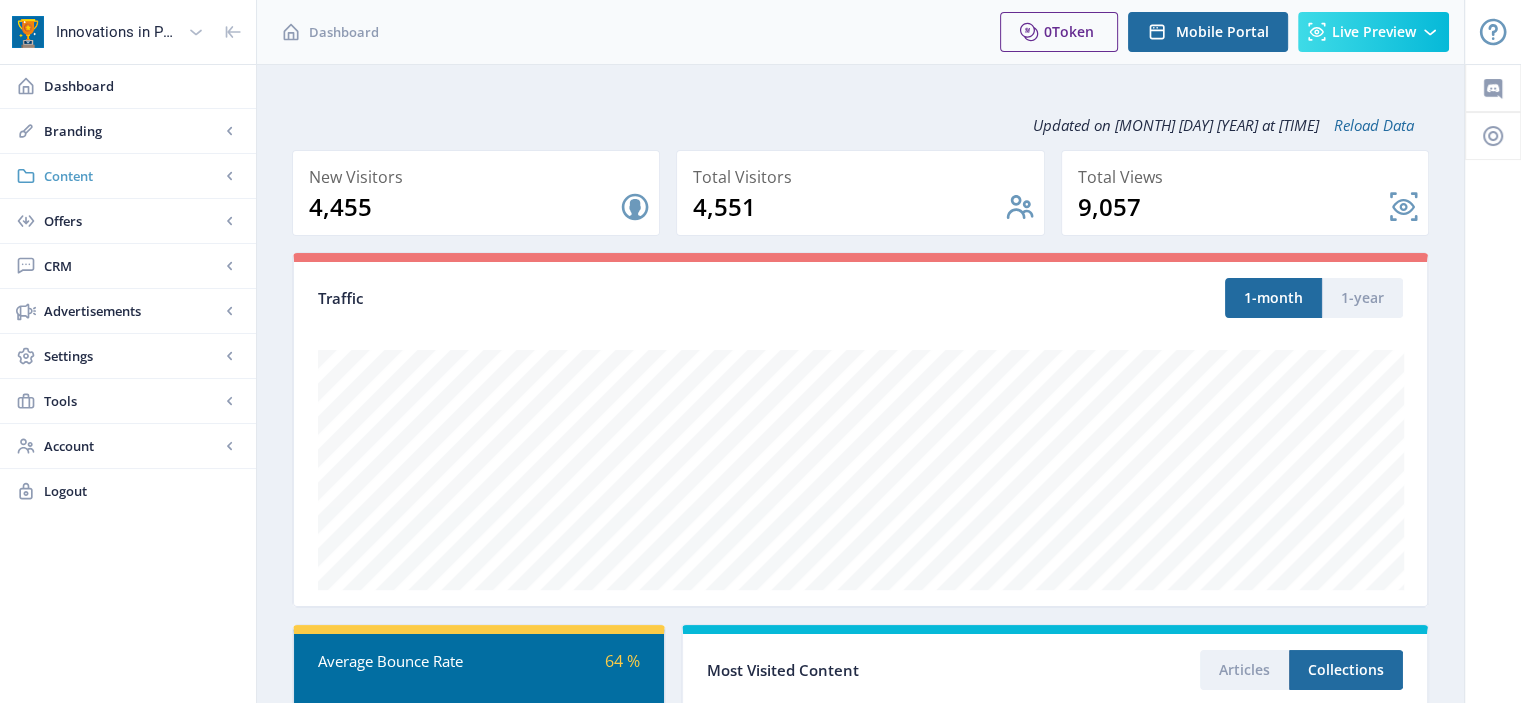 click on "Content" at bounding box center (132, 176) 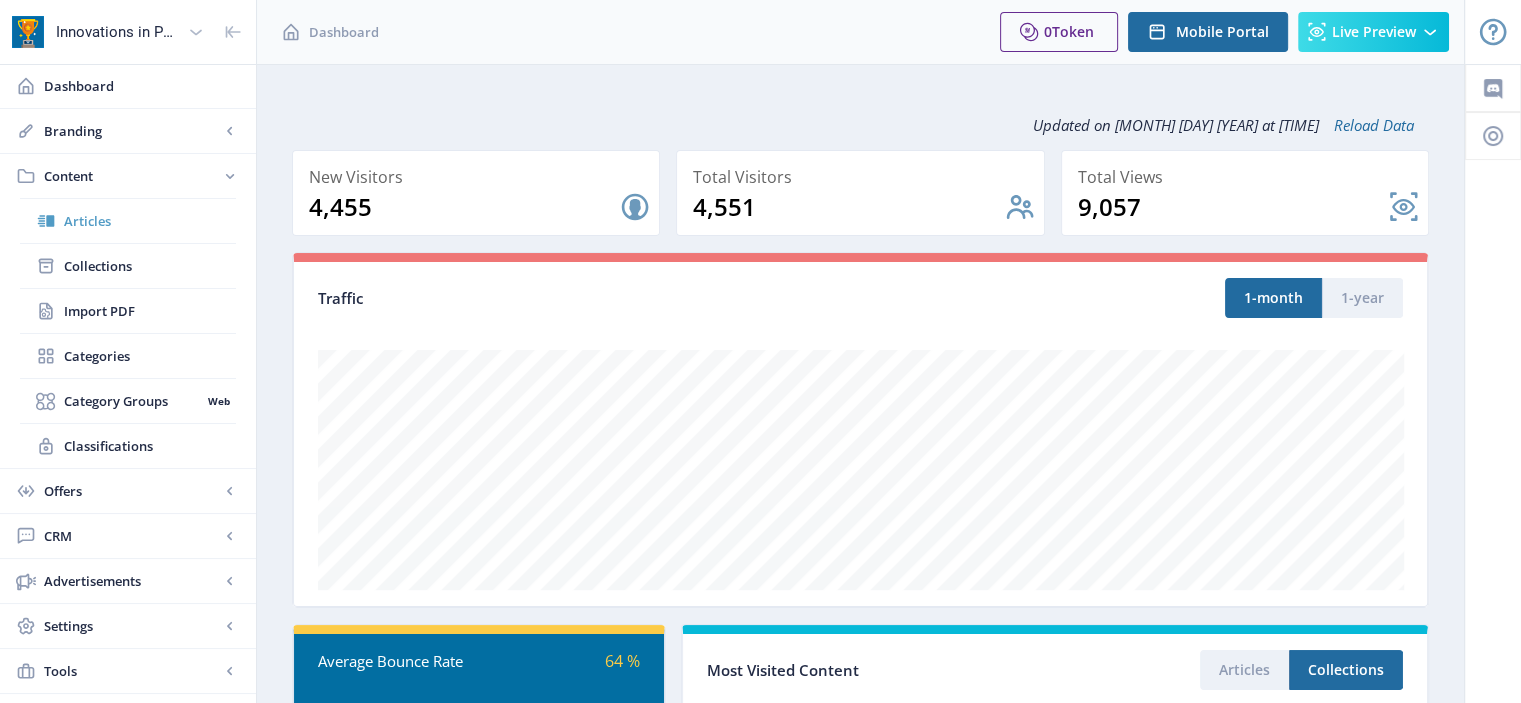 click on "Articles" at bounding box center [150, 221] 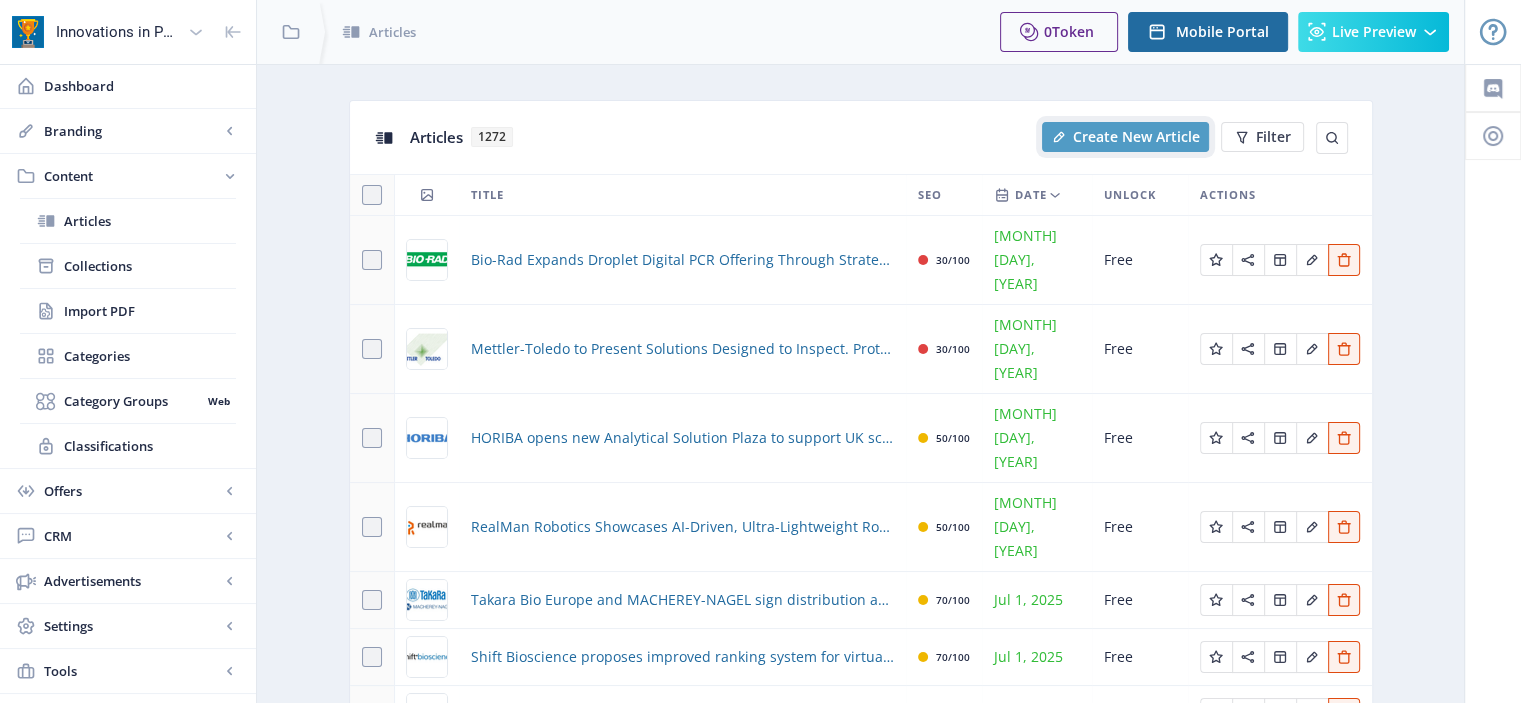 click on "Create New Article" at bounding box center (1136, 137) 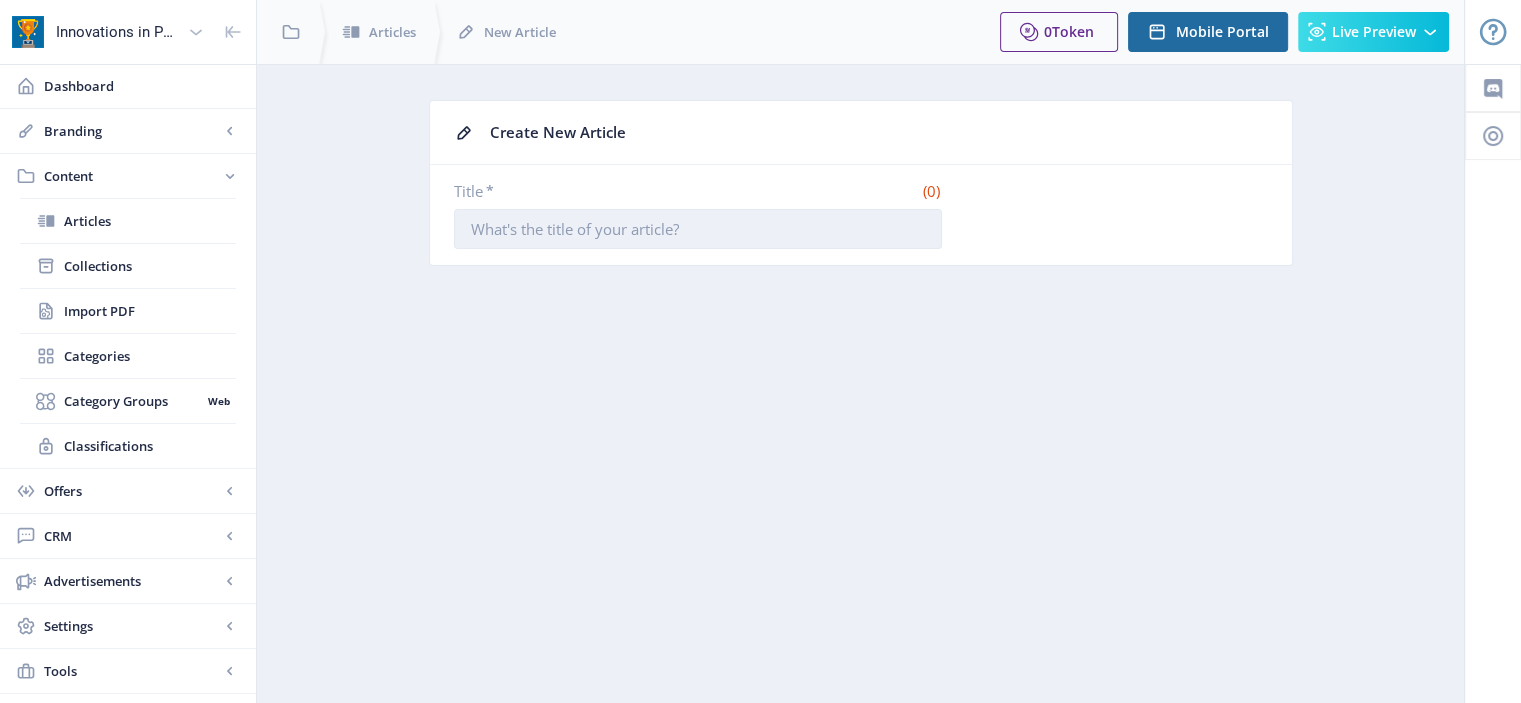 click on "Title   *" at bounding box center (698, 229) 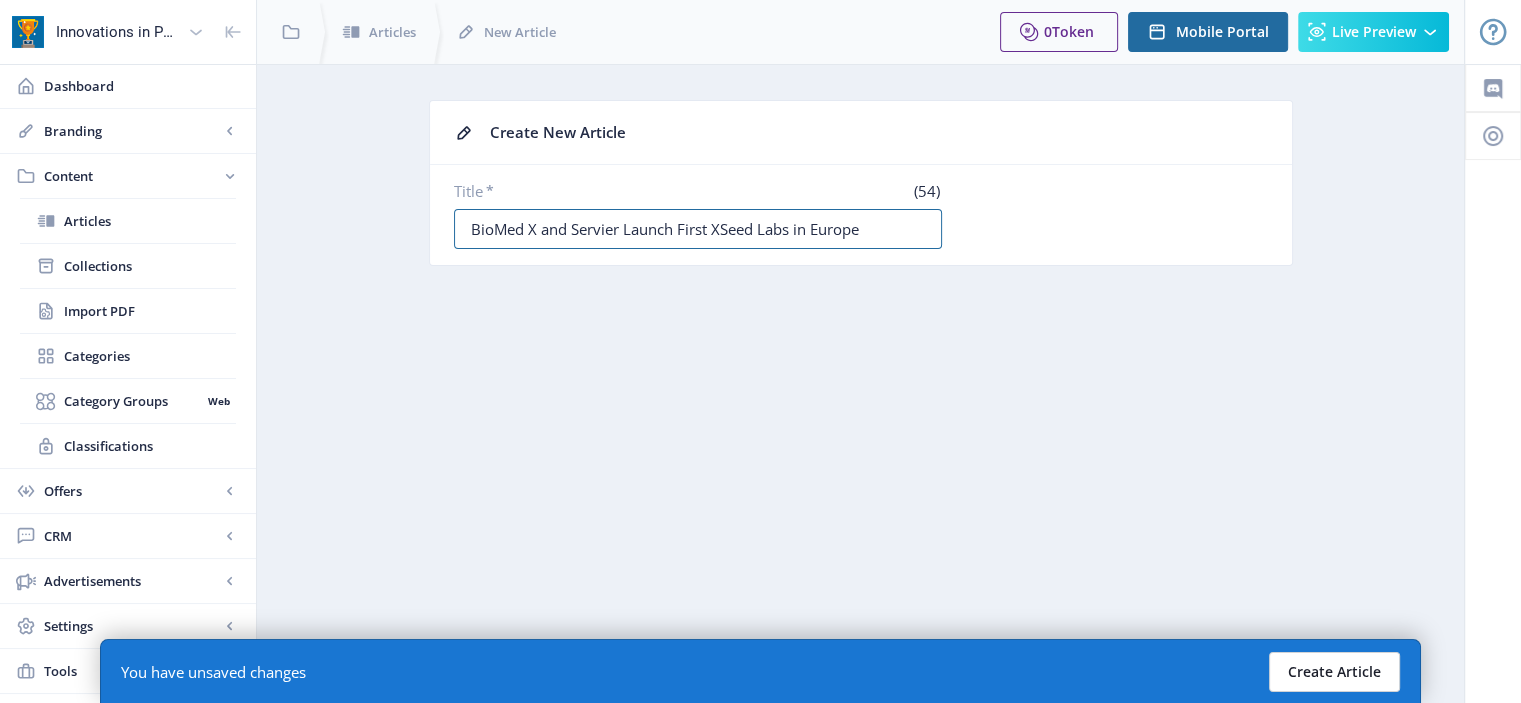 type on "BioMed X and Servier Launch First XSeed Labs in Europe" 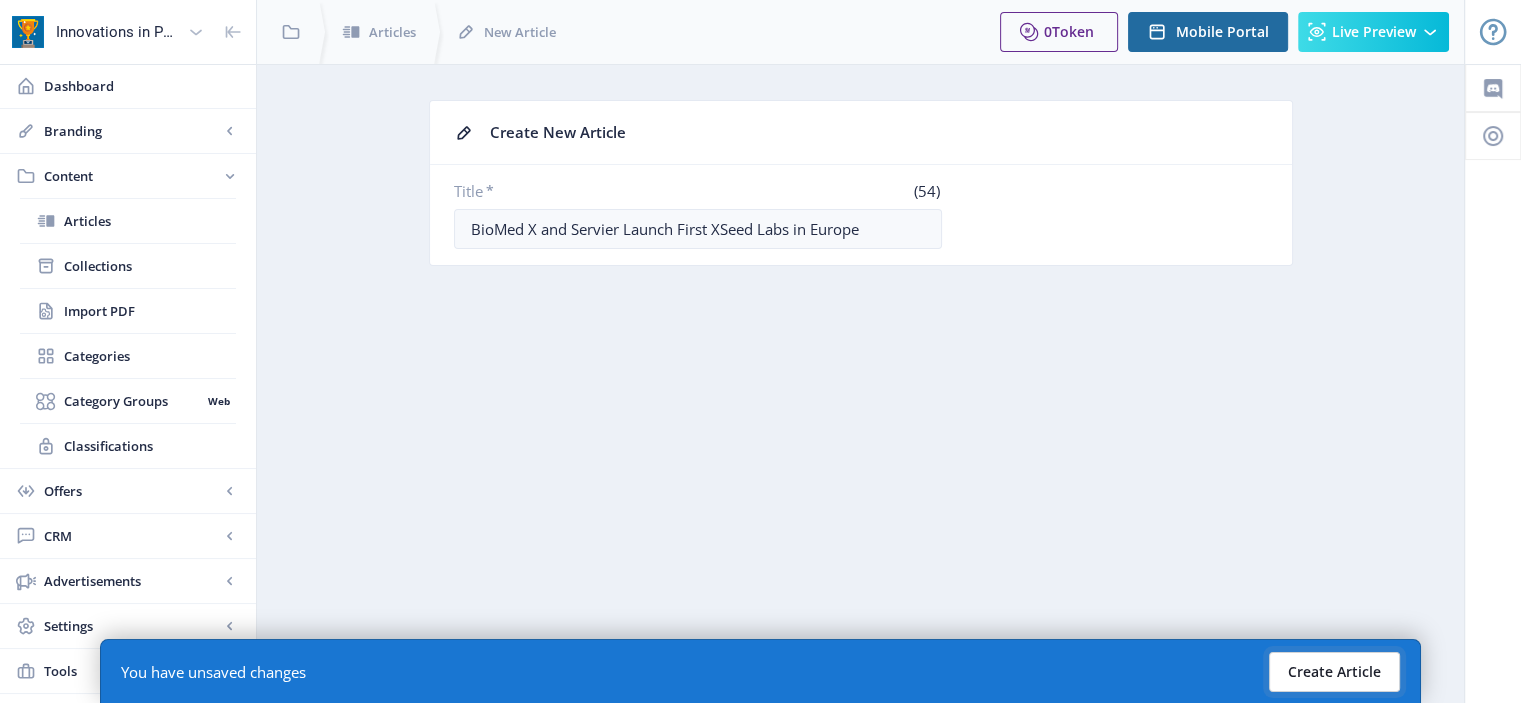 click on "Create Article" at bounding box center [1334, 672] 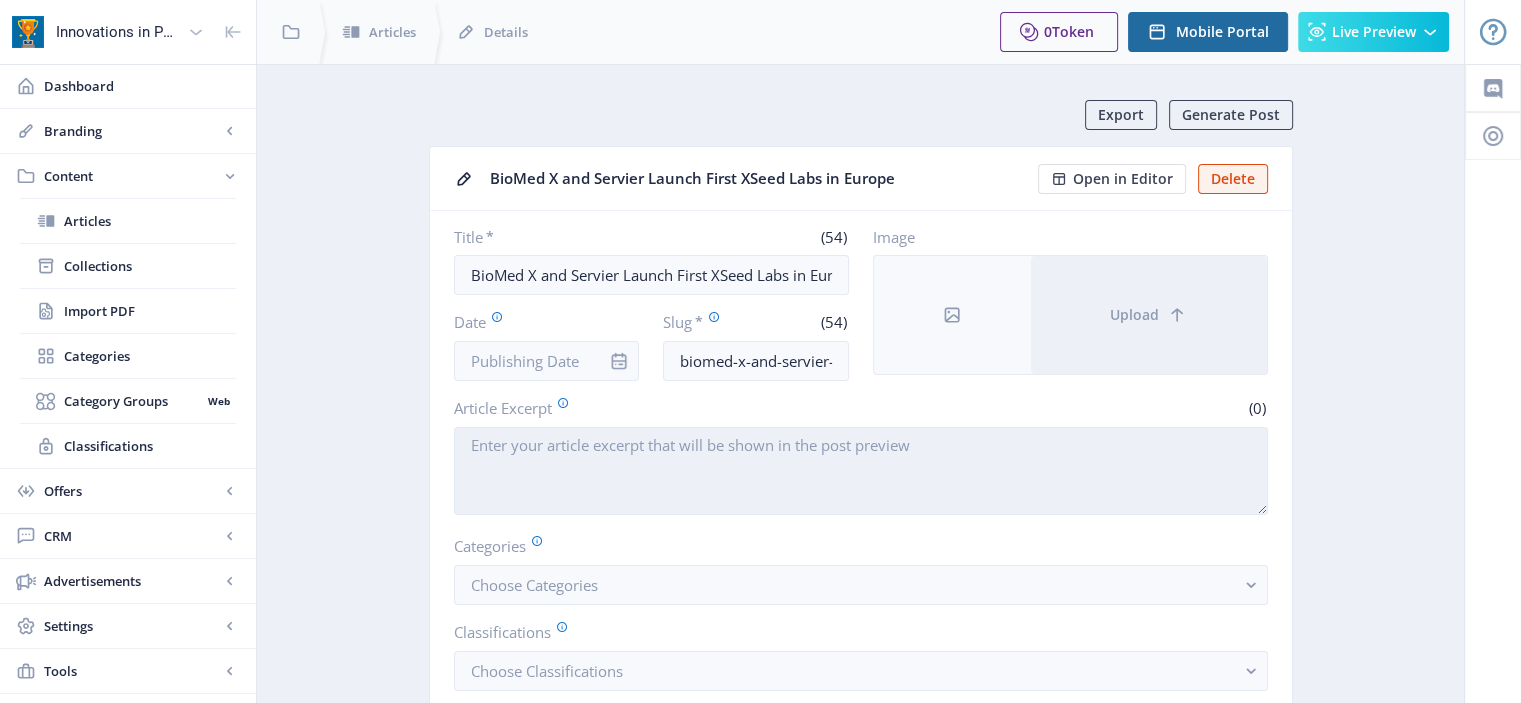 click on "Article Excerpt" at bounding box center (861, 471) 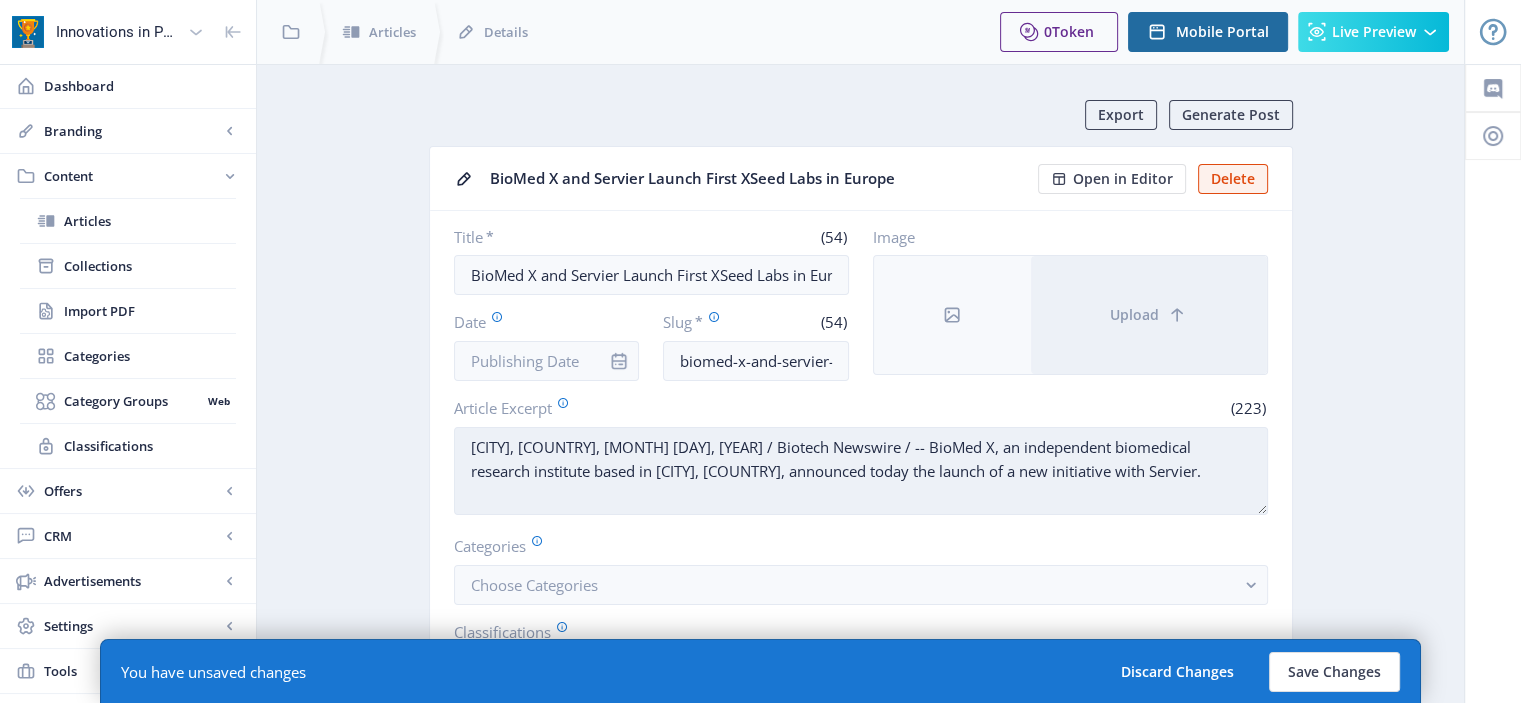 drag, startPoint x: 770, startPoint y: 444, endPoint x: 470, endPoint y: 446, distance: 300.00665 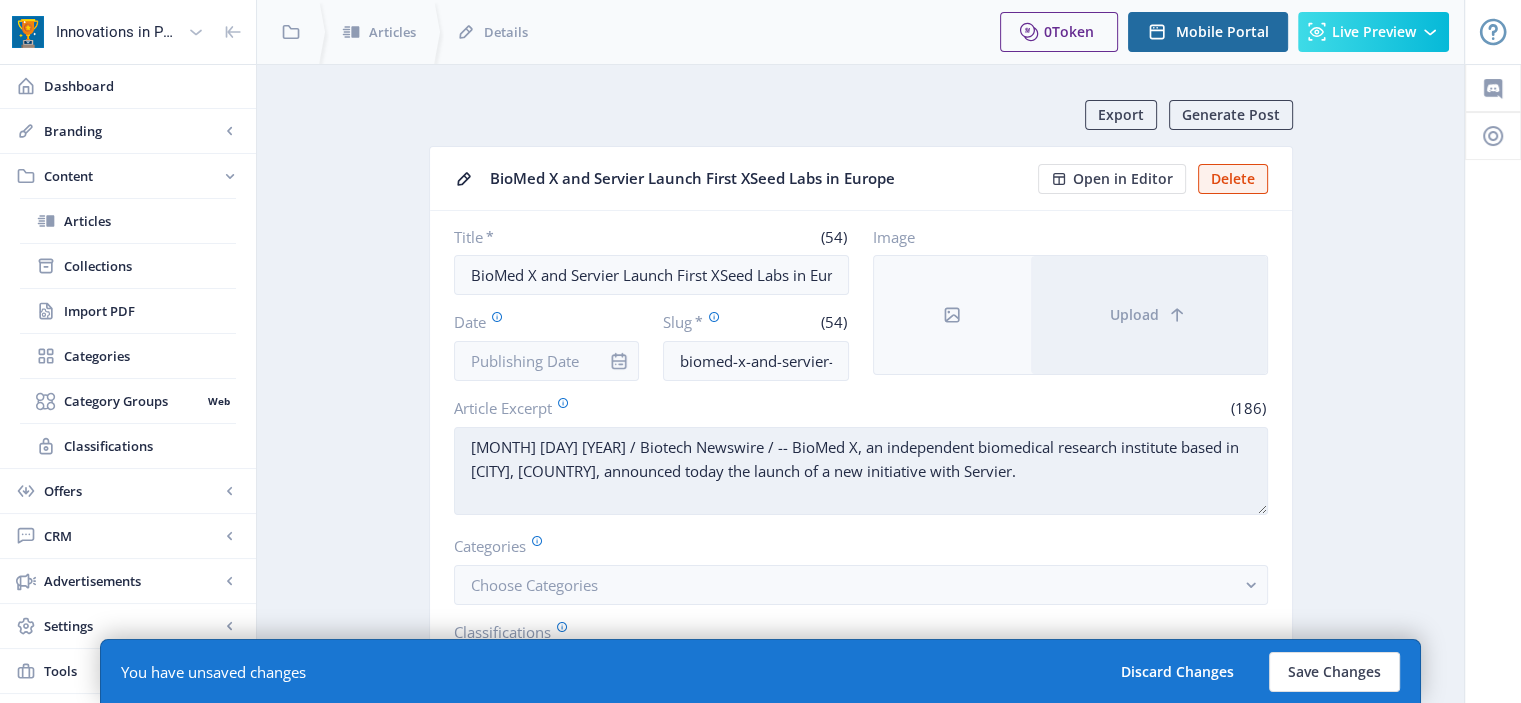 click on "[MONTH] [DAY] [YEAR] / Biotech Newswire / -- BioMed X, an independent biomedical research institute based in [CITY], [COUNTRY], announced today the launch of a new initiative with Servier." at bounding box center (861, 471) 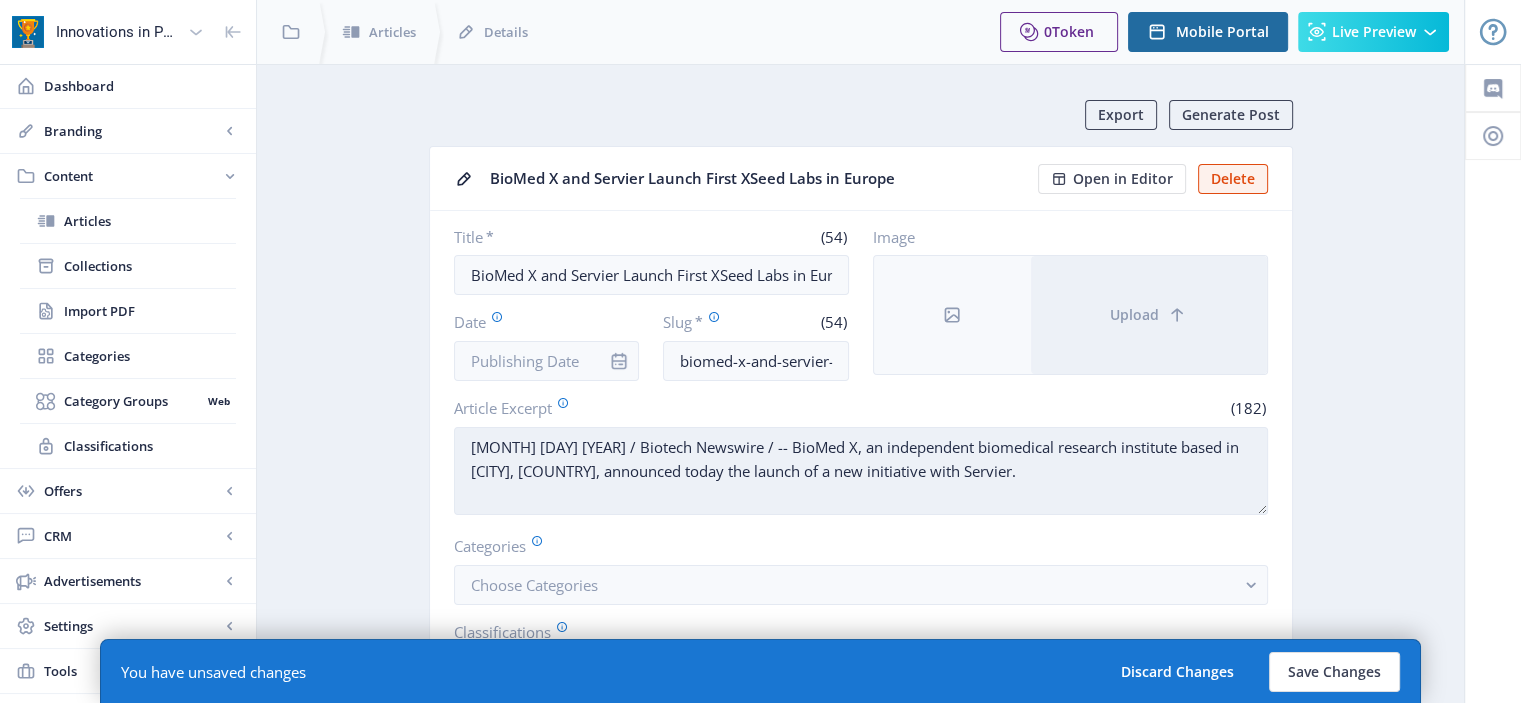 click on "[MONTH] [DAY] [YEAR] / Biotech Newswire / -- BioMed X, an independent biomedical research institute based in [CITY], [COUNTRY], announced today the launch of a new initiative with Servier." at bounding box center [861, 471] 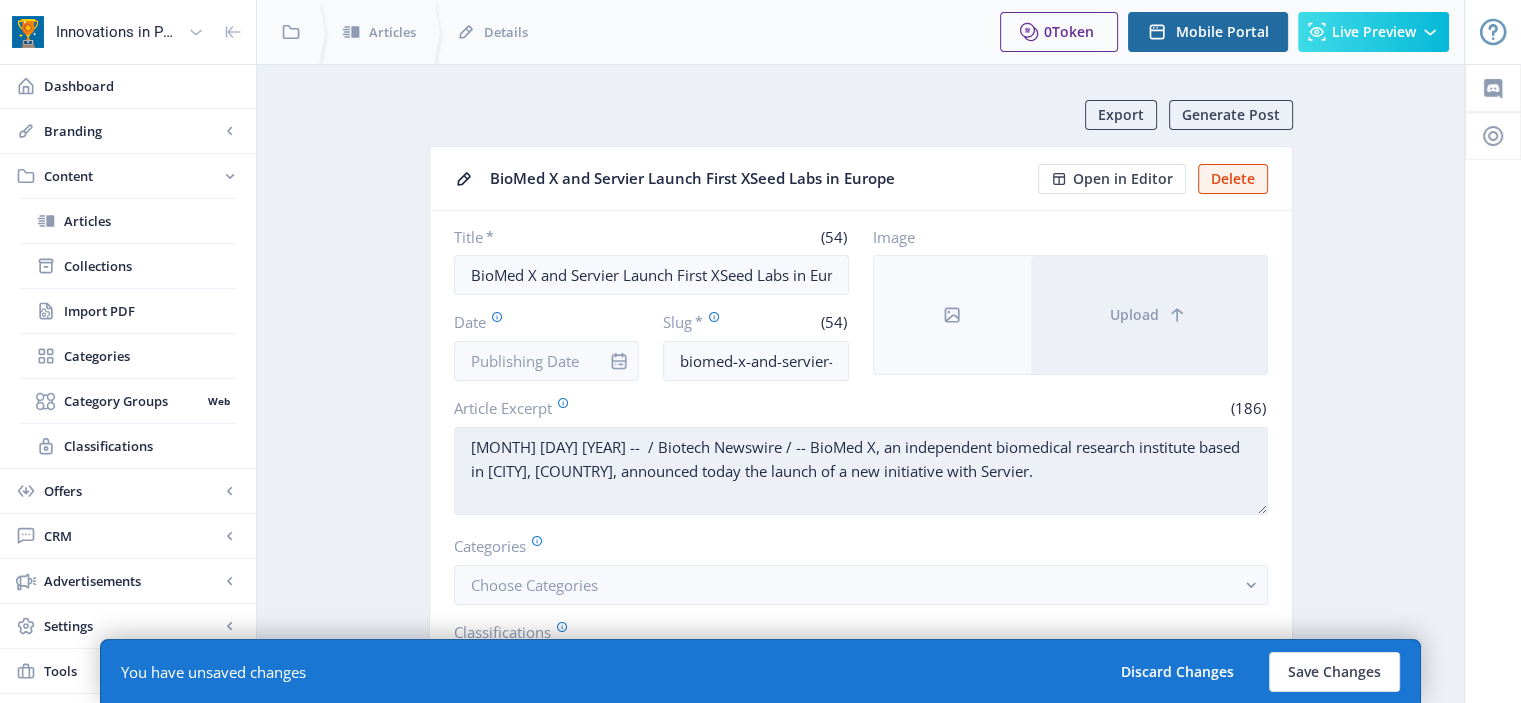 paste on "[CITY], [COUNTRY] and [CITY], [COUNTRY]," 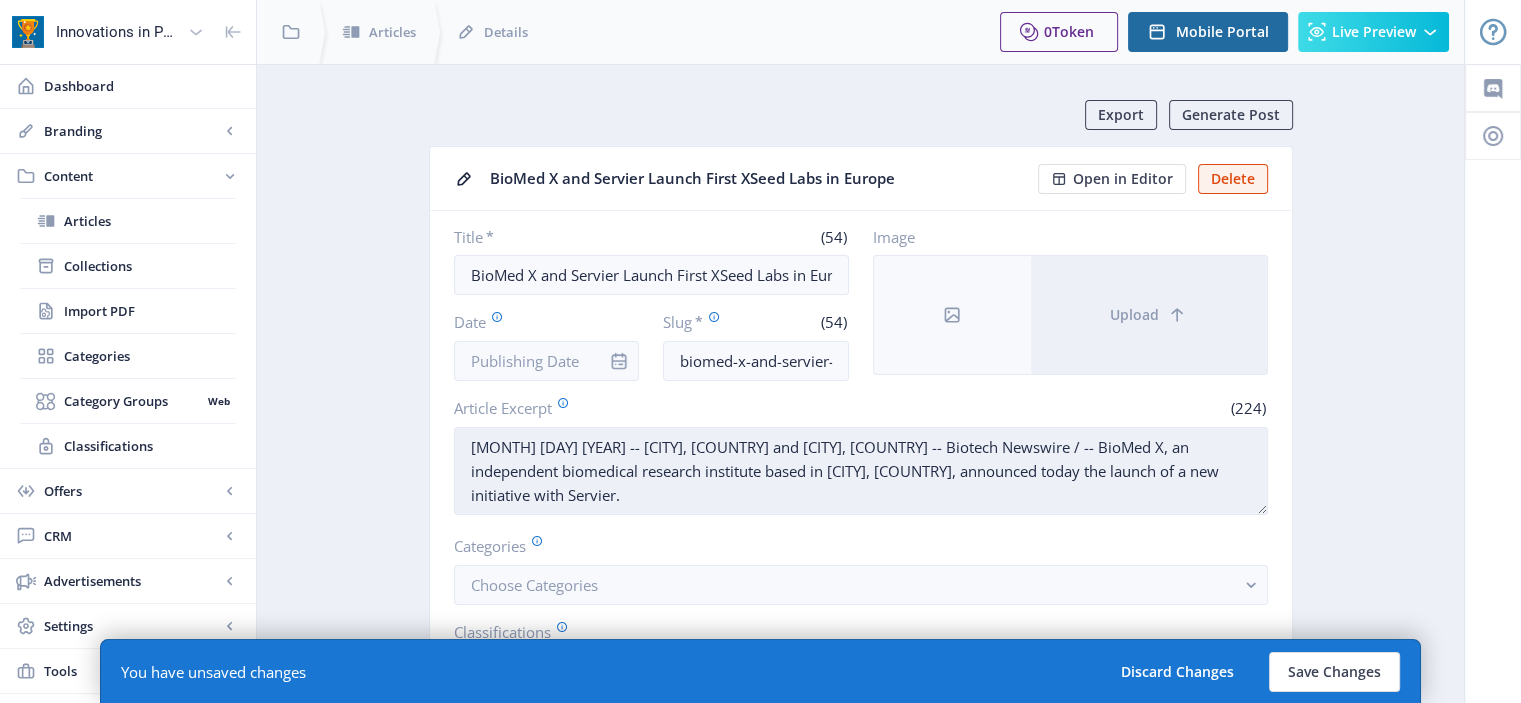 click on "[MONTH] [DAY] [YEAR] -- [CITY], [COUNTRY] and [CITY], [COUNTRY] -- Biotech Newswire / -- BioMed X, an independent biomedical research institute based in [CITY], [COUNTRY], announced today the launch of a new initiative with Servier." at bounding box center (861, 471) 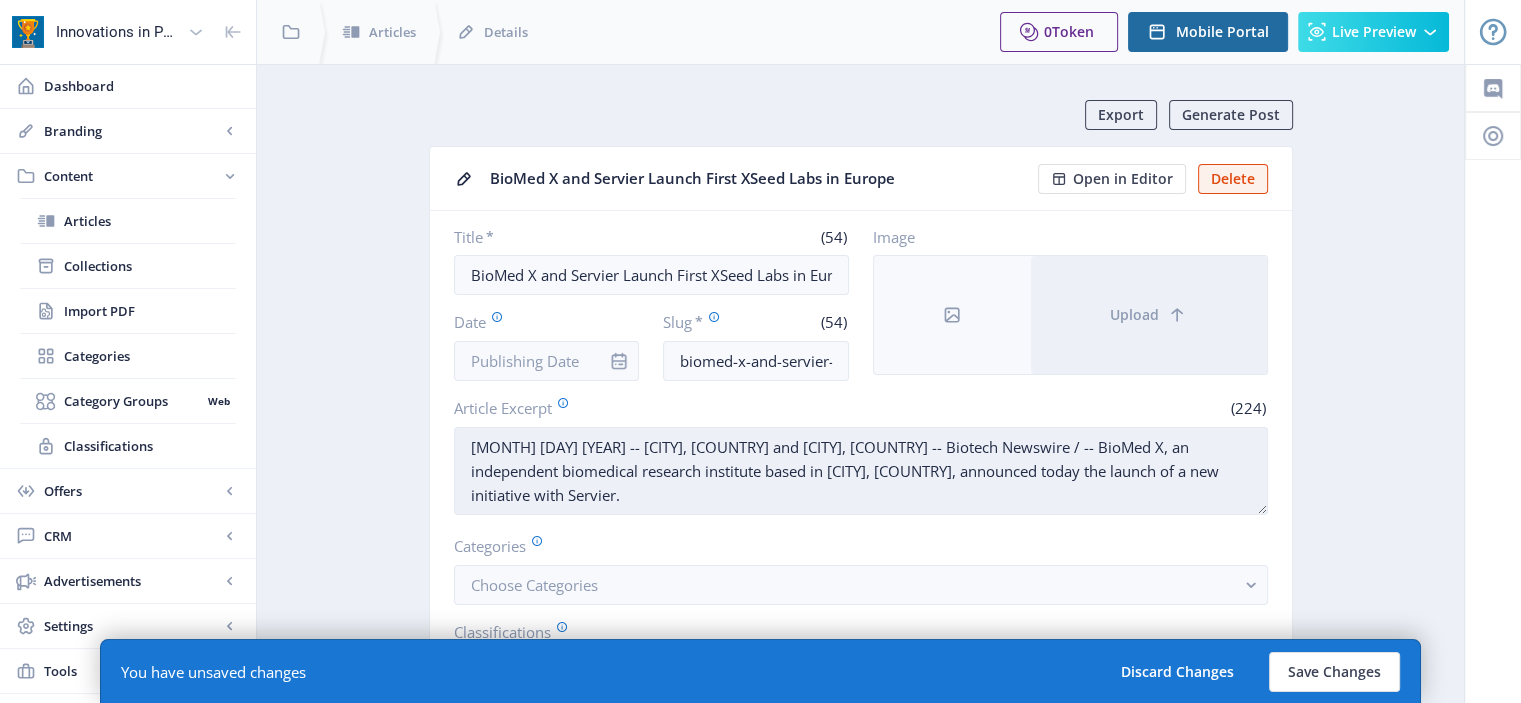 drag, startPoint x: 1008, startPoint y: 444, endPoint x: 857, endPoint y: 442, distance: 151.01324 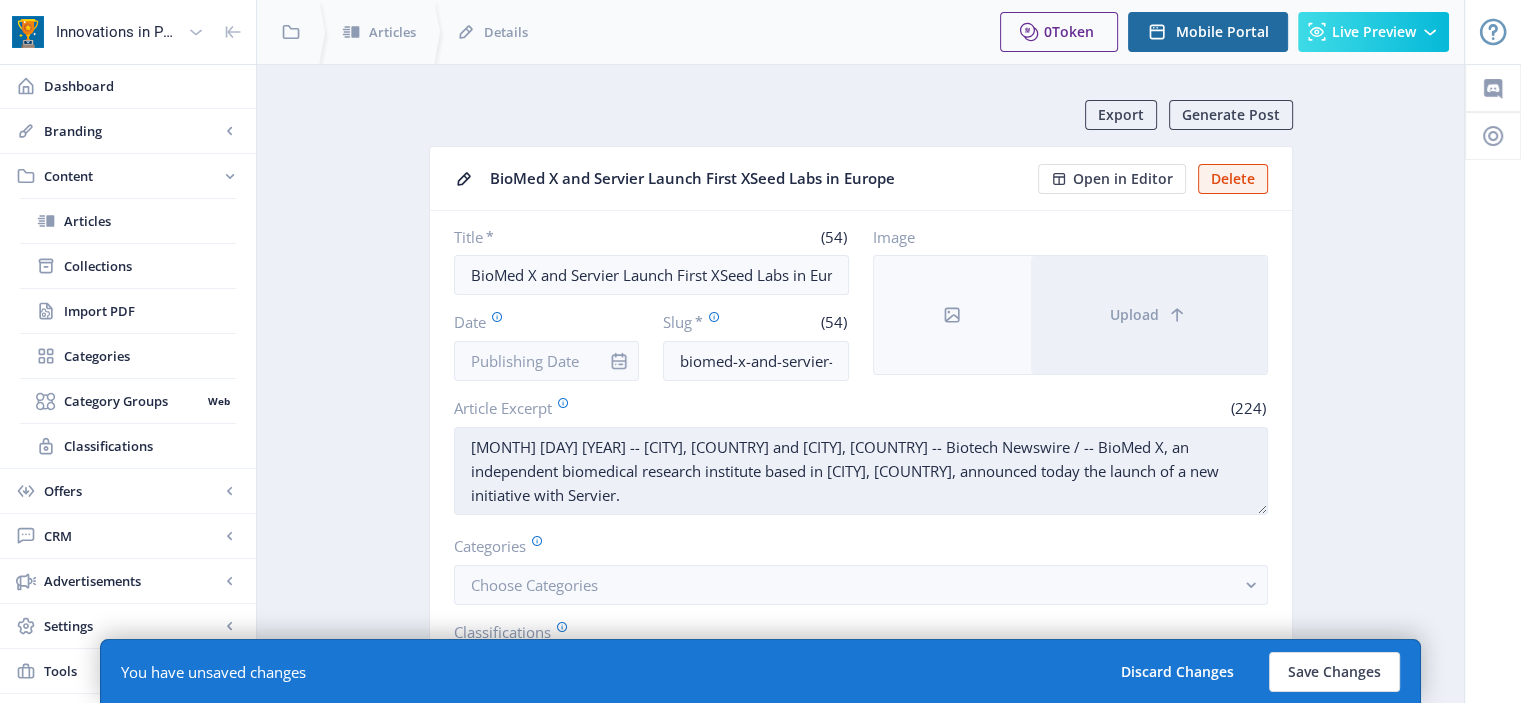 click on "[MONTH] [DAY] [YEAR] -- [CITY], [COUNTRY] and [CITY], [COUNTRY] -- Biotech Newswire / -- BioMed X, an independent biomedical research institute based in [CITY], [COUNTRY], announced today the launch of a new initiative with Servier." at bounding box center (861, 471) 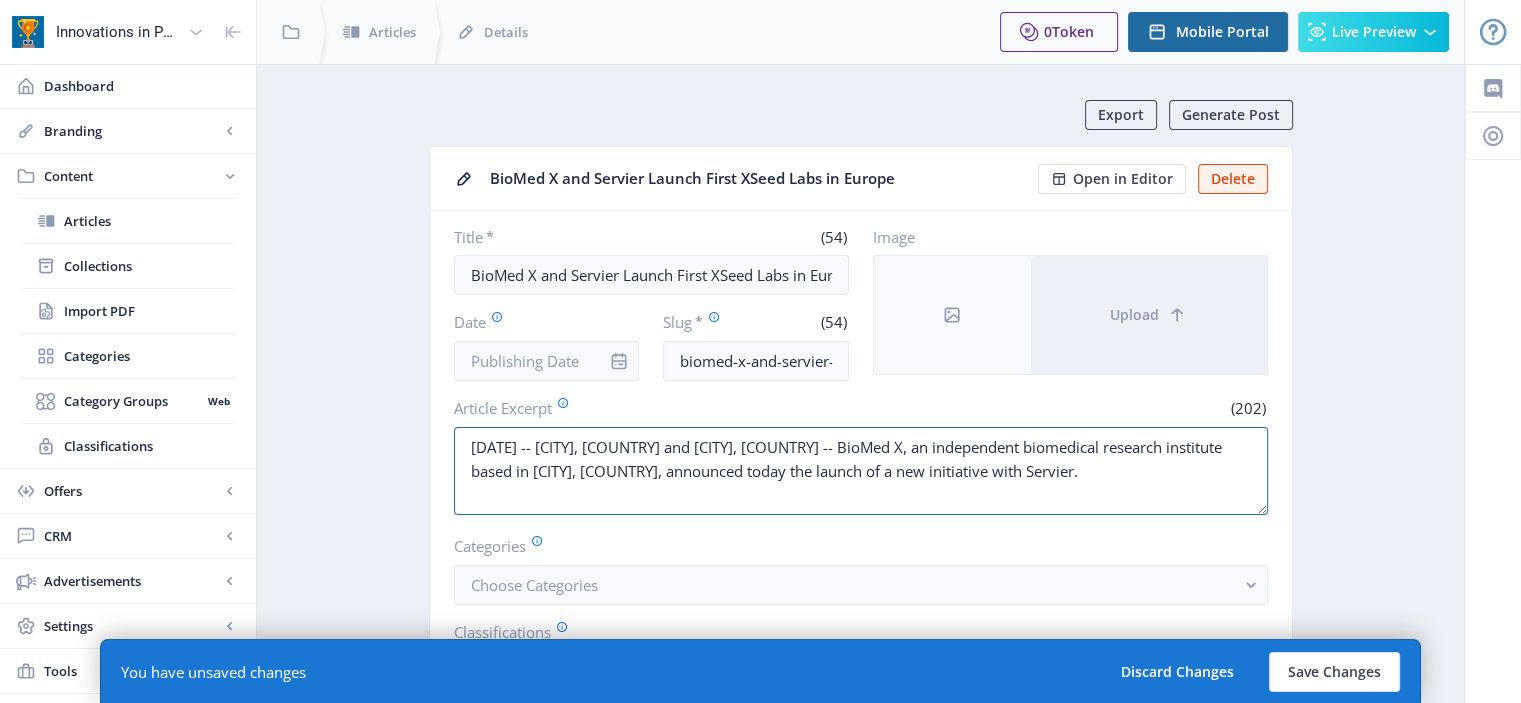 drag, startPoint x: 1208, startPoint y: 488, endPoint x: 358, endPoint y: 435, distance: 851.65076 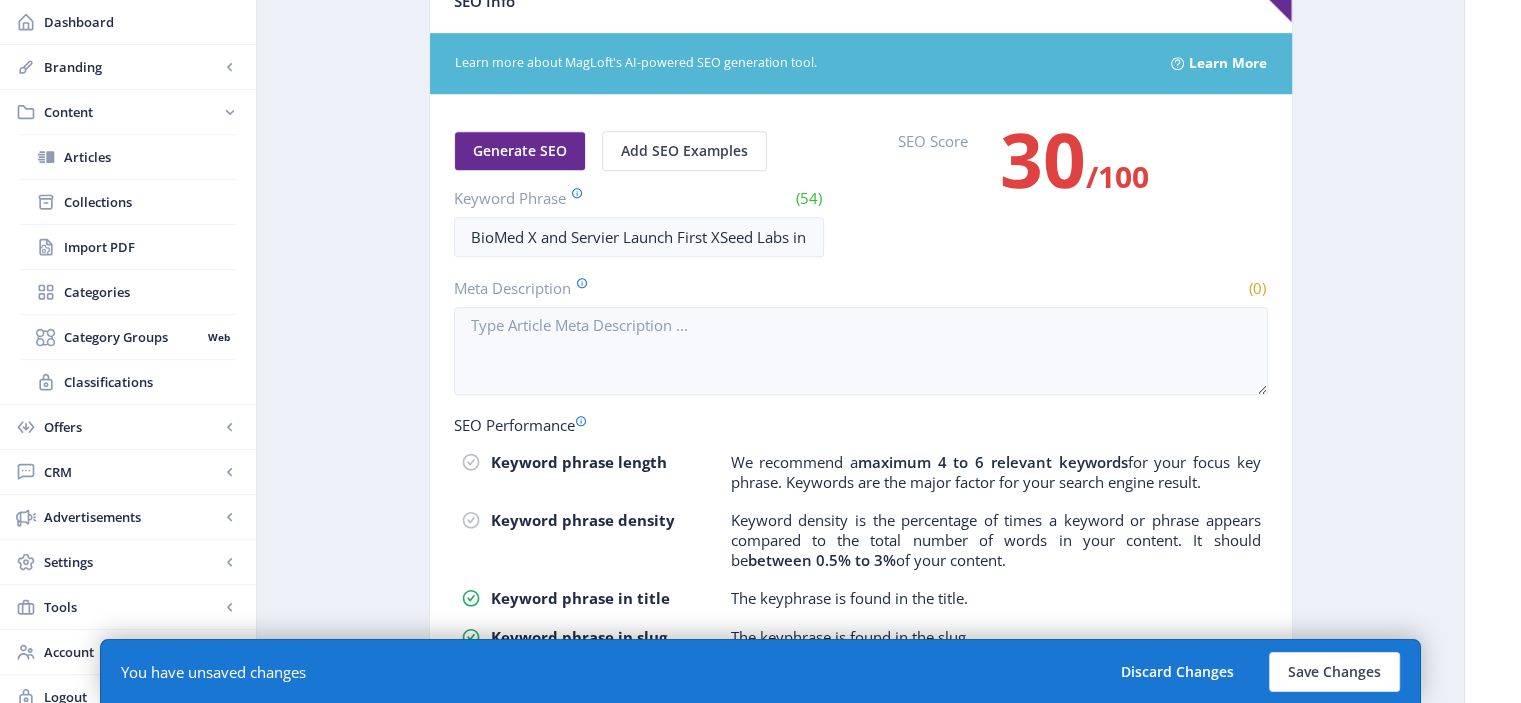scroll, scrollTop: 1252, scrollLeft: 0, axis: vertical 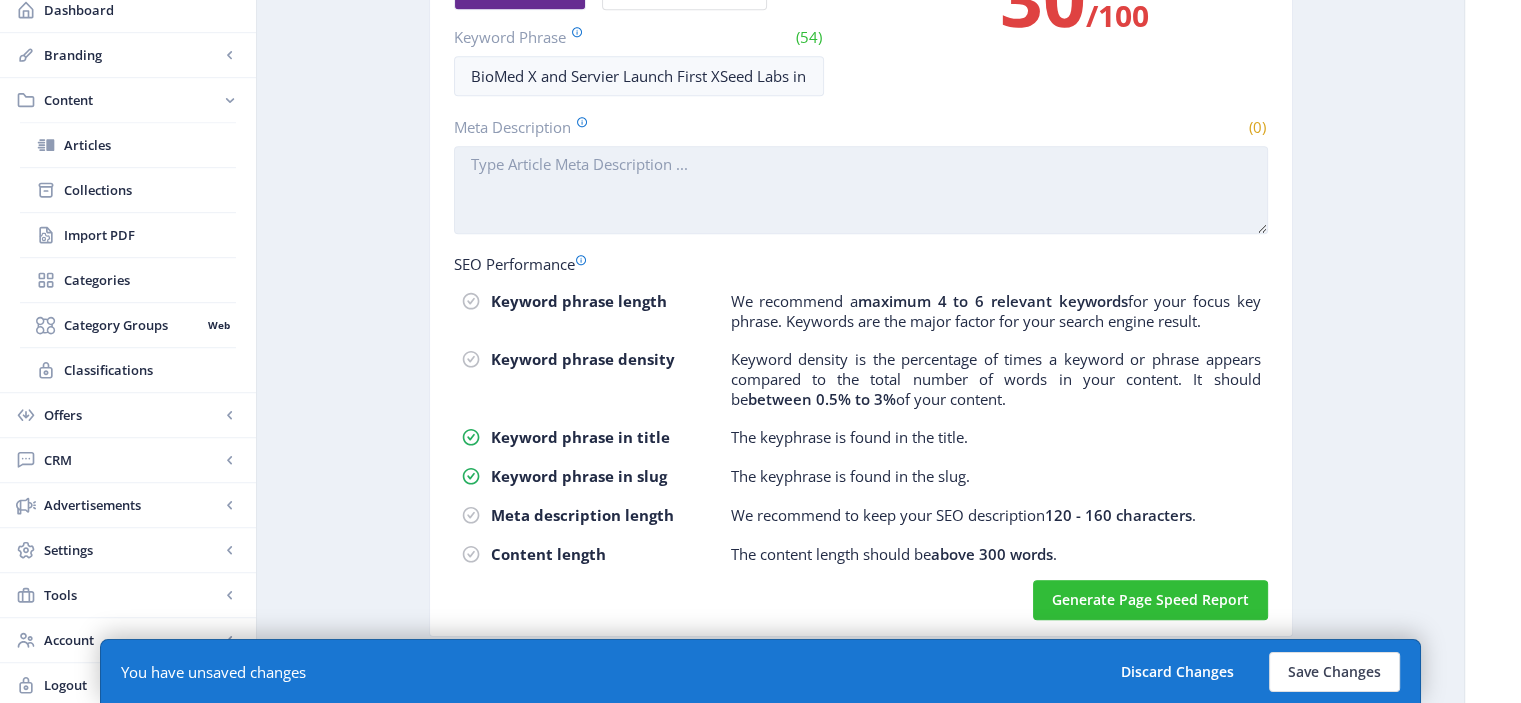 type on "[DATE] -- [CITY], [COUNTRY] and [CITY], [COUNTRY] -- BioMed X, an independent biomedical research institute based in [CITY], [COUNTRY], announced today the launch of a new initiative with Servier." 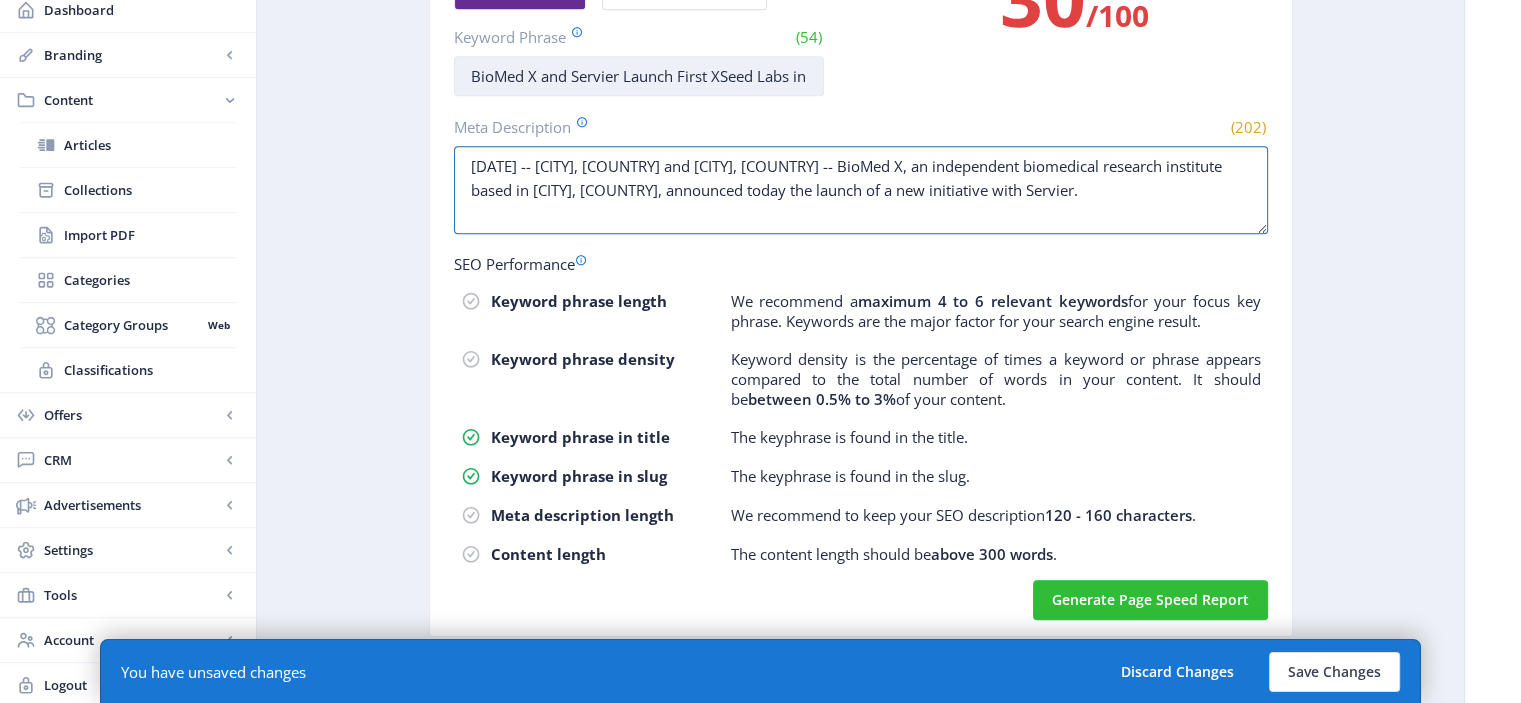 type on "[DATE] -- [CITY], [COUNTRY] and [CITY], [COUNTRY] -- BioMed X, an independent biomedical research institute based in [CITY], [COUNTRY], announced today the launch of a new initiative with Servier." 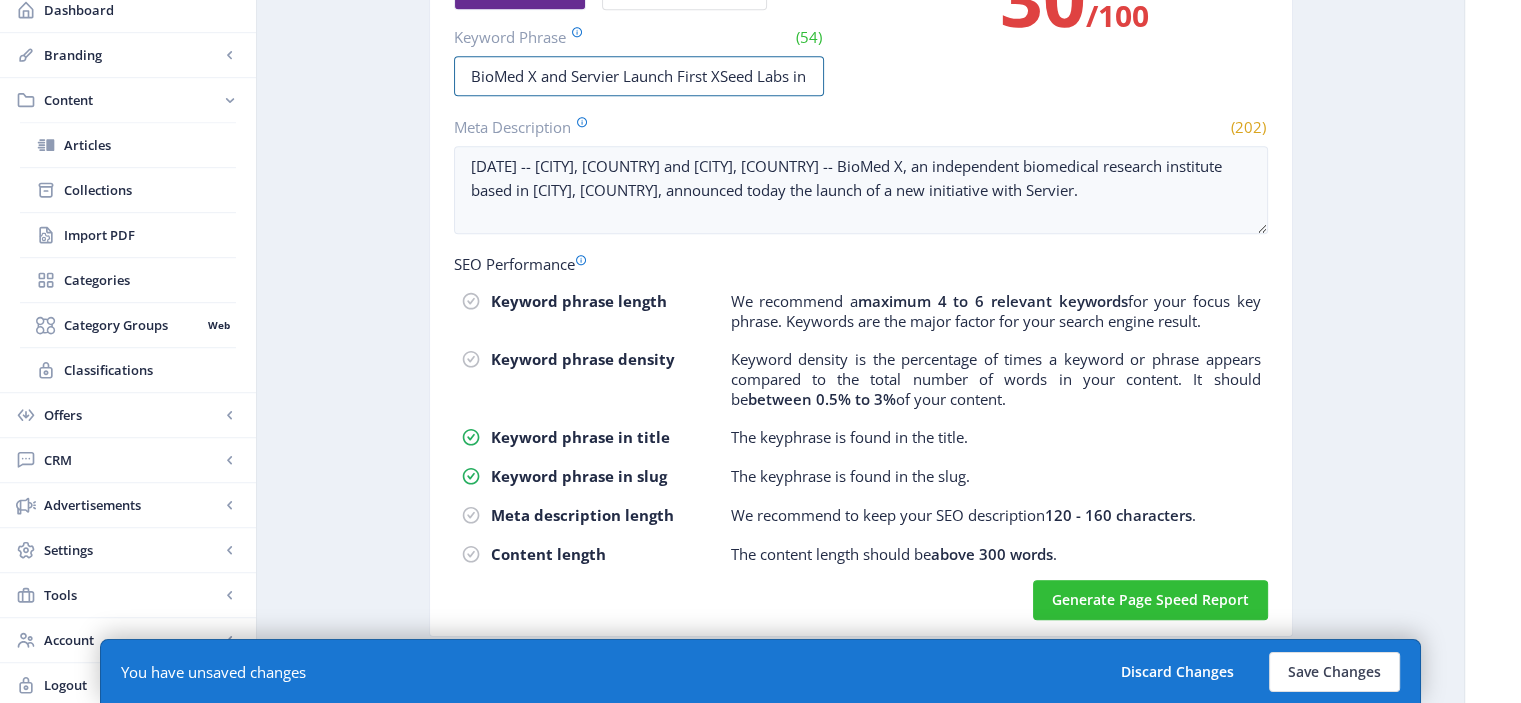 scroll, scrollTop: 0, scrollLeft: 60, axis: horizontal 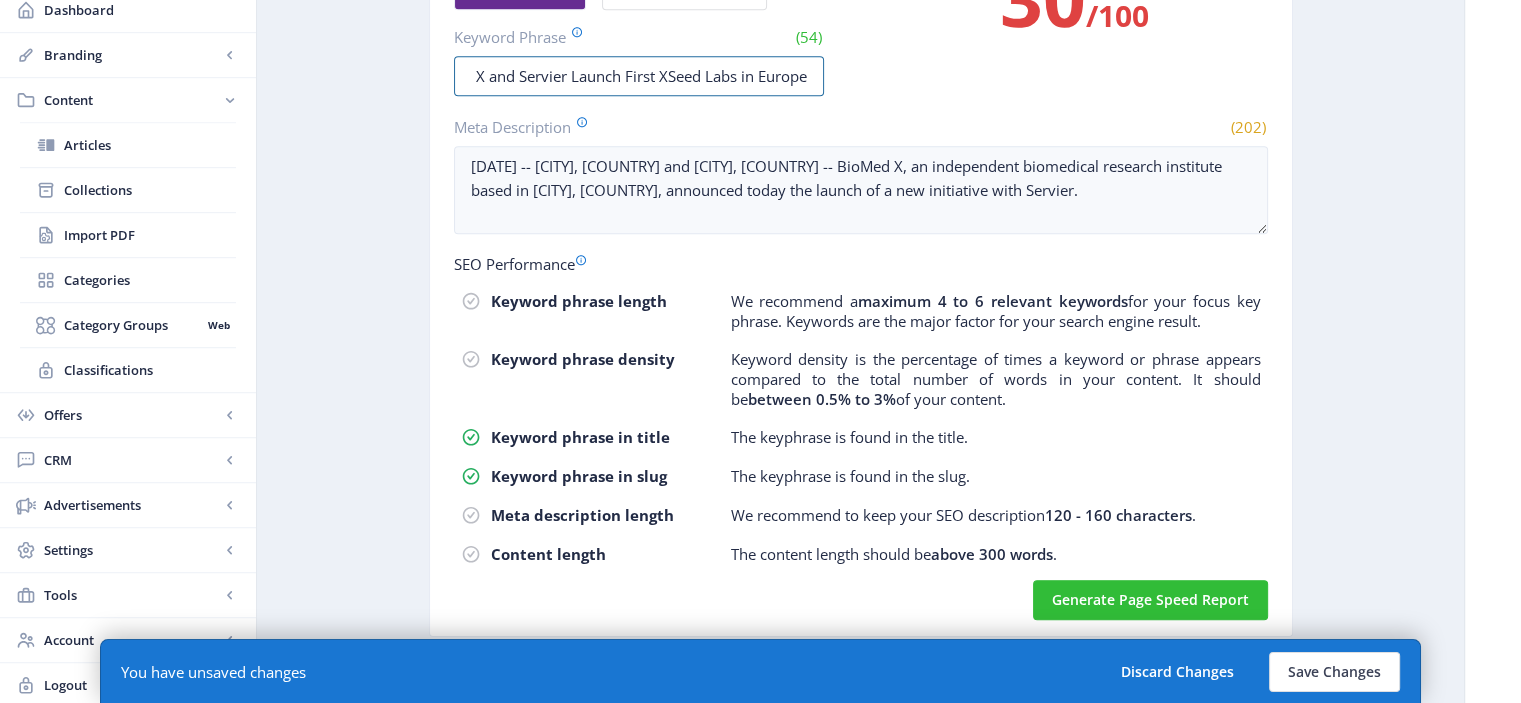 drag, startPoint x: 542, startPoint y: 72, endPoint x: 1022, endPoint y: 76, distance: 480.01666 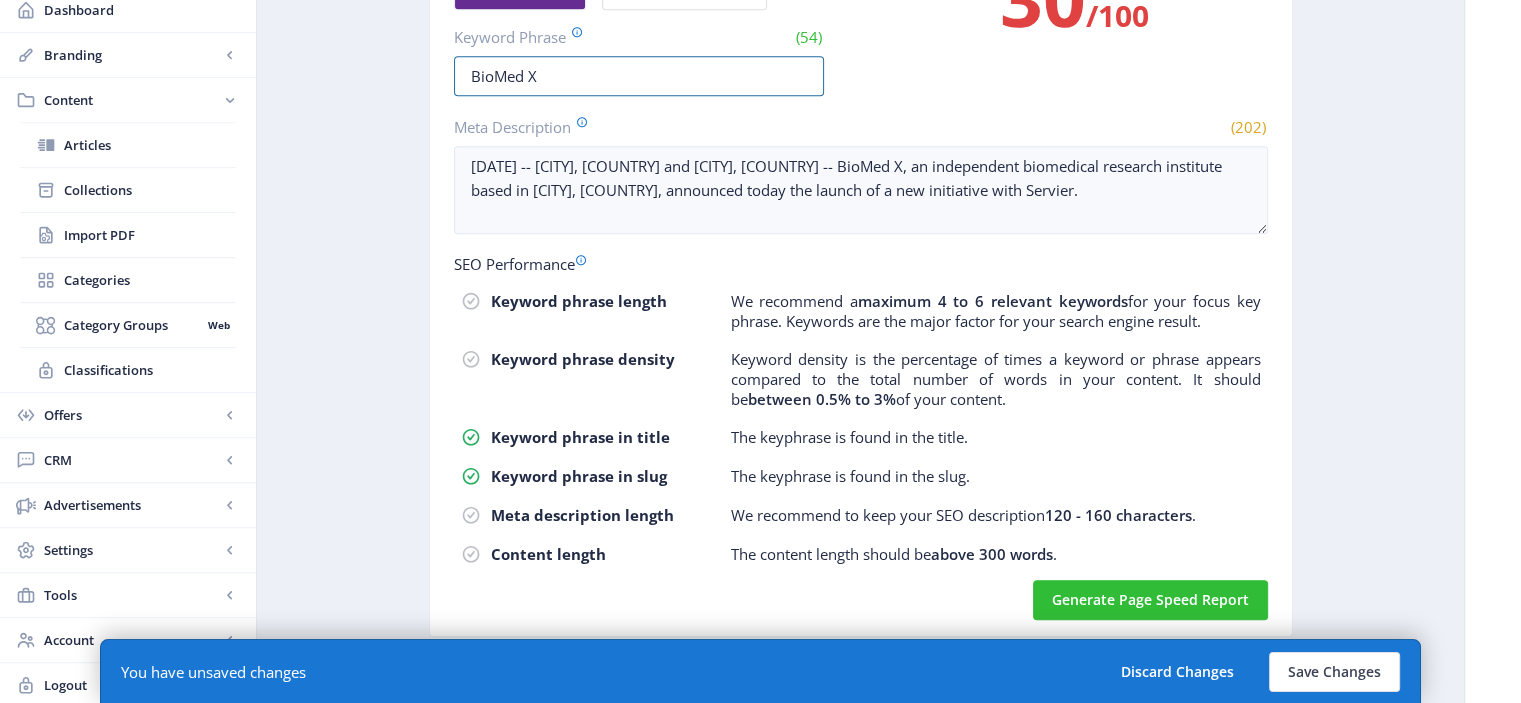 scroll, scrollTop: 0, scrollLeft: 0, axis: both 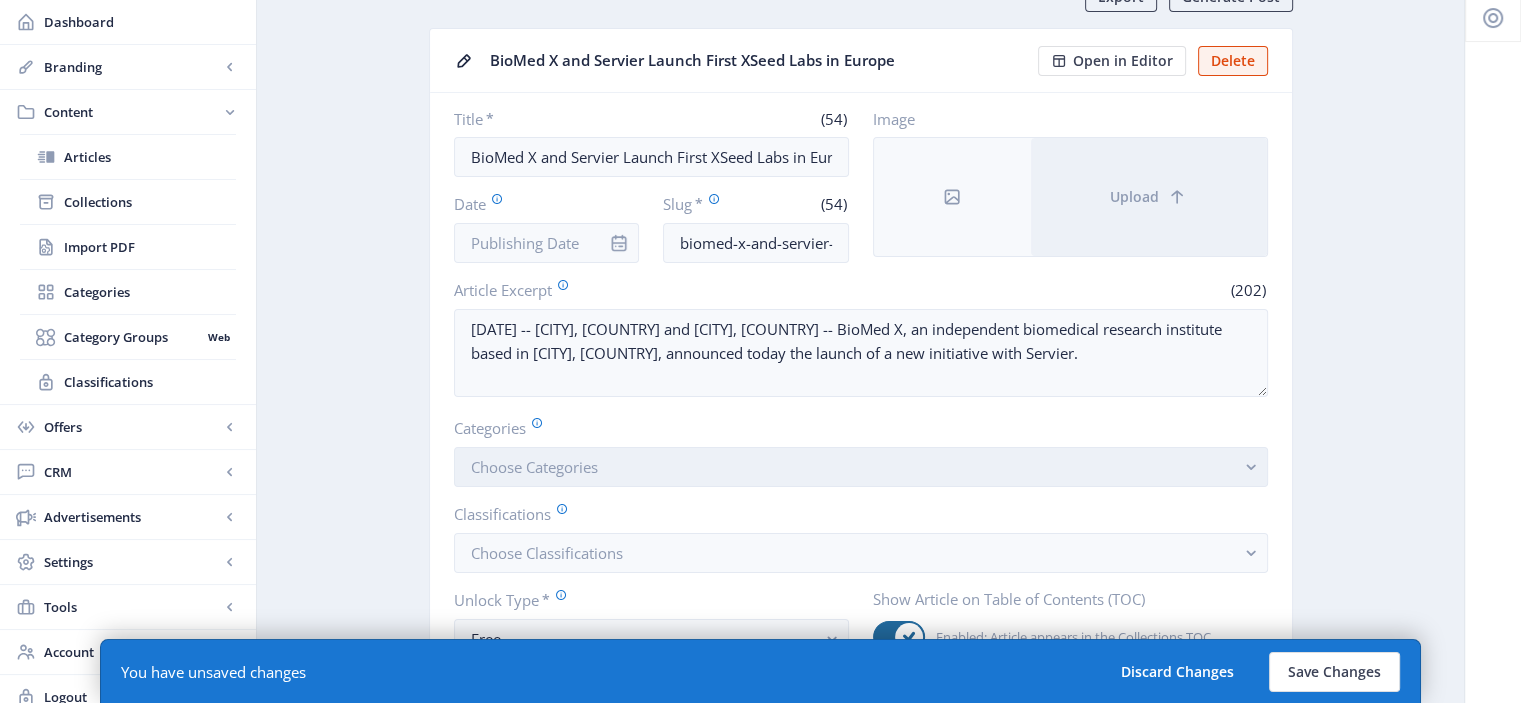 type on "BioMed X" 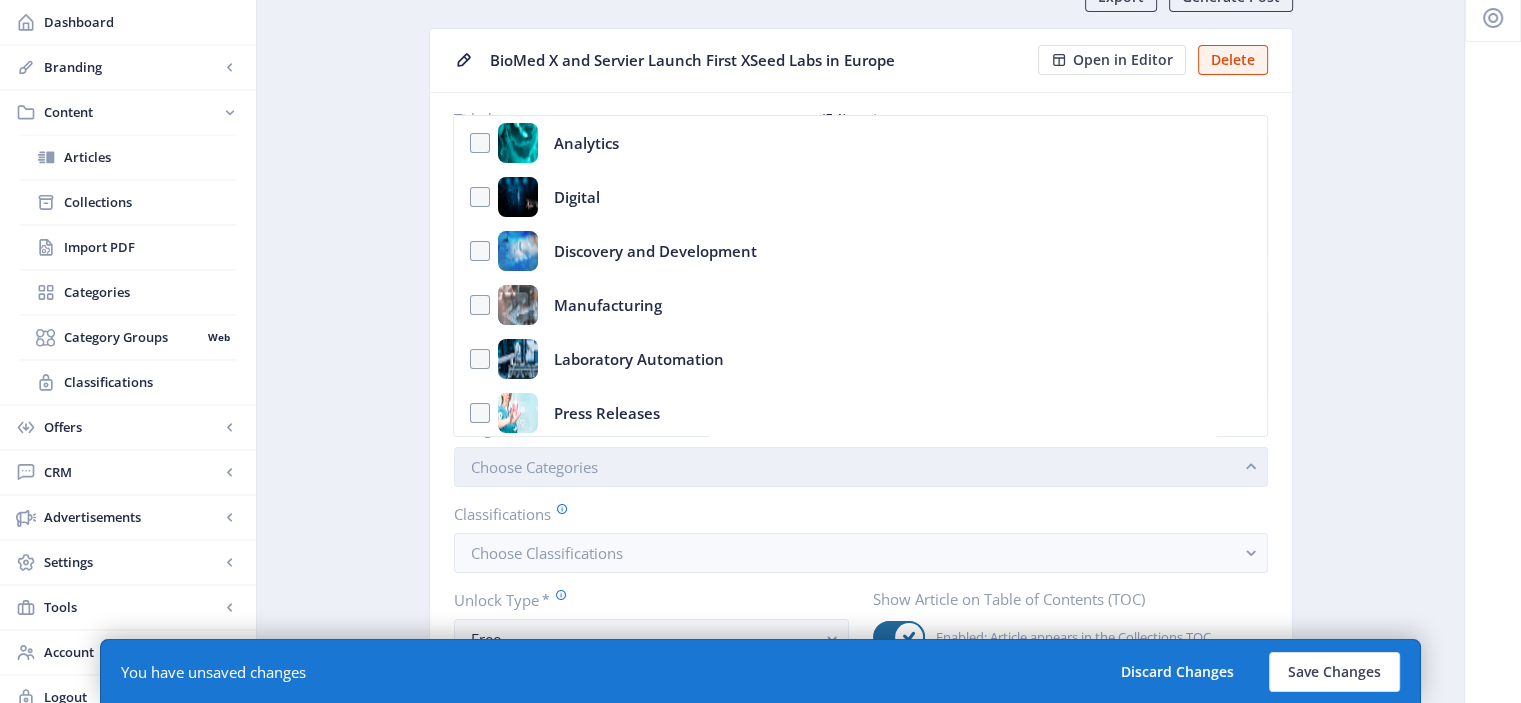 scroll, scrollTop: 0, scrollLeft: 0, axis: both 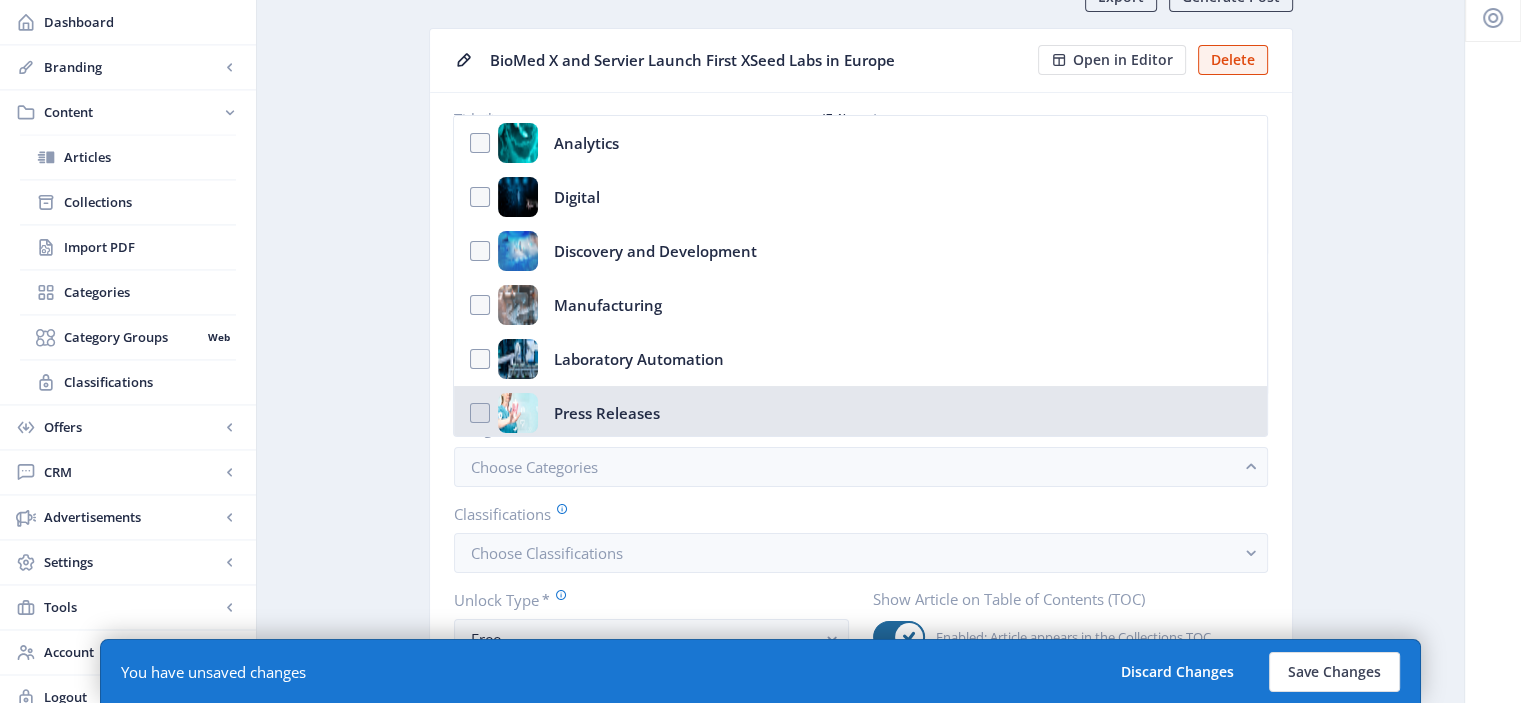 click on "Press Releases" at bounding box center (607, 413) 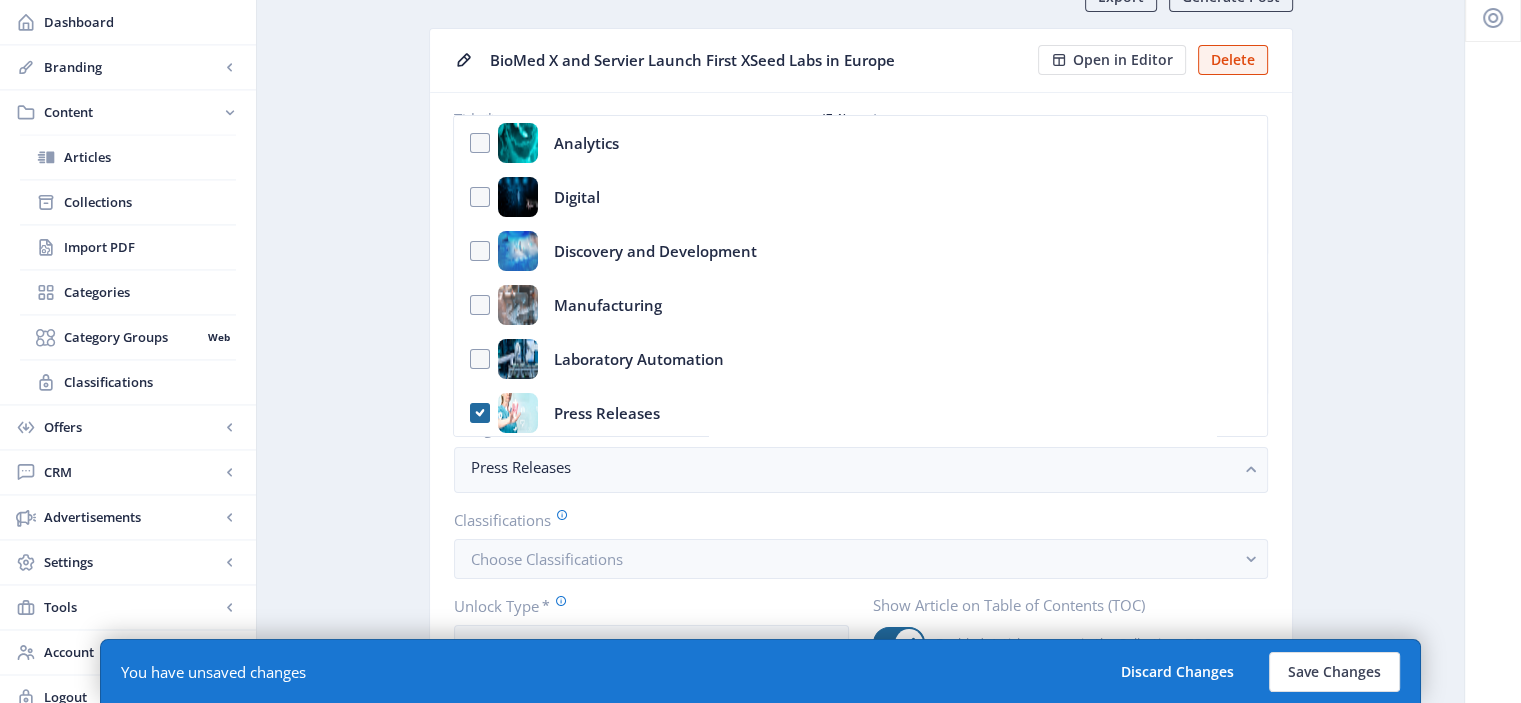 click on "Export Generate Post  BioMed X and Servier Launch First XSeed Labs in Europe  Open in Editor  Delete   Title   *   (54)  BioMed X and Servier Launch First XSeed Labs in Europe  Date   Slug   *   (54)  biomed-x-and-servier-launch-first-xseed-labs-in-europe  Image  Upload  Article Excerpt   (202)  [DATE] -- [CITY], [COUNTRY] and [CITY], [COUNTRY] -- BioMed X, an independent biomedical research institute based in [CITY], [COUNTRY], announced today the launch of a new initiative with Servier.  Categories  Press Releases  Classifications  Choose Classifications  Unlock Type   *  Free  Show Article on Table of Contents (TOC)   Enabled: Article appears in the Collections TOC  Text-to-Speech Generate Settings AI Getting Started You currently don't have any generated text-to-speech set up. SEO Info AI  Learn more about MagLoft's AI-powered SEO generation tool.  Learn More Generate SEO Add SEO Examples  Keyword Phrase   (9)  BioMed X SEO Score  30   /100   Meta Description   (202)   SEO Performance  . ." at bounding box center [860, 894] 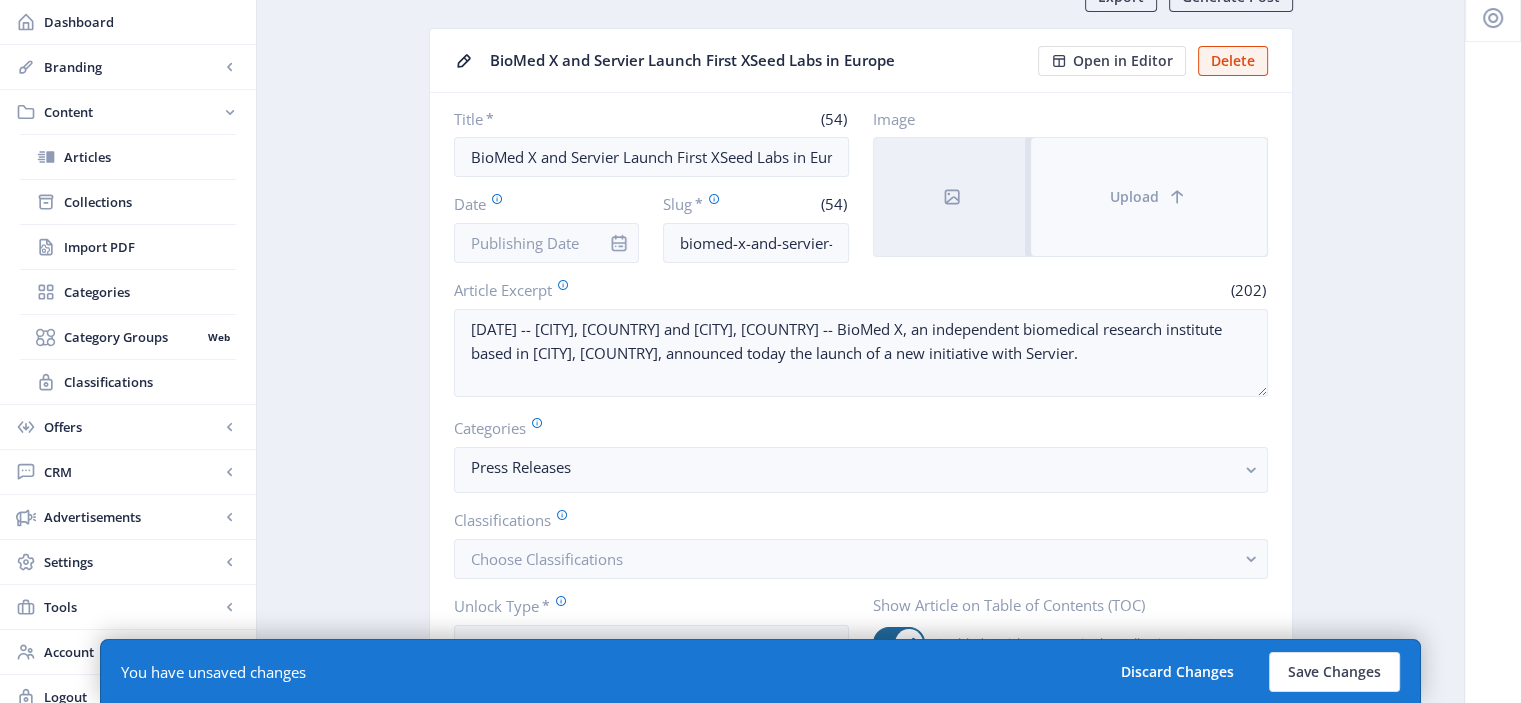 click on "Upload" at bounding box center (1149, 197) 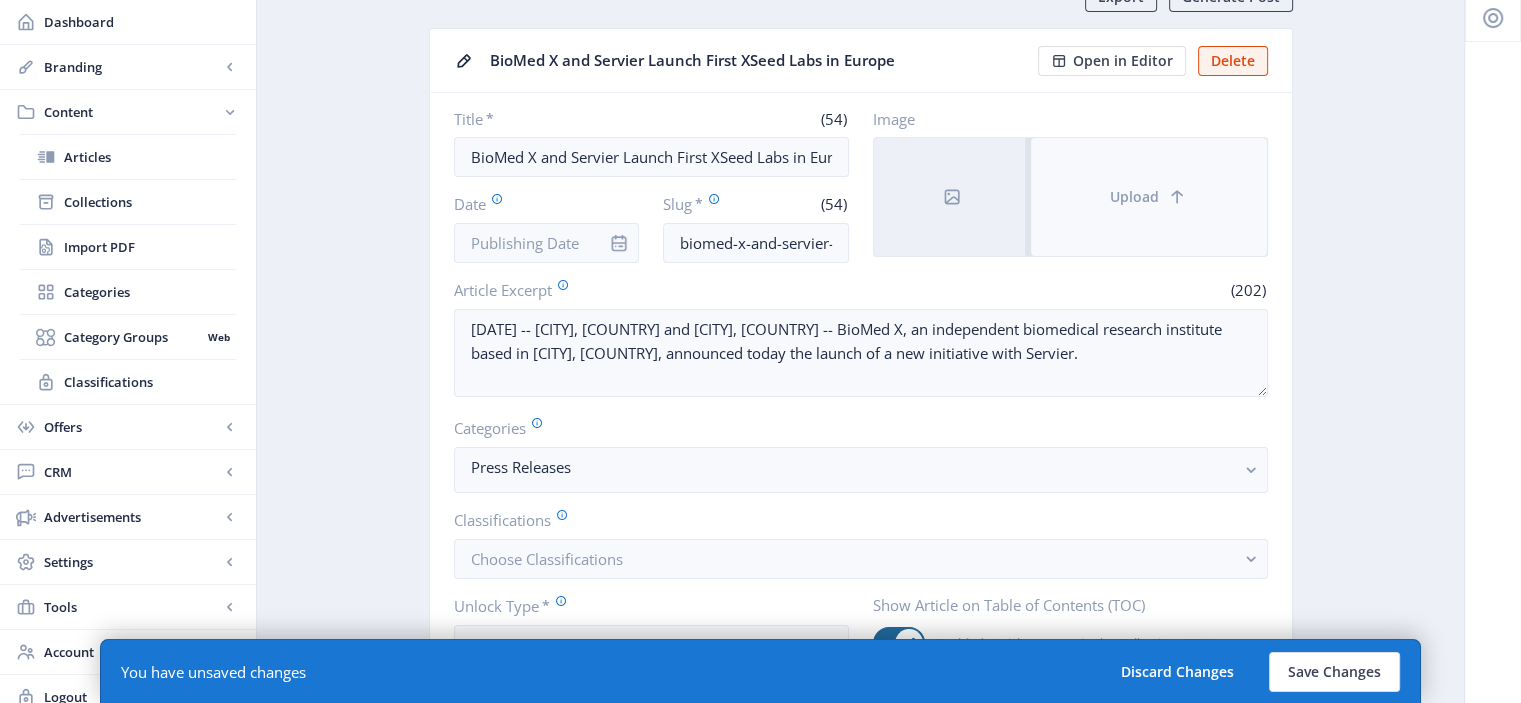 click on "Upload" at bounding box center (1149, 197) 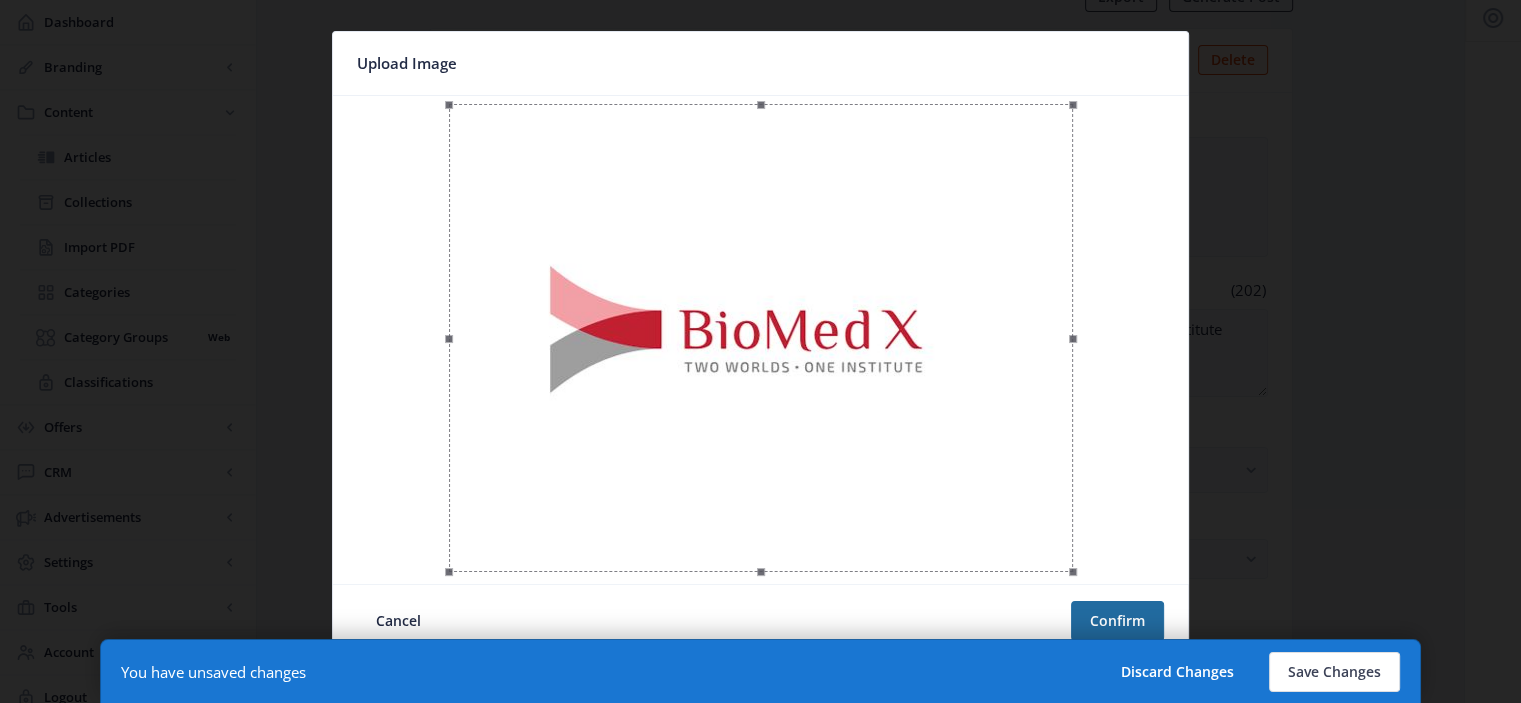 scroll, scrollTop: 0, scrollLeft: 0, axis: both 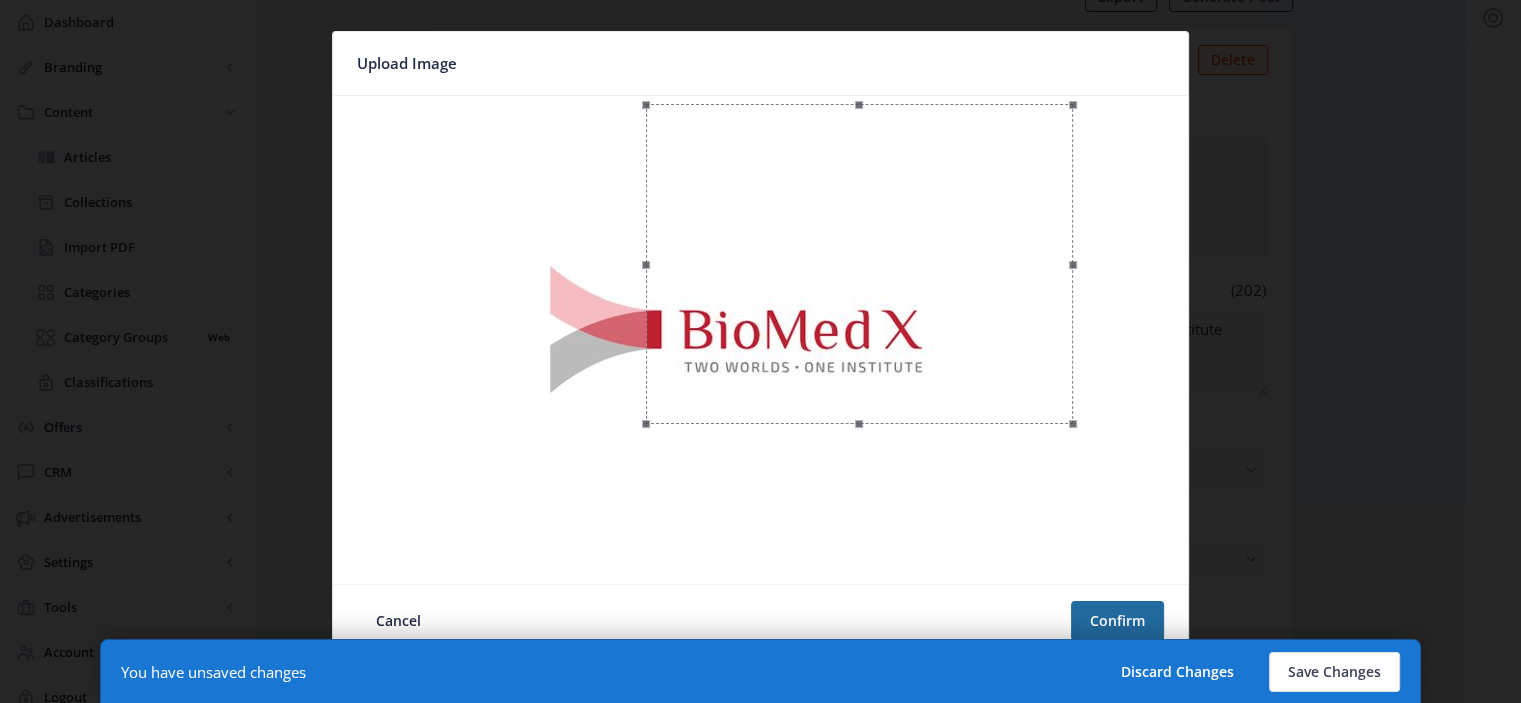 drag, startPoint x: 451, startPoint y: 574, endPoint x: 648, endPoint y: 479, distance: 218.70985 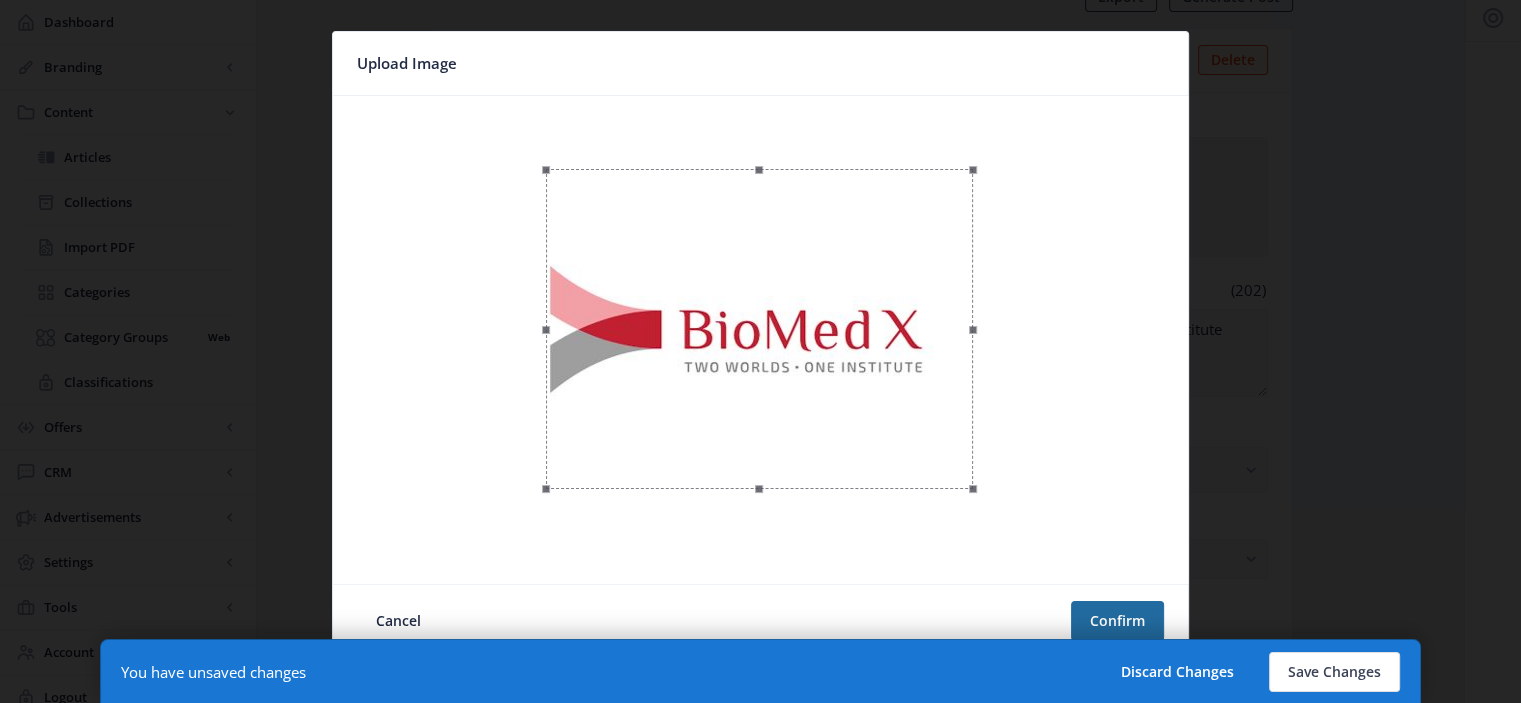 drag, startPoint x: 996, startPoint y: 327, endPoint x: 896, endPoint y: 392, distance: 119.26861 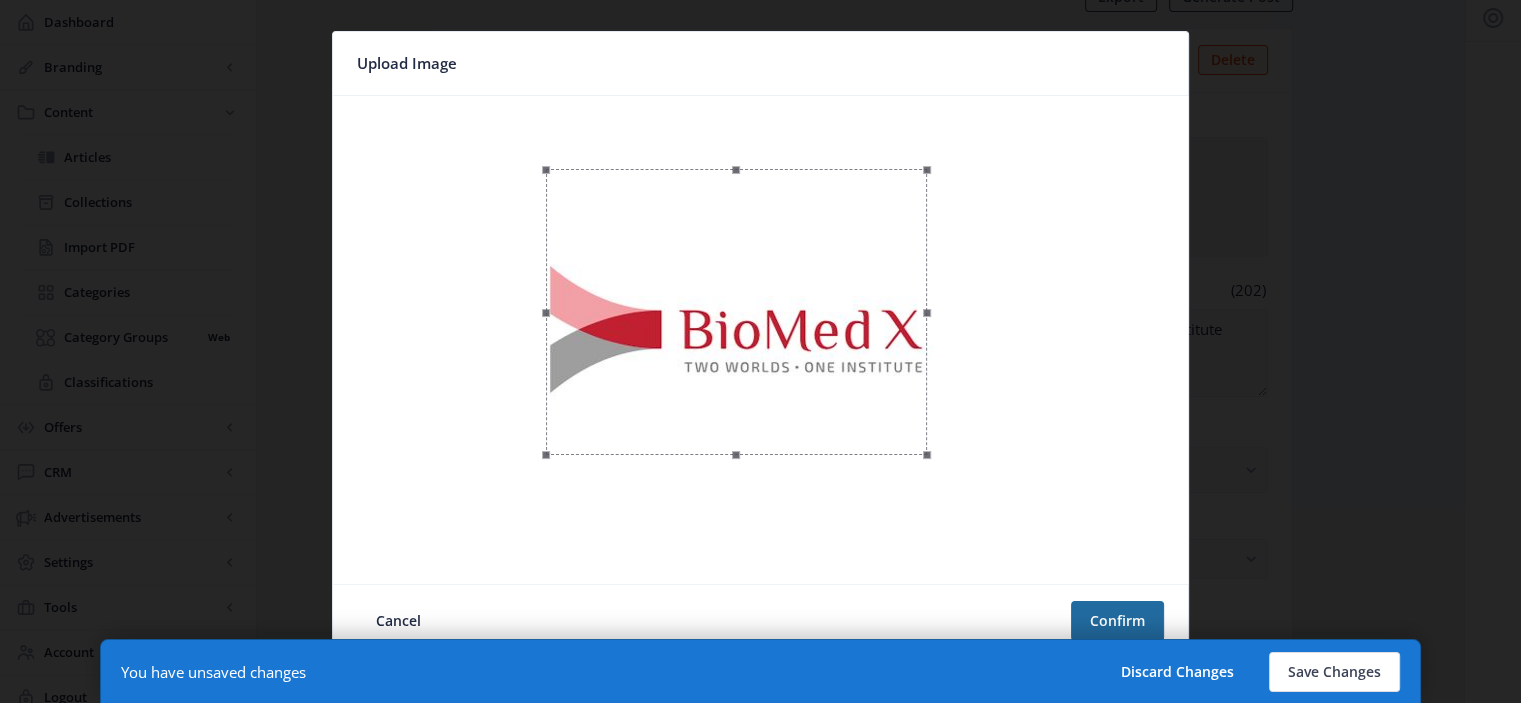 drag, startPoint x: 974, startPoint y: 490, endPoint x: 927, endPoint y: 450, distance: 61.7171 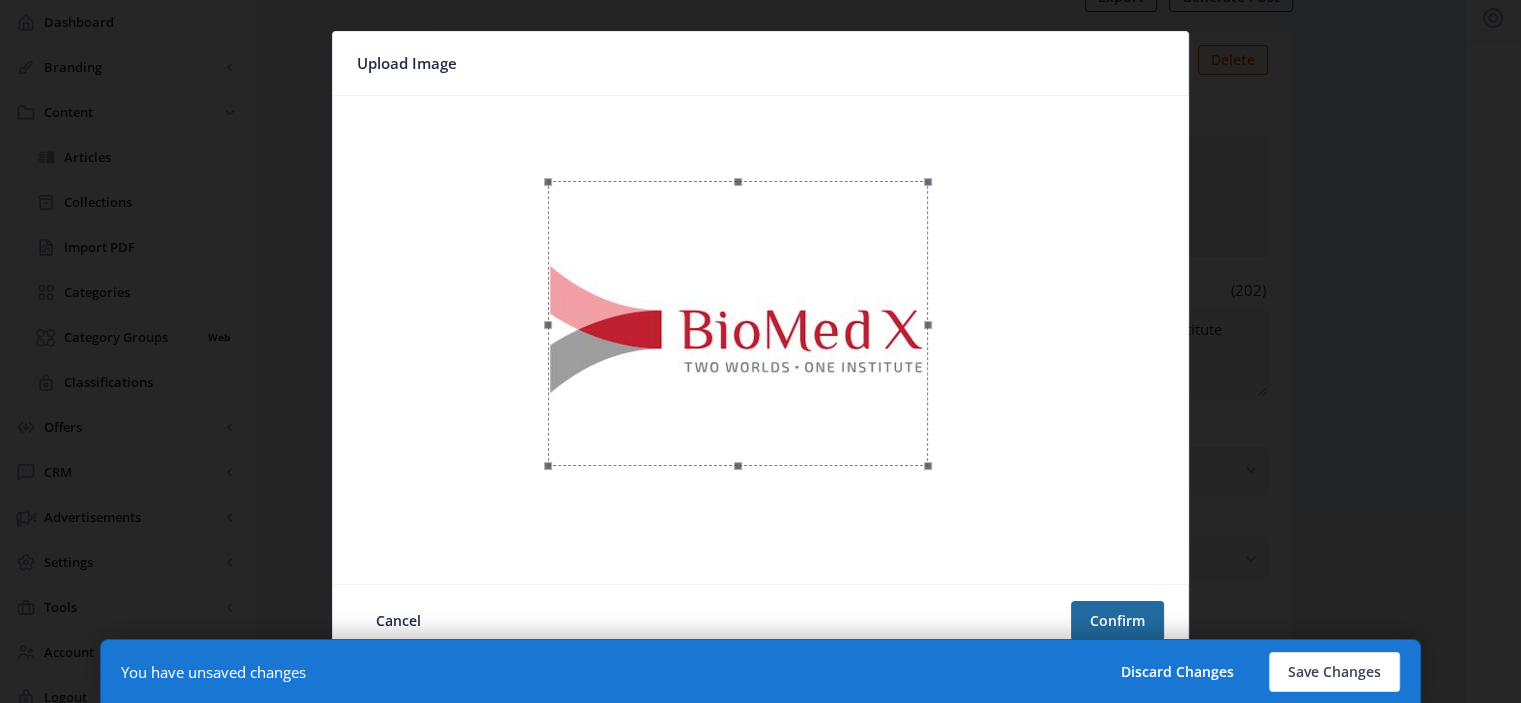 drag, startPoint x: 824, startPoint y: 359, endPoint x: 826, endPoint y: 371, distance: 12.165525 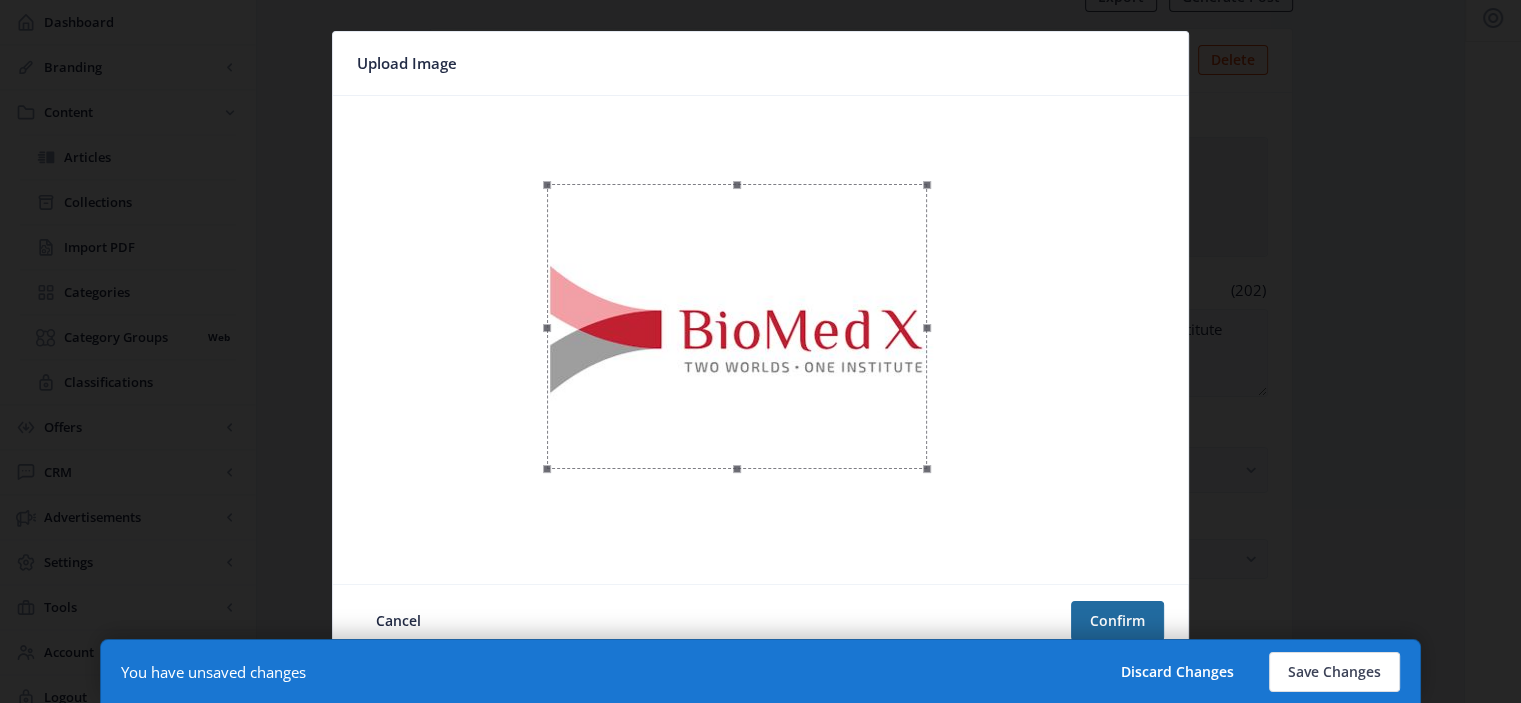 click at bounding box center [737, 326] 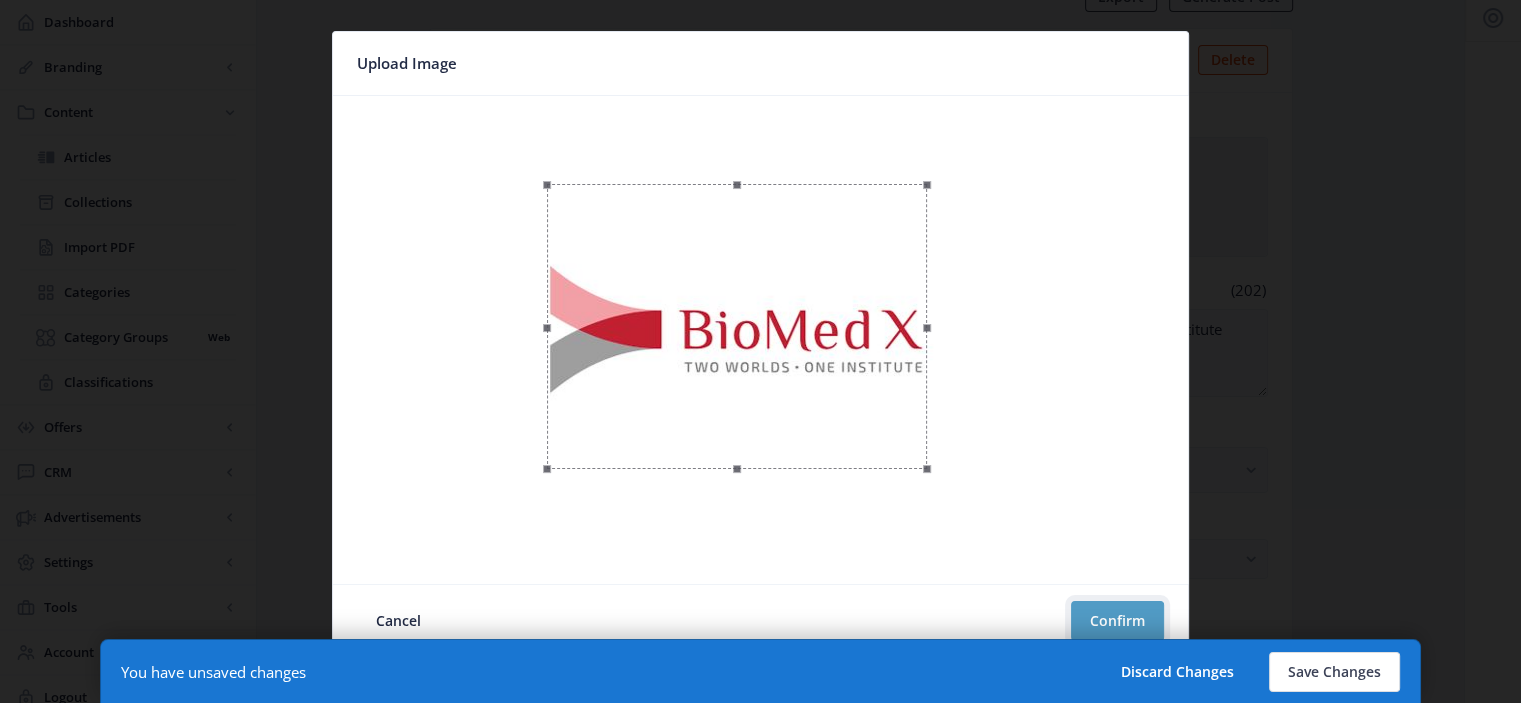 click on "Confirm" at bounding box center [1117, 621] 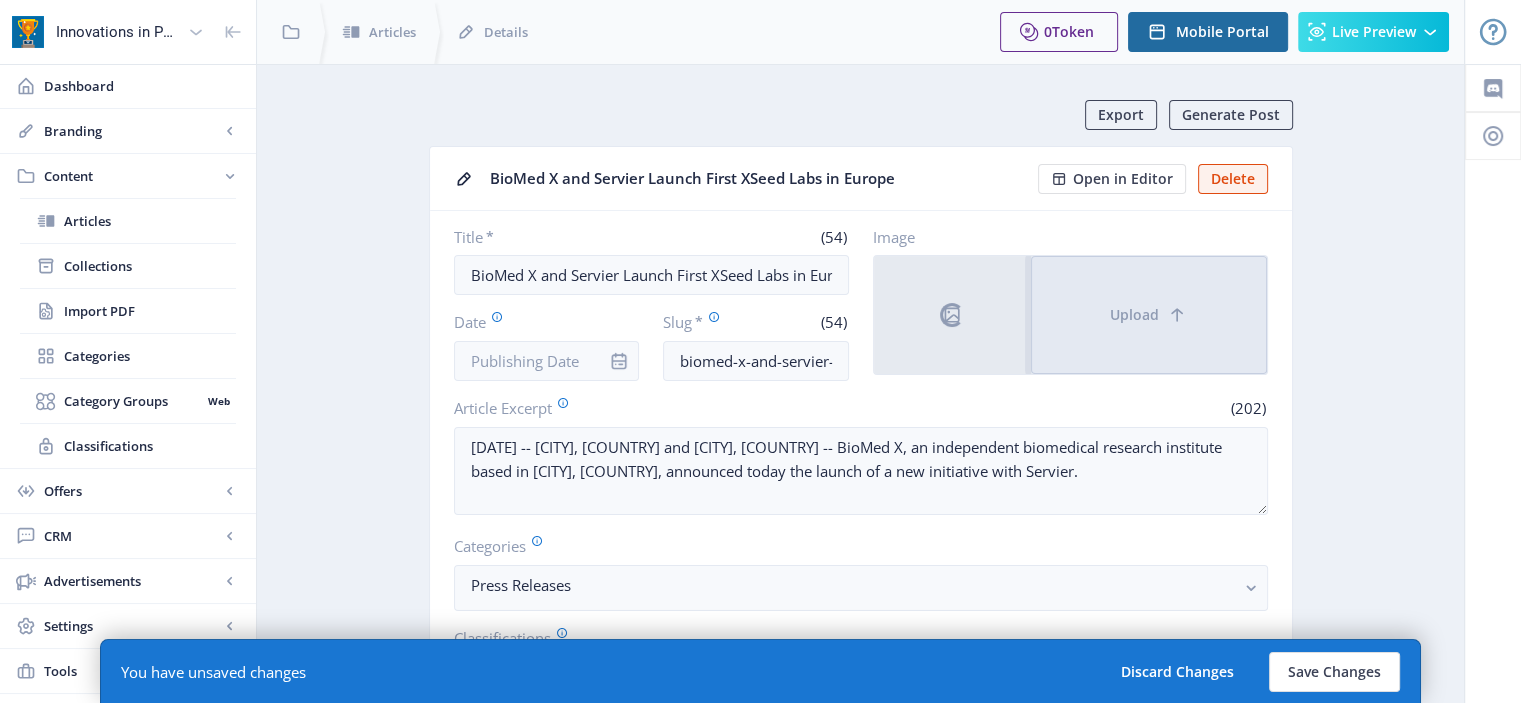 scroll, scrollTop: 118, scrollLeft: 0, axis: vertical 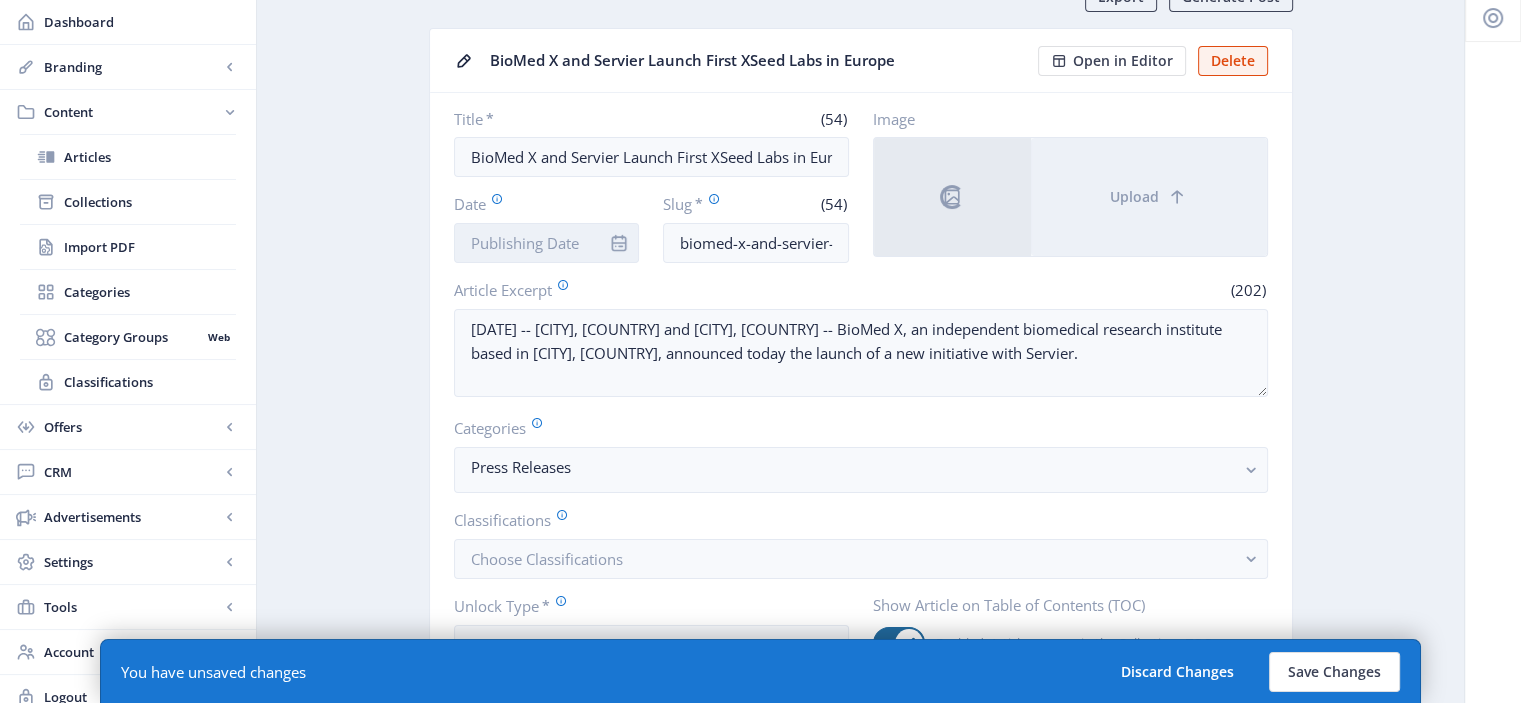 click on "Date" at bounding box center [547, 243] 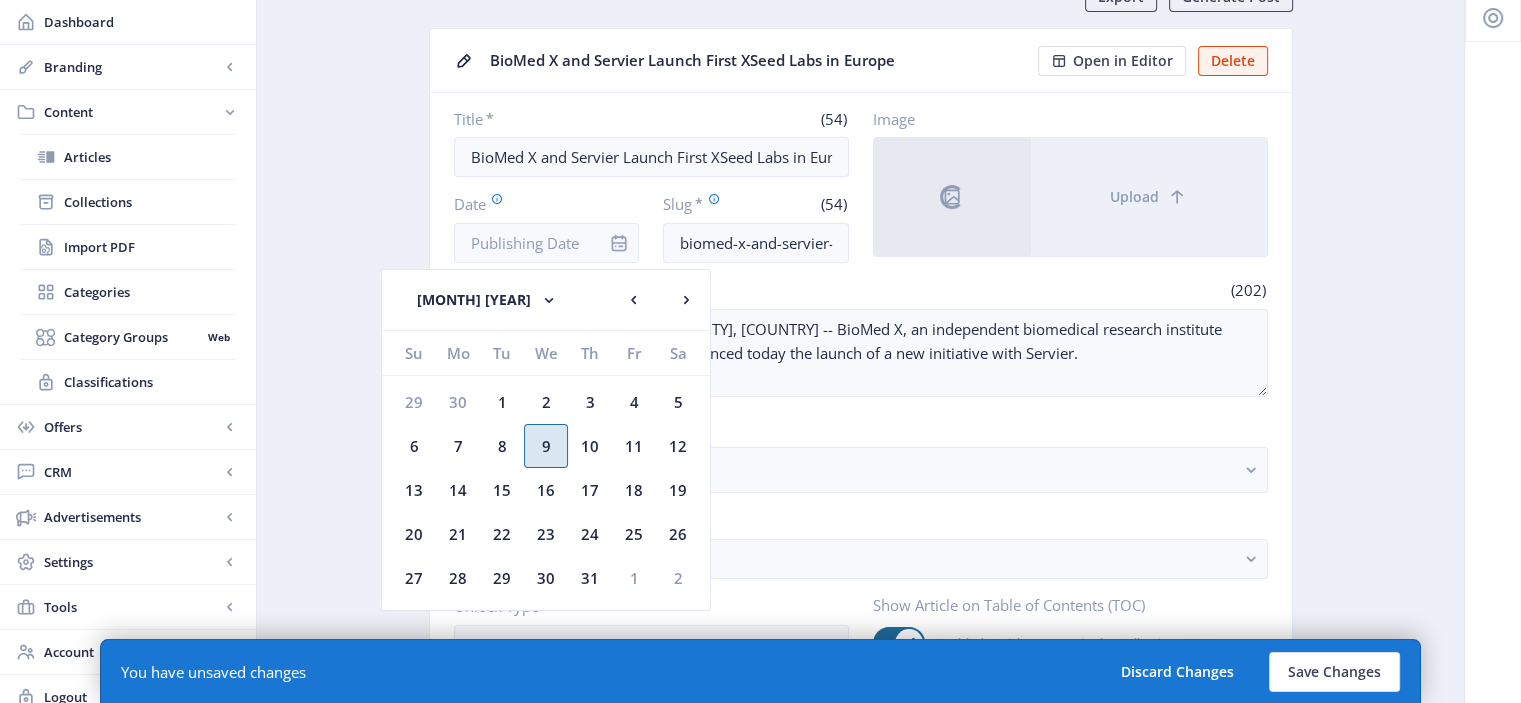 click on "9" at bounding box center [546, 446] 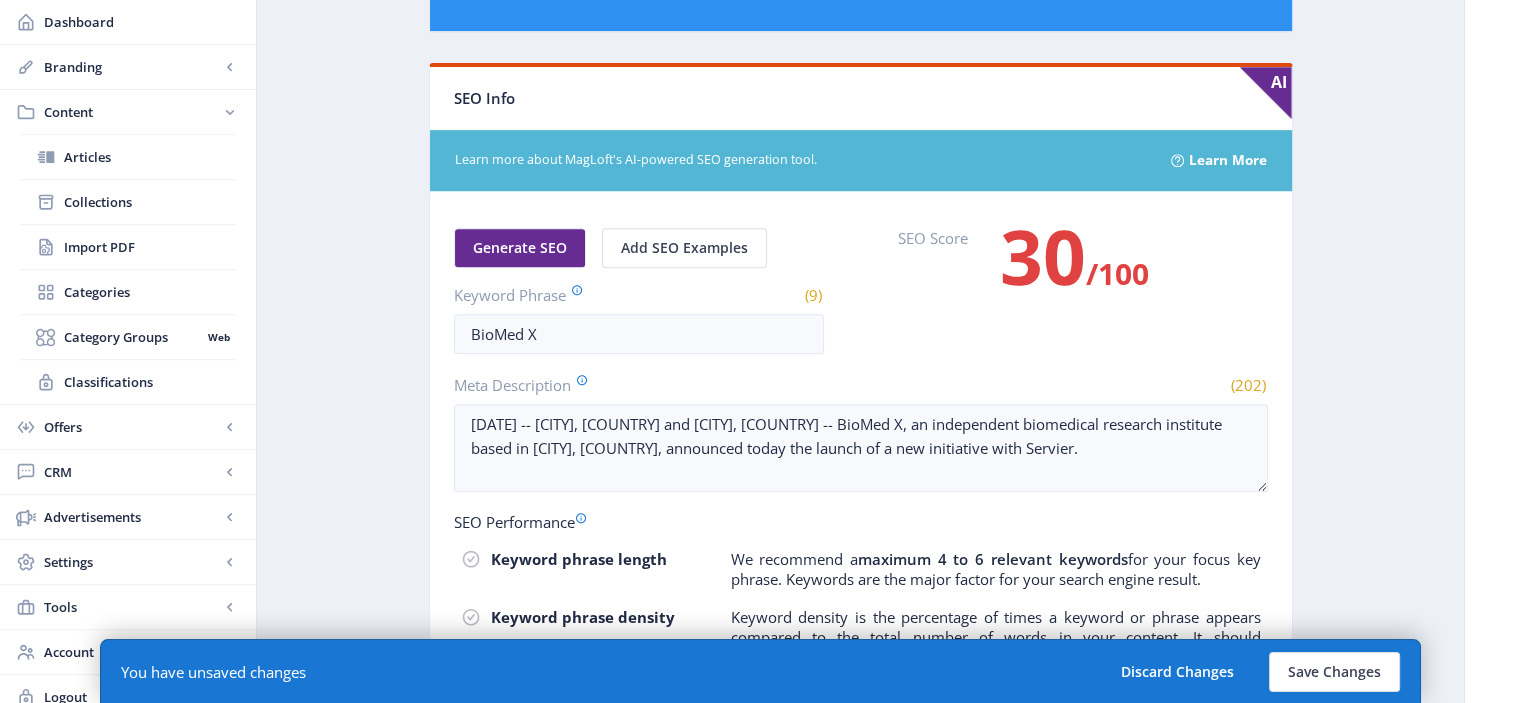 scroll, scrollTop: 0, scrollLeft: 0, axis: both 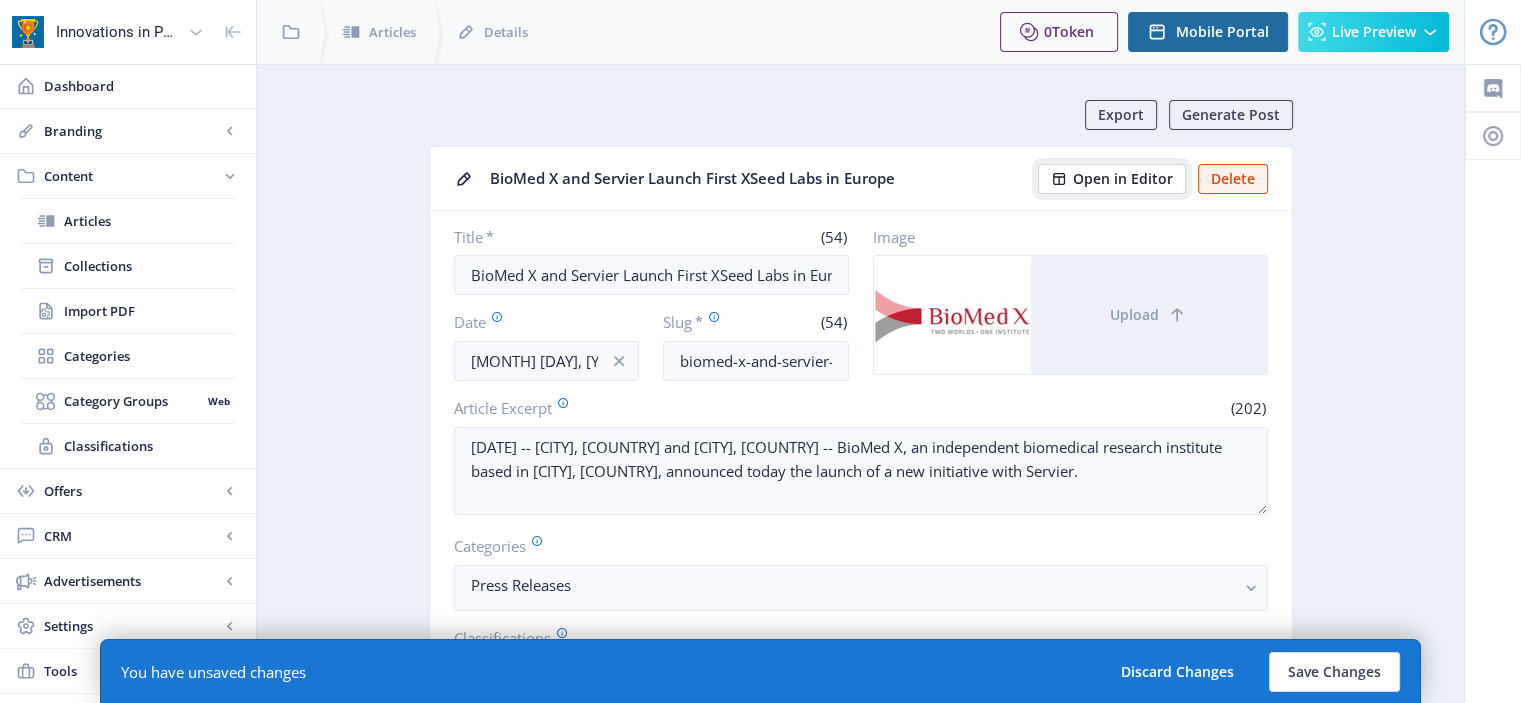 click on "Open in Editor" at bounding box center [1123, 179] 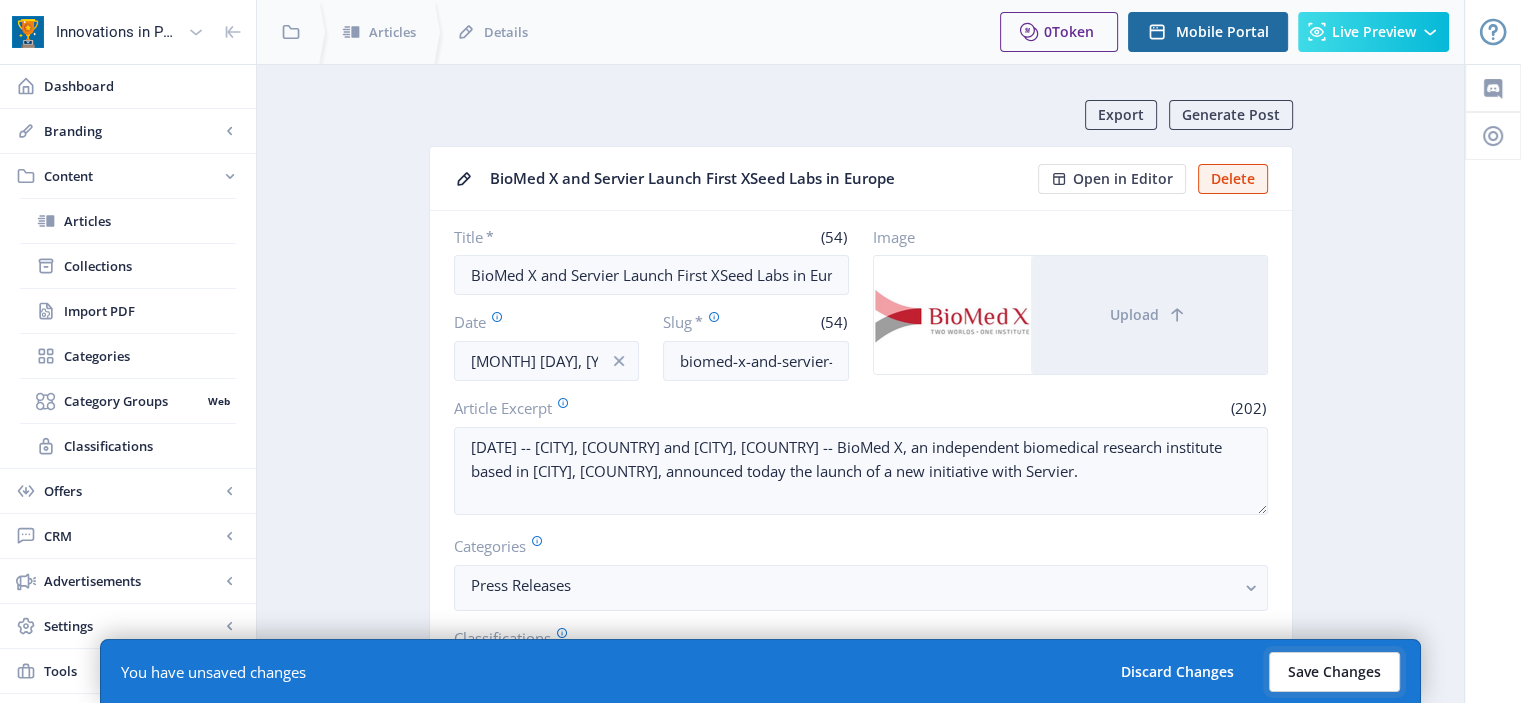 click on "Save Changes" at bounding box center [1334, 672] 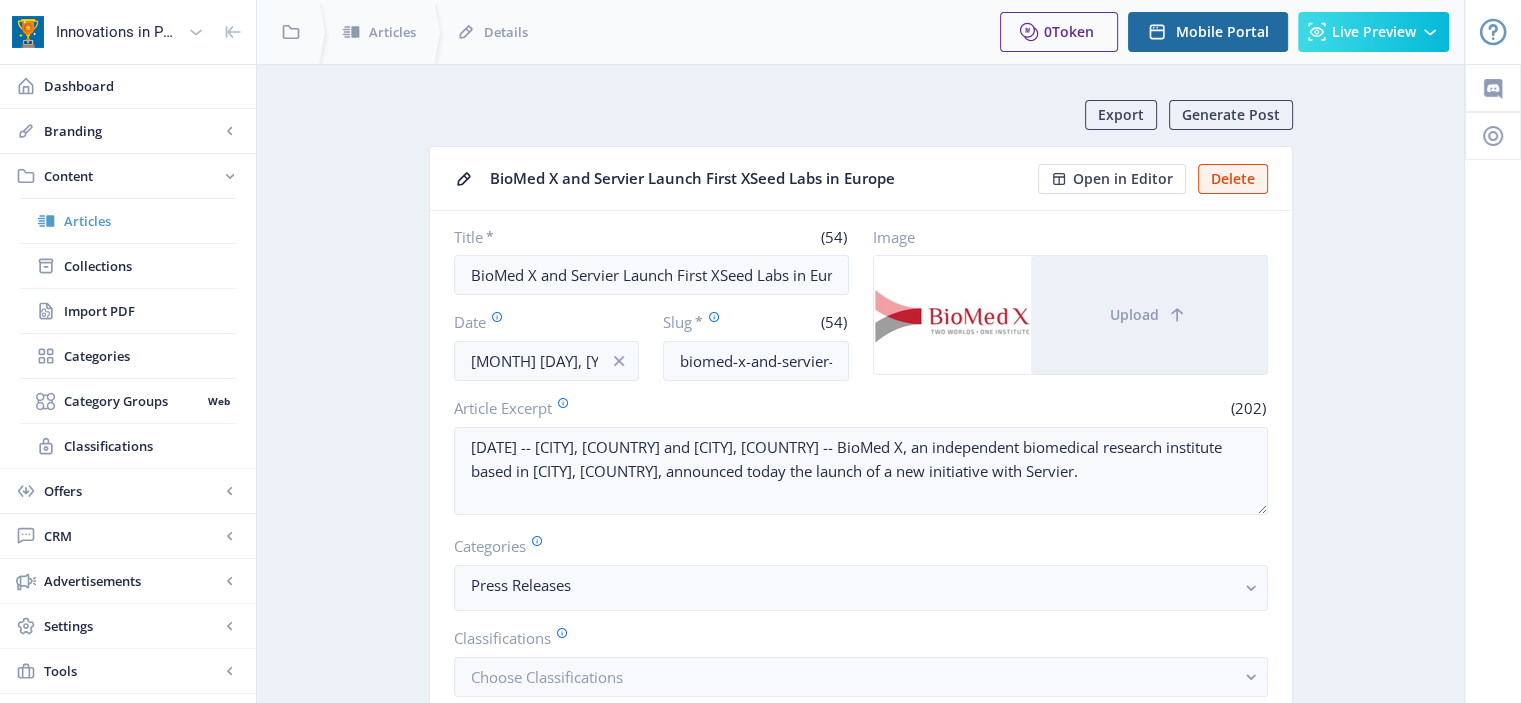 click on "Articles" at bounding box center [150, 221] 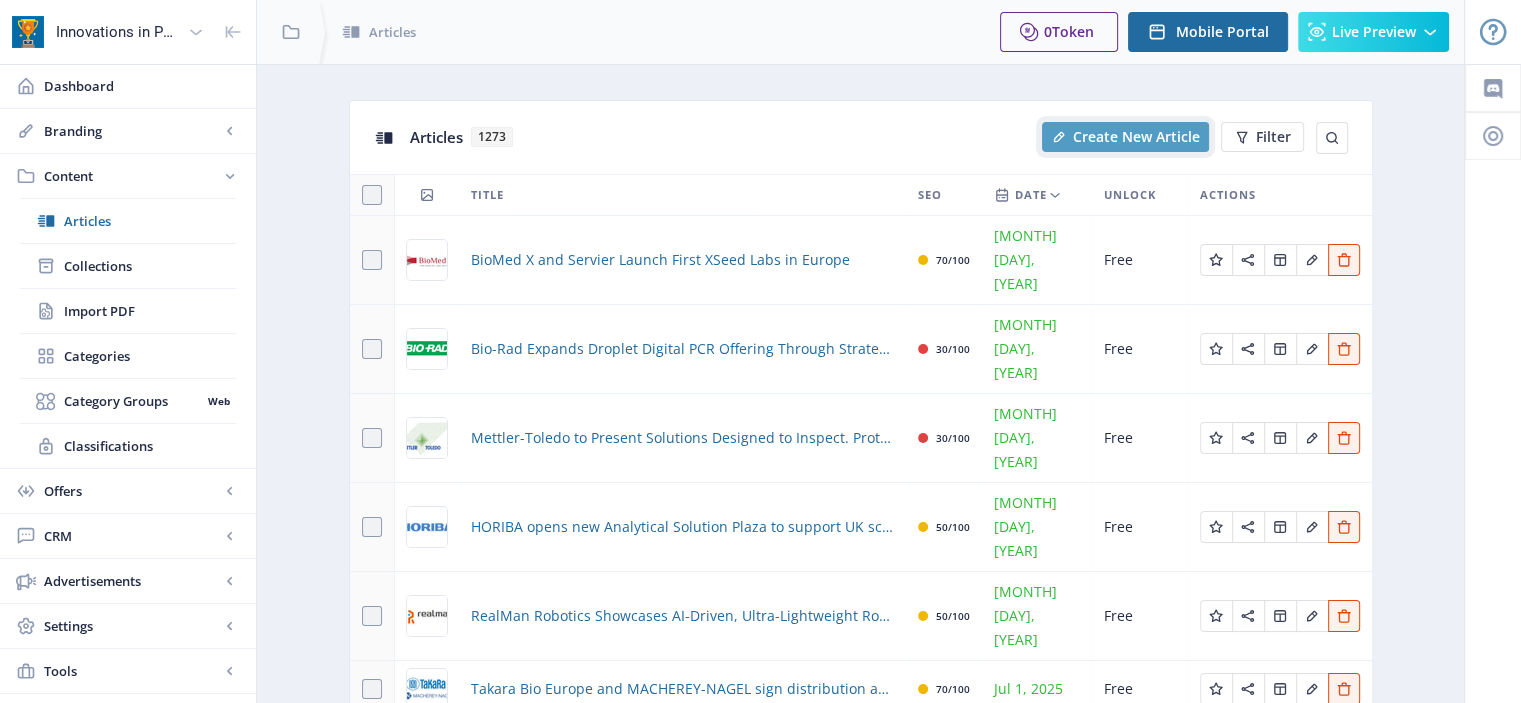 click on "Create New Article" at bounding box center [1136, 137] 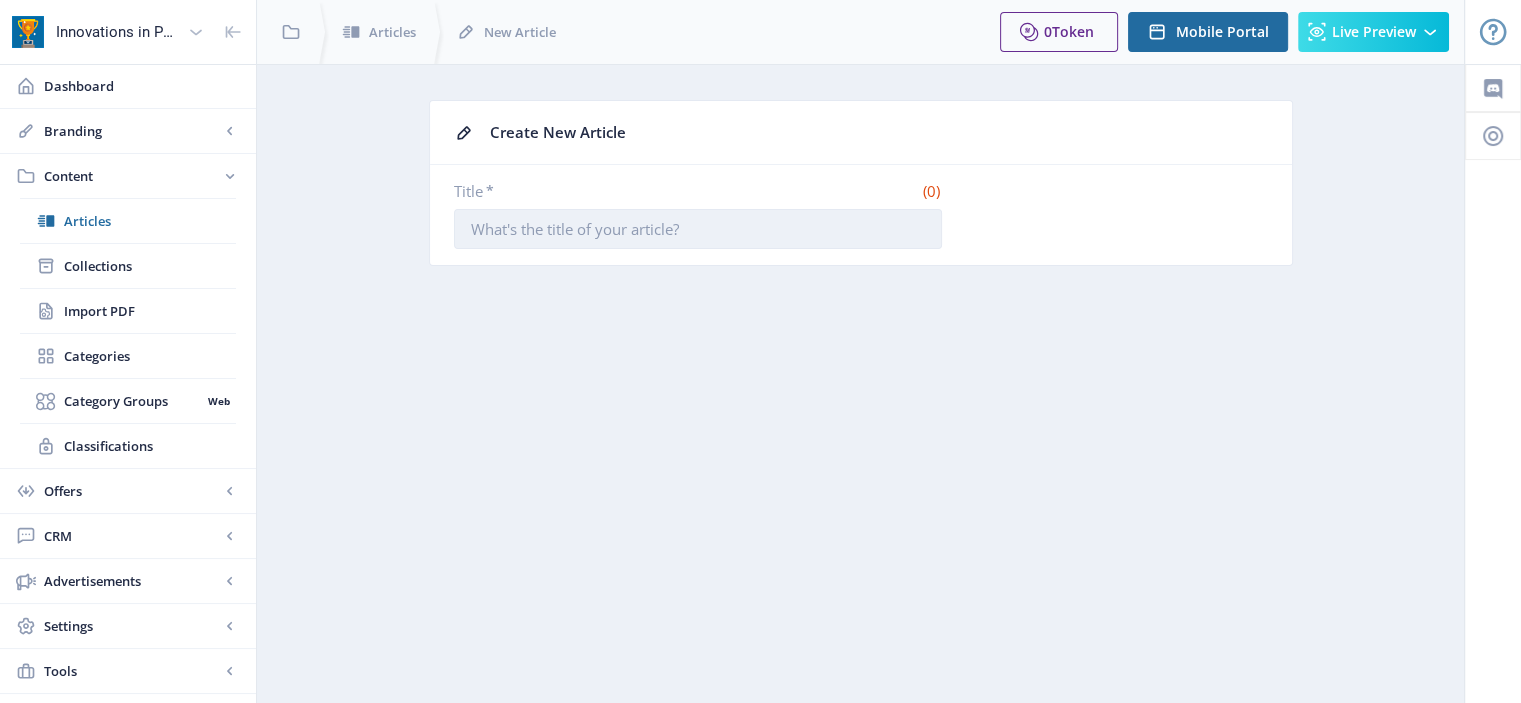 click on "Title   *" at bounding box center (698, 229) 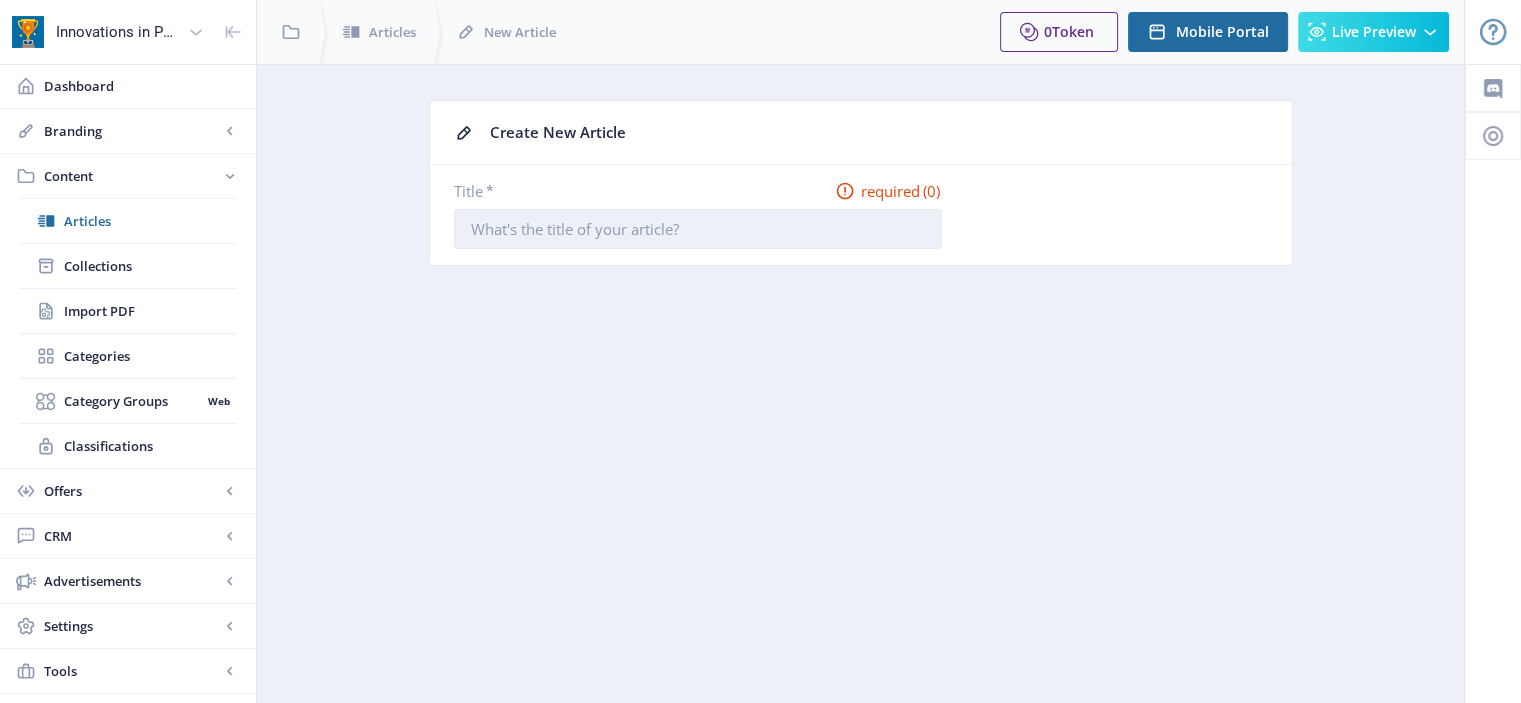 click on "Title   *" at bounding box center [698, 229] 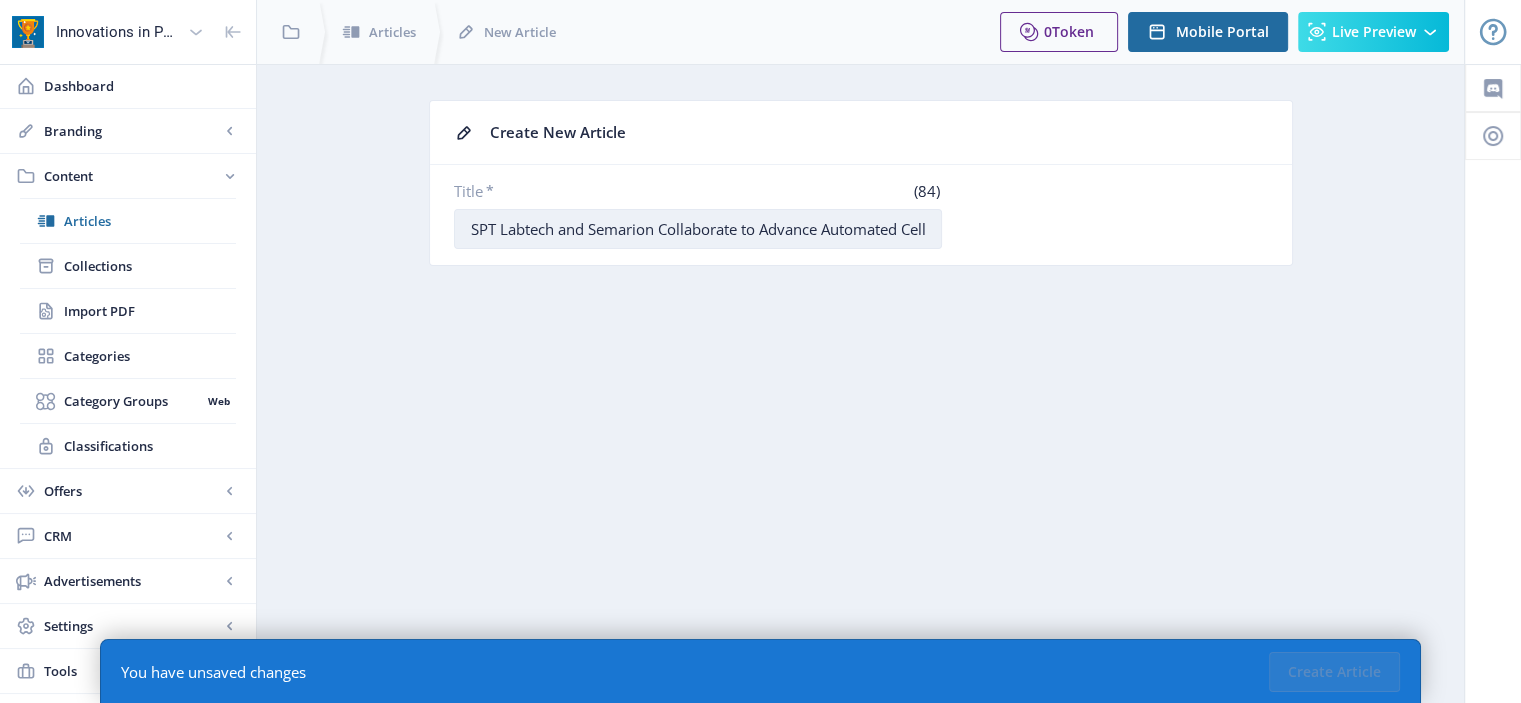 scroll, scrollTop: 0, scrollLeft: 178, axis: horizontal 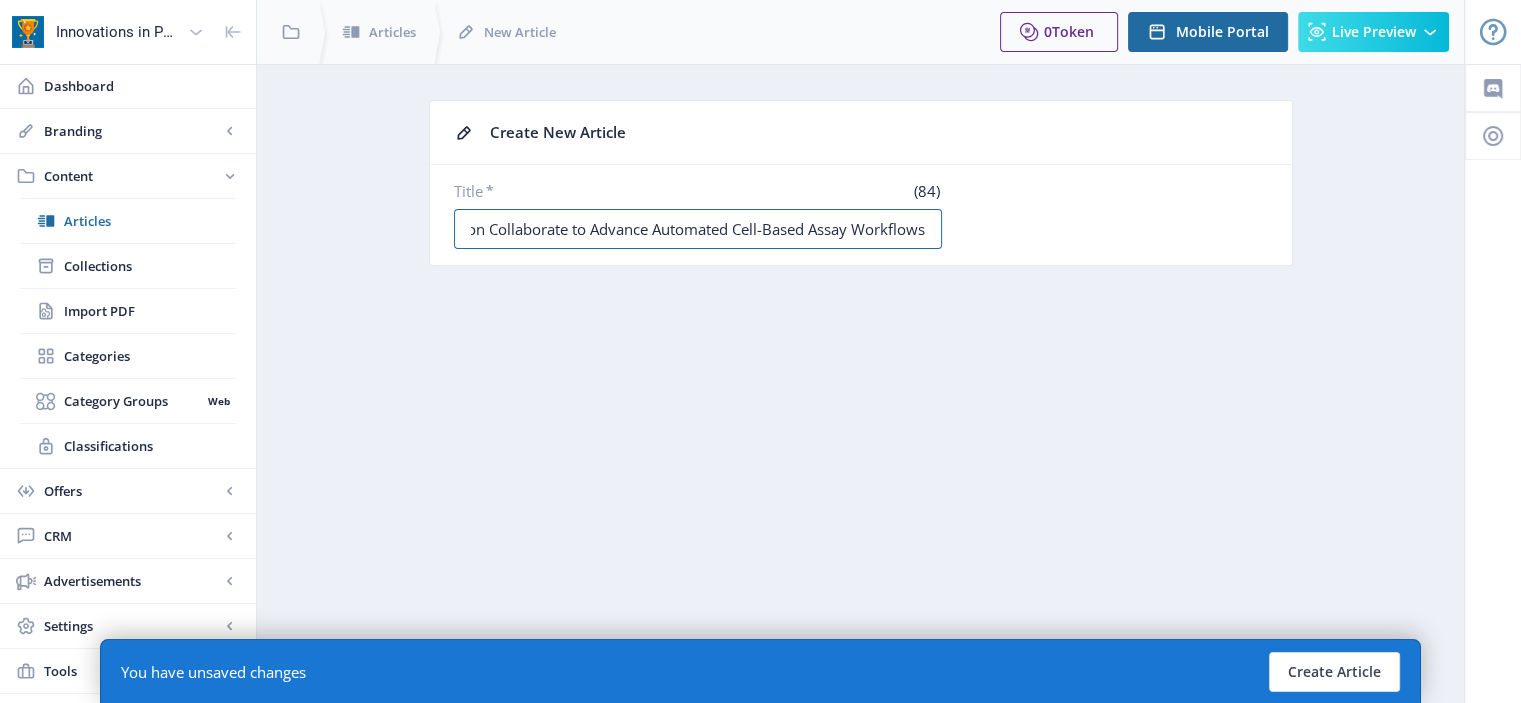 type on "SPT Labtech and Semarion Collaborate to Advance Automated Cell-Based Assay Workflows" 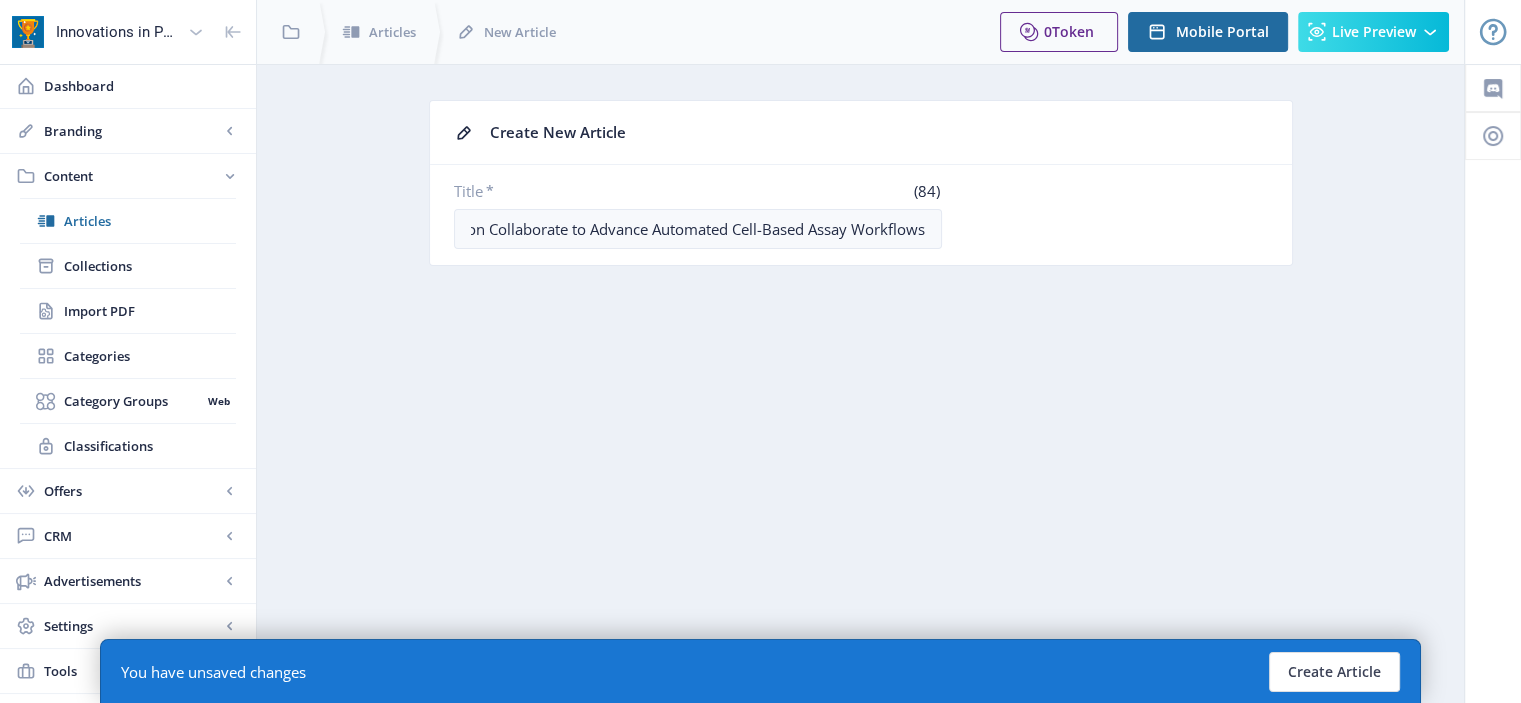 scroll, scrollTop: 0, scrollLeft: 0, axis: both 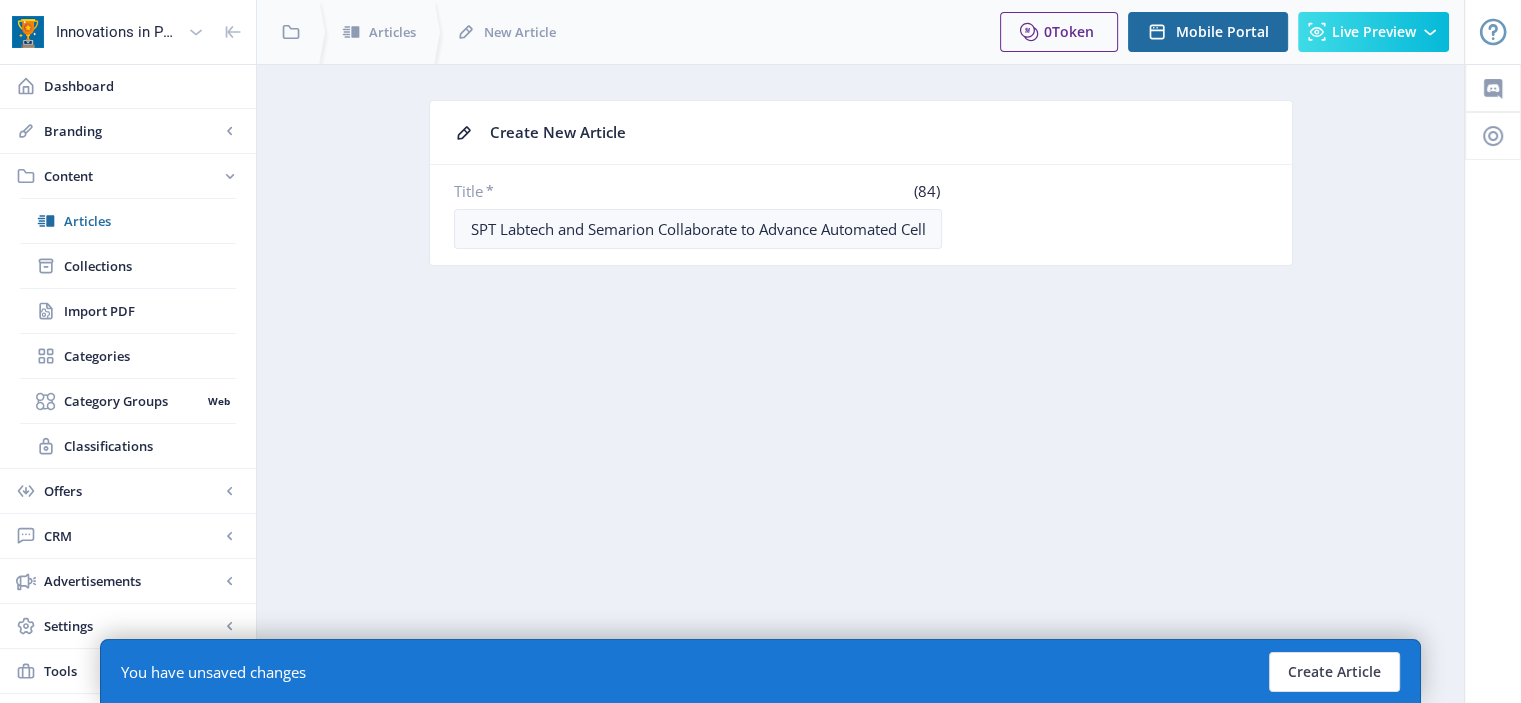 click on "You have unsaved changes Create Article" at bounding box center (760, 671) 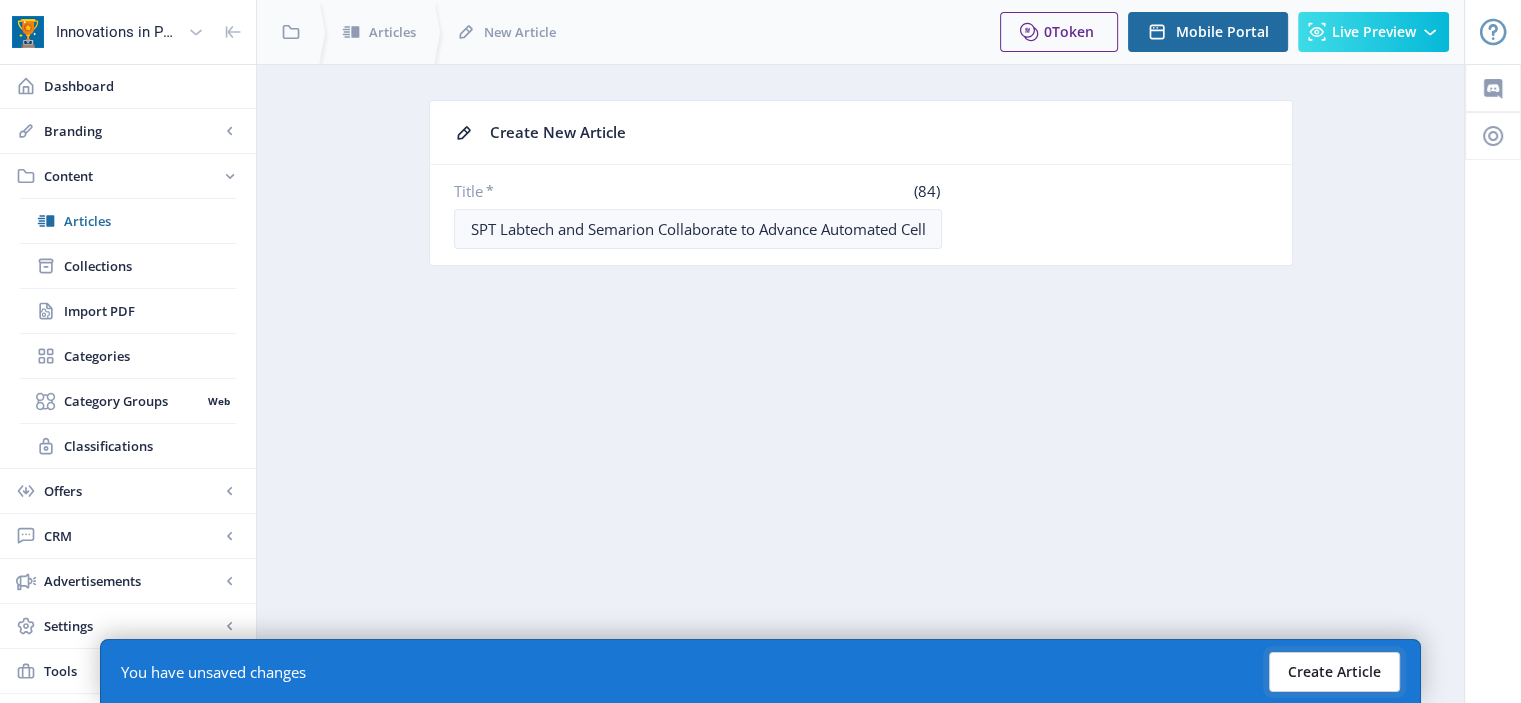 click on "Create Article" at bounding box center [1334, 672] 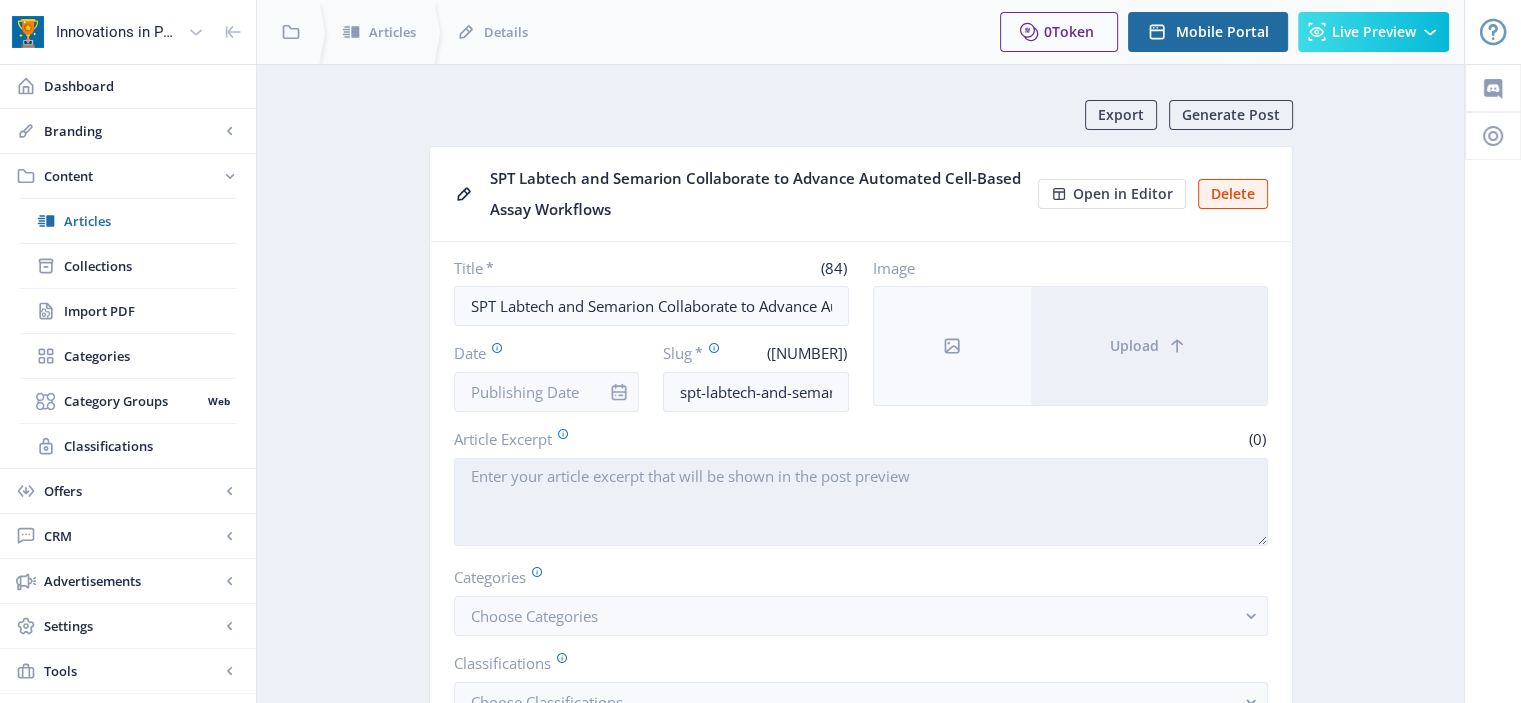 click on "Article Excerpt" at bounding box center [861, 502] 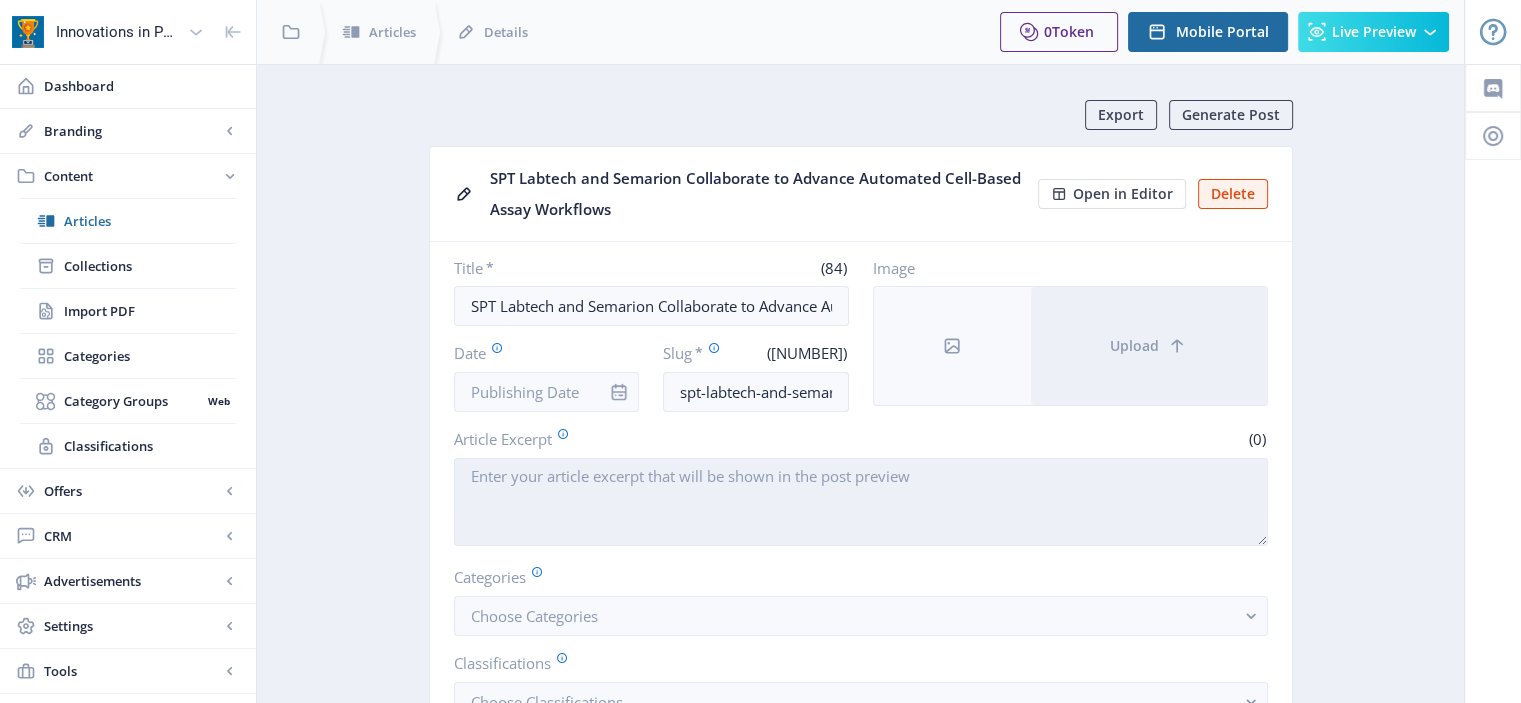 paste on "[CITY], [COUNTRY], [DATE]: SPT Labtech, a global leader in innovative laboratory automation, today announced a strategic collaboration with Semarion, a University of [CITY] spin-out company from the Cavendish Laboratory combining materials engineering and cell biology to tackle unmet drug screening needs. The partnership will integrate SPT Labtech’s firefly® liquid handling platform with Semarion’s SemaCyte® microcarrier technology to develop a flexible, scalable, and automated workflow that simplifies and accelerates key stages of adherent cell assay development." 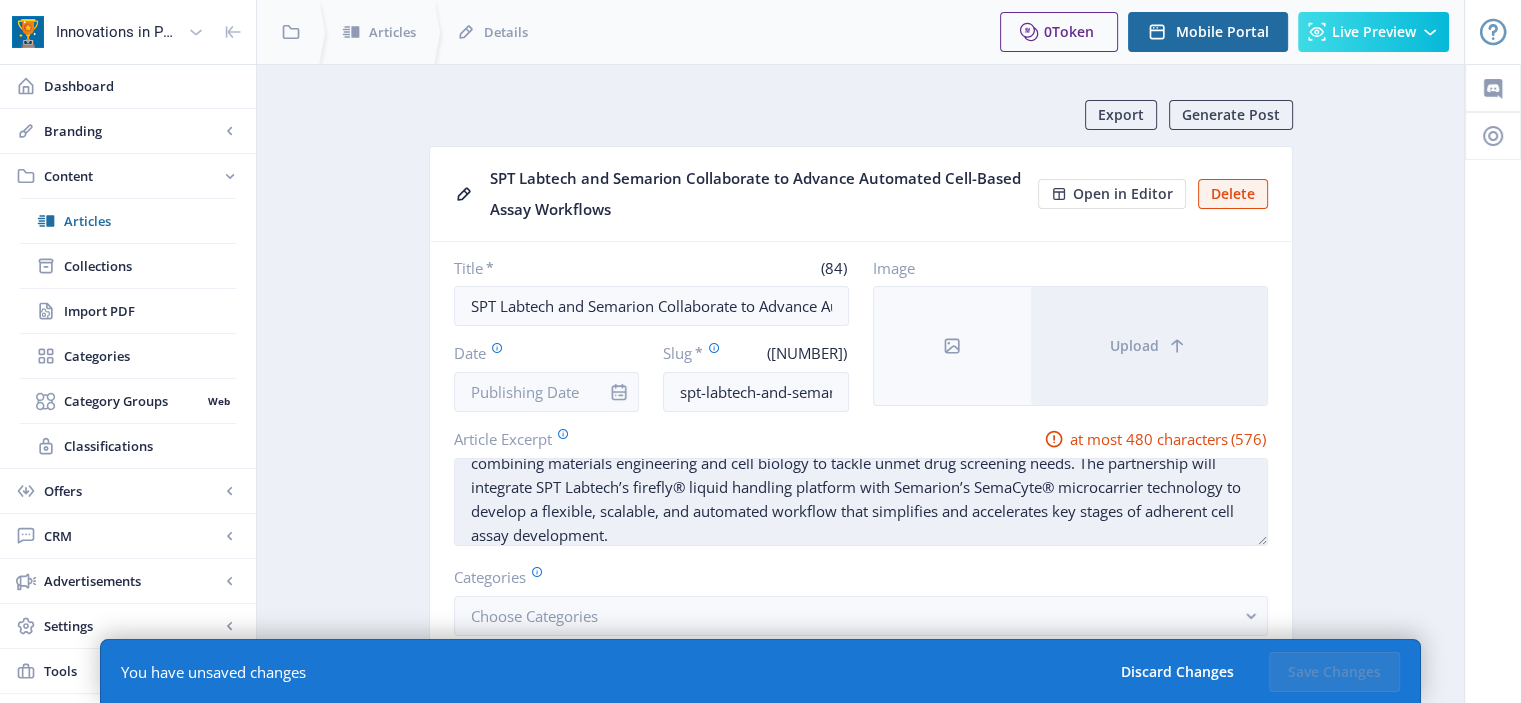 scroll, scrollTop: 0, scrollLeft: 0, axis: both 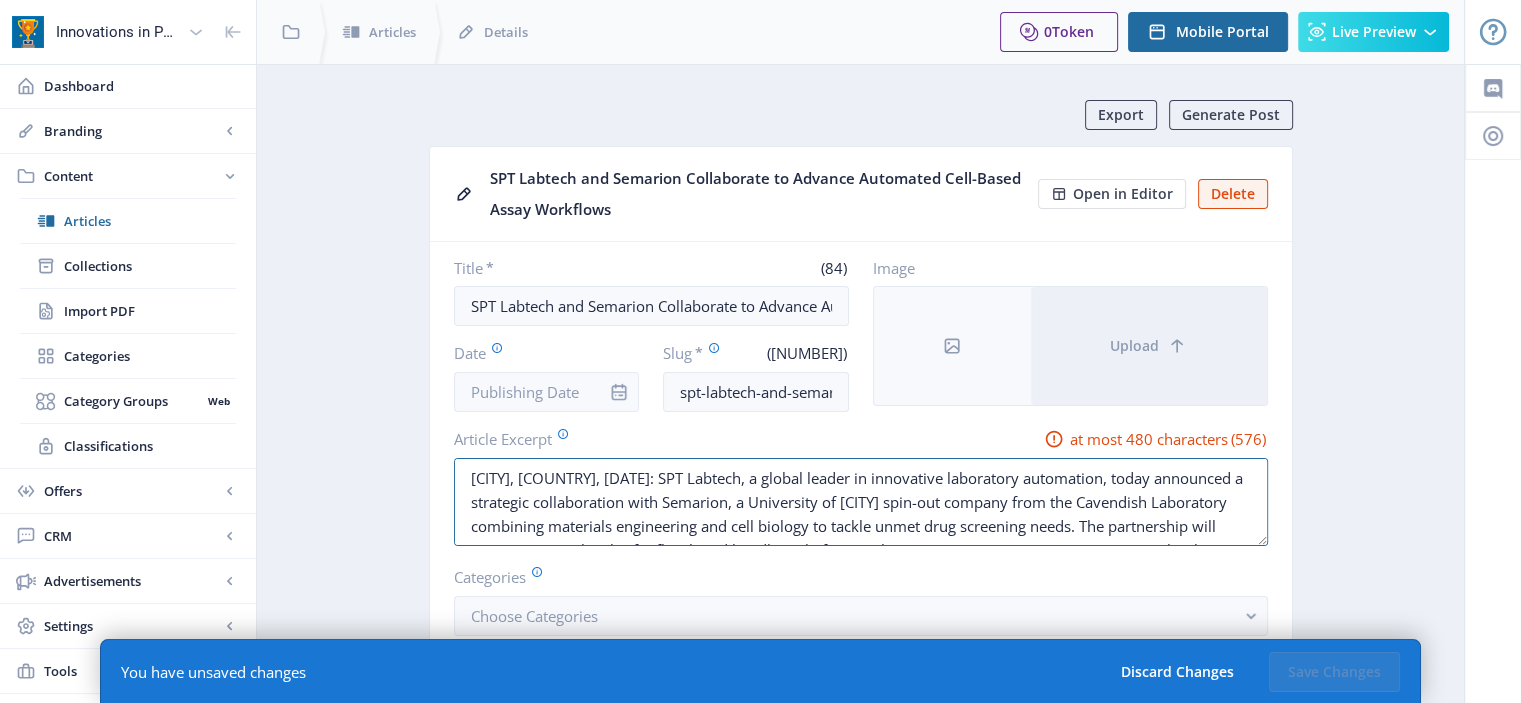 drag, startPoint x: 581, startPoint y: 473, endPoint x: 410, endPoint y: 475, distance: 171.01169 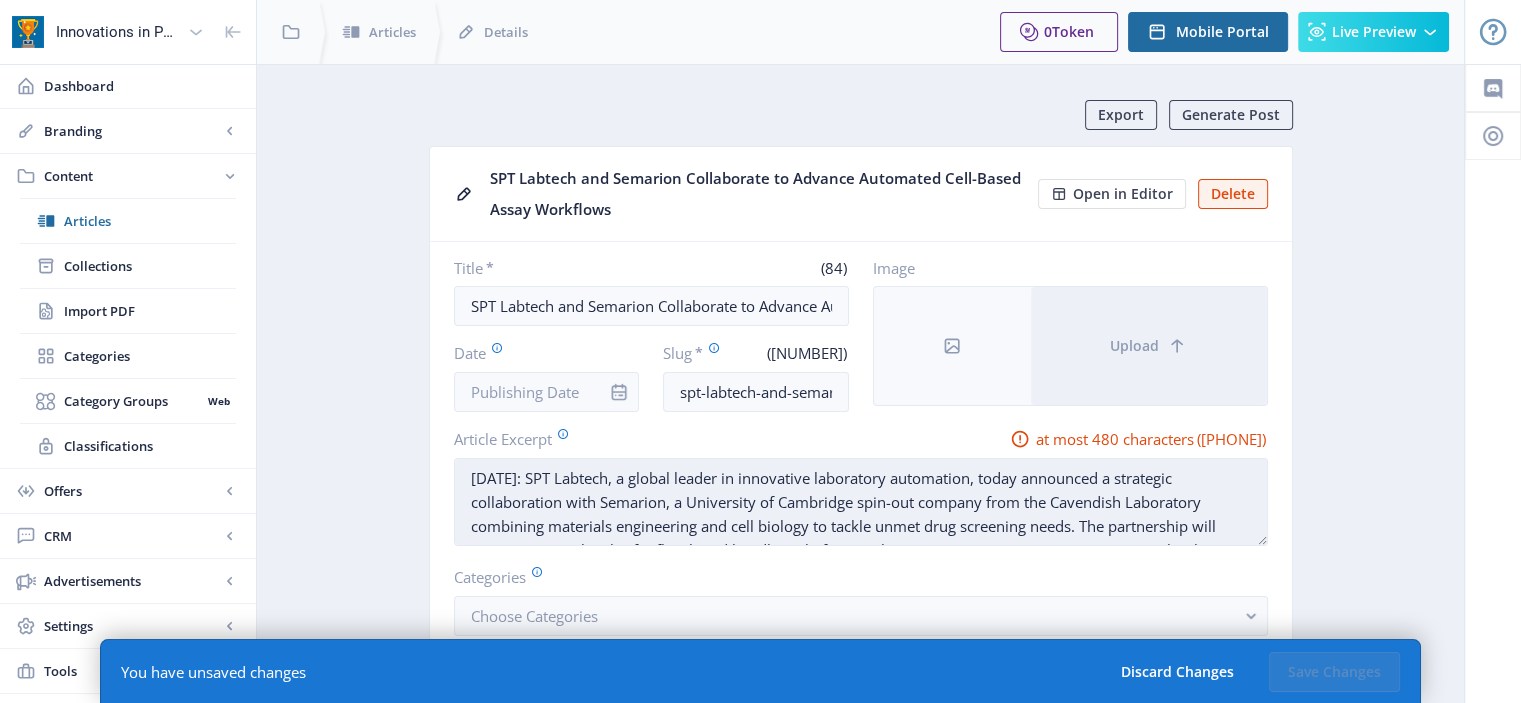 click on "[DATE]: SPT Labtech, a global leader in innovative laboratory automation, today announced a strategic collaboration with Semarion, a University of Cambridge spin-out company from the Cavendish Laboratory combining materials engineering and cell biology to tackle unmet drug screening needs. The partnership will integrate SPT Labtech’s firefly® liquid handling platform with Semarion’s SemaCyte® microcarrier technology to develop a flexible, scalable, and automated workflow that simplifies and accelerates key stages of adherent cell assay development." at bounding box center [861, 502] 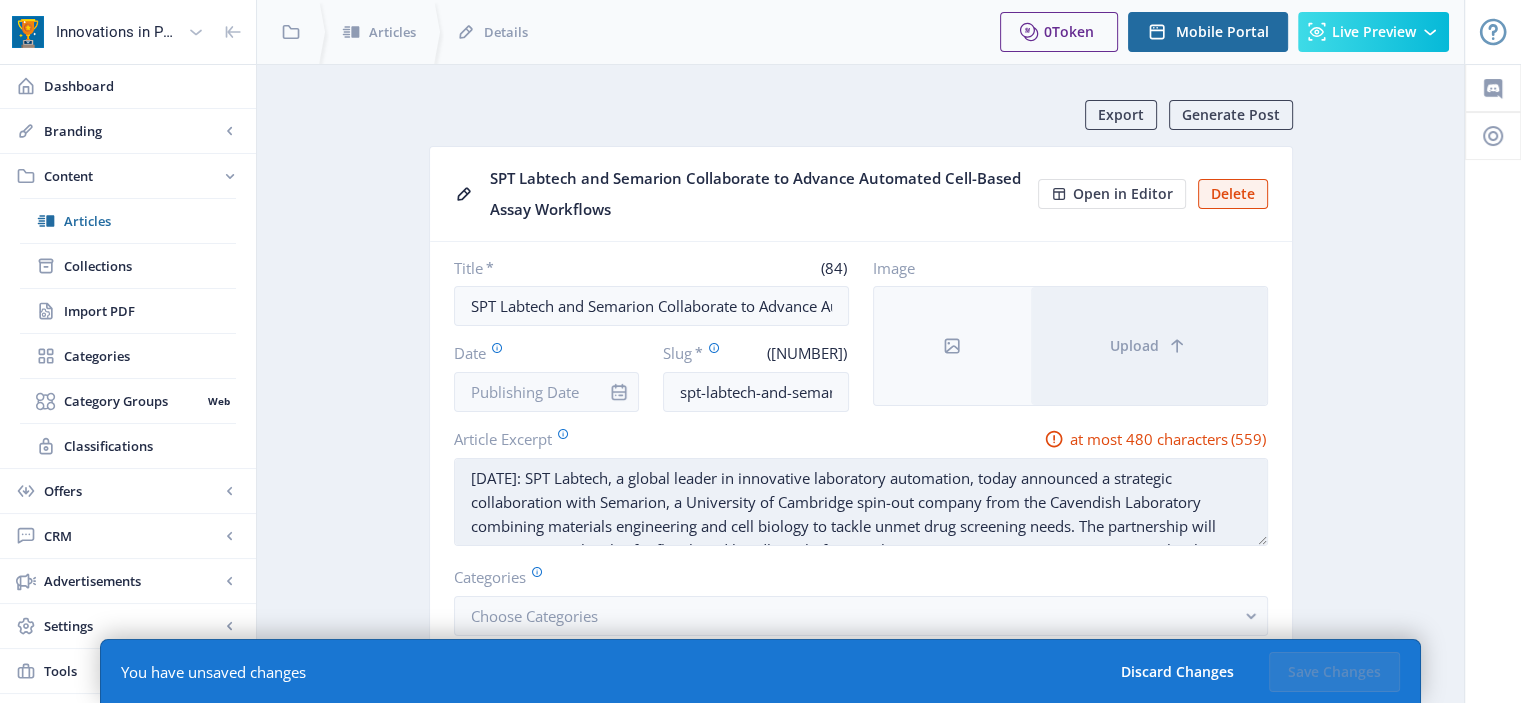 click on "[DATE]: SPT Labtech, a global leader in innovative laboratory automation, today announced a strategic collaboration with Semarion, a University of Cambridge spin-out company from the Cavendish Laboratory combining materials engineering and cell biology to tackle unmet drug screening needs. The partnership will integrate SPT Labtech’s firefly® liquid handling platform with Semarion’s SemaCyte® microcarrier technology to develop a flexible, scalable, and automated workflow that simplifies and accelerates key stages of adherent cell assay development." at bounding box center (861, 502) 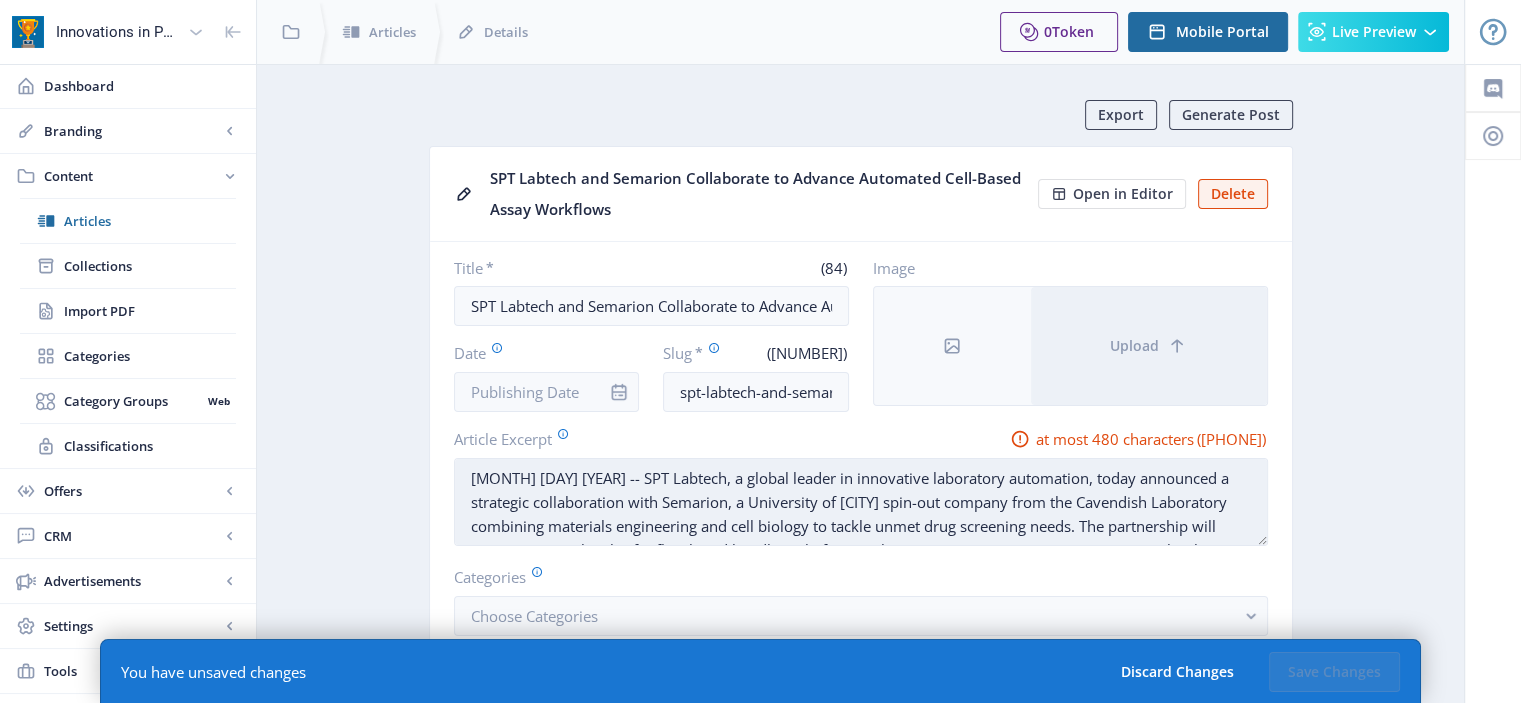 paste on "[CITY], [STATE]," 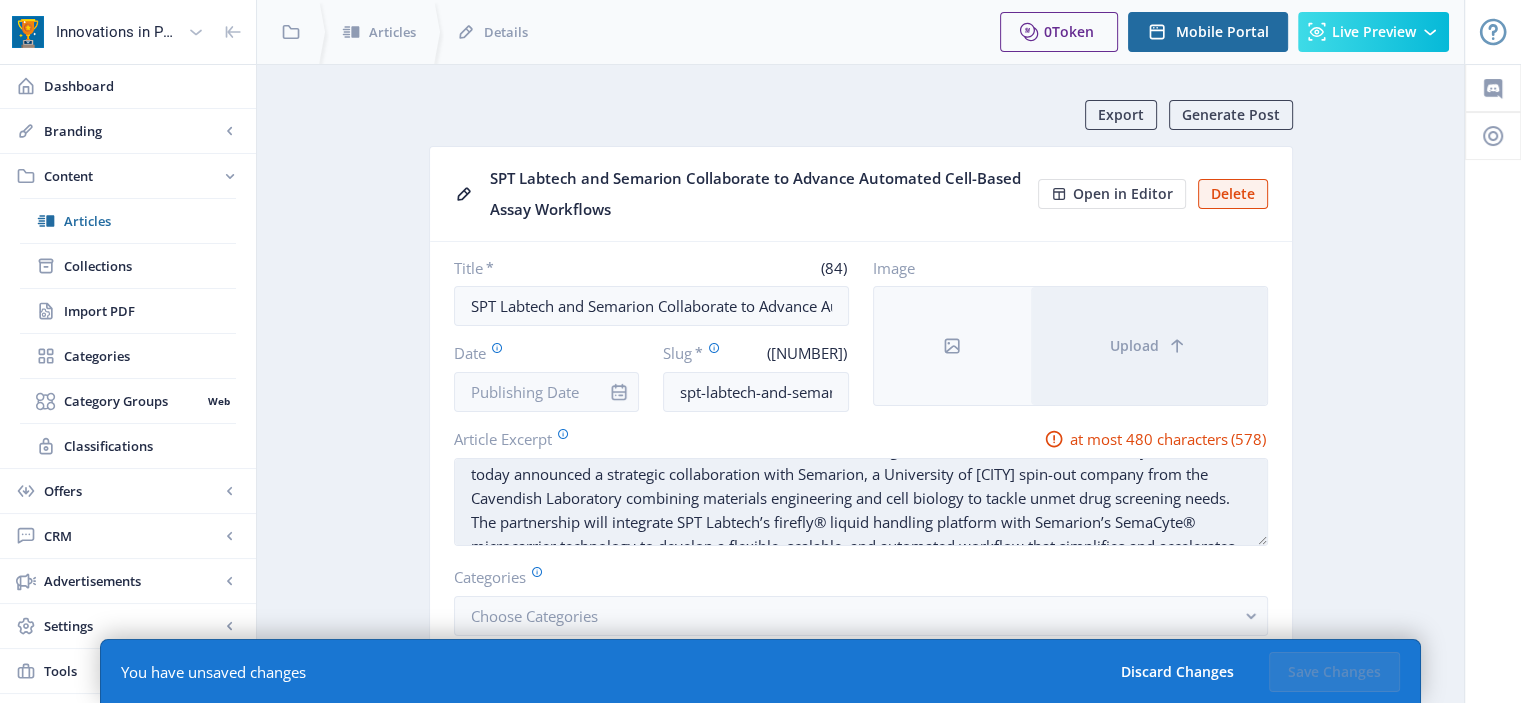 scroll, scrollTop: 32, scrollLeft: 0, axis: vertical 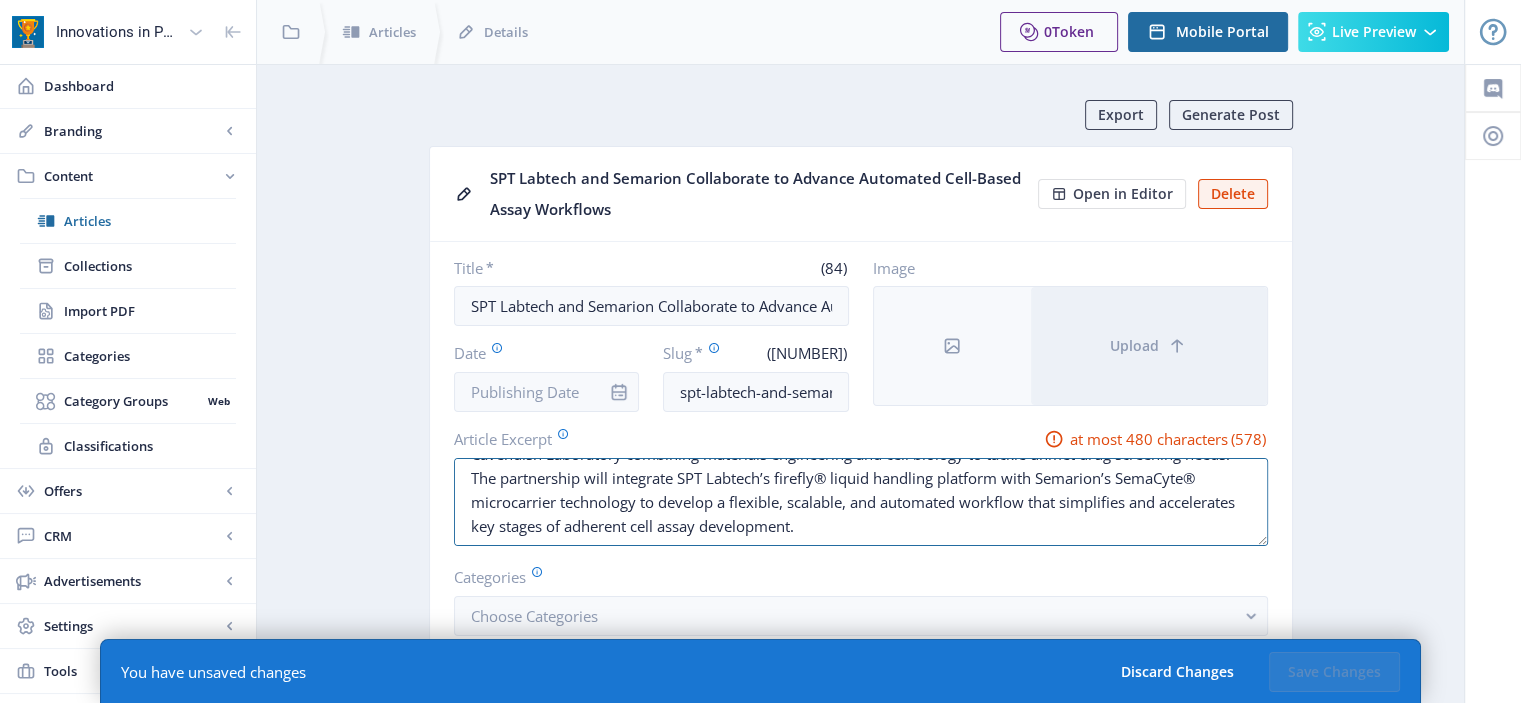 drag, startPoint x: 518, startPoint y: 510, endPoint x: 1415, endPoint y: 569, distance: 898.93823 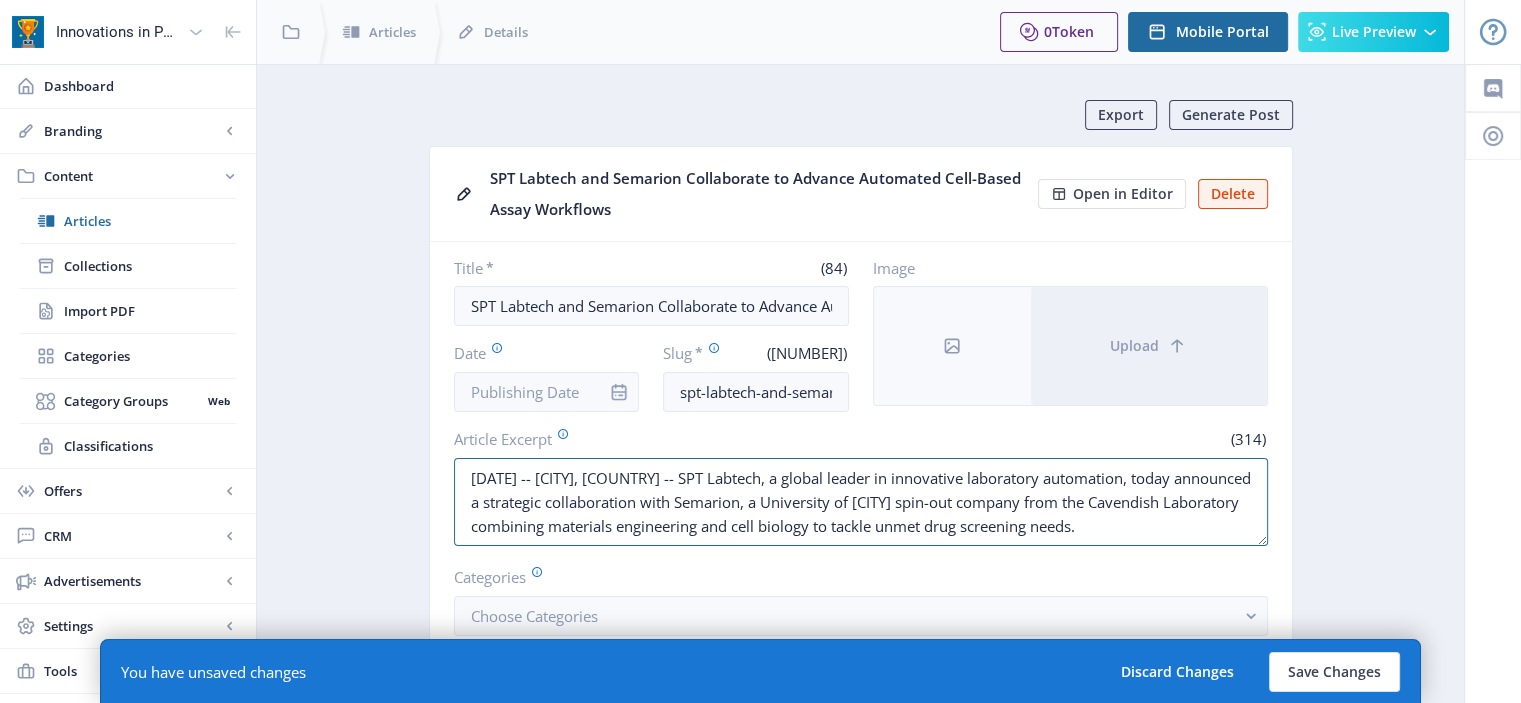 scroll, scrollTop: 24, scrollLeft: 0, axis: vertical 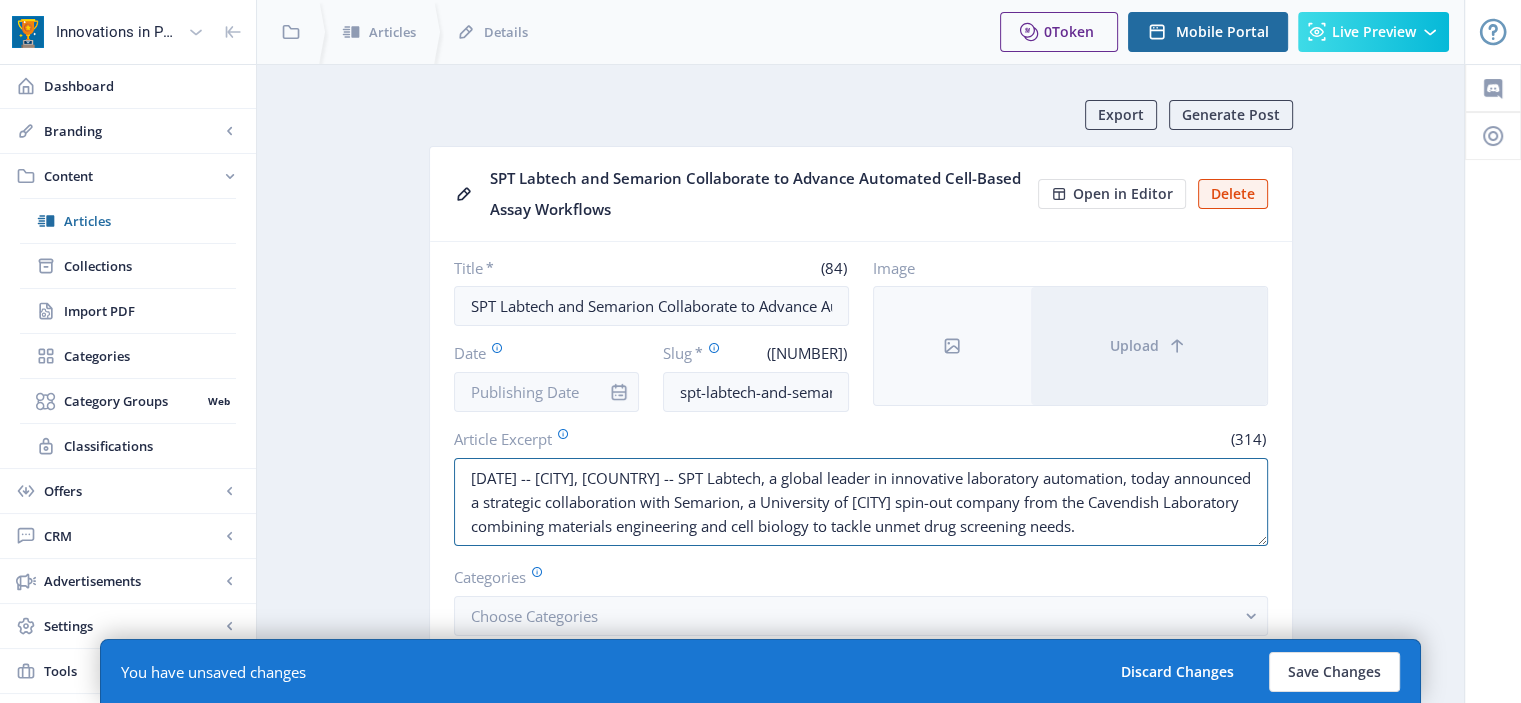 drag, startPoint x: 529, startPoint y: 517, endPoint x: 354, endPoint y: 399, distance: 211.06635 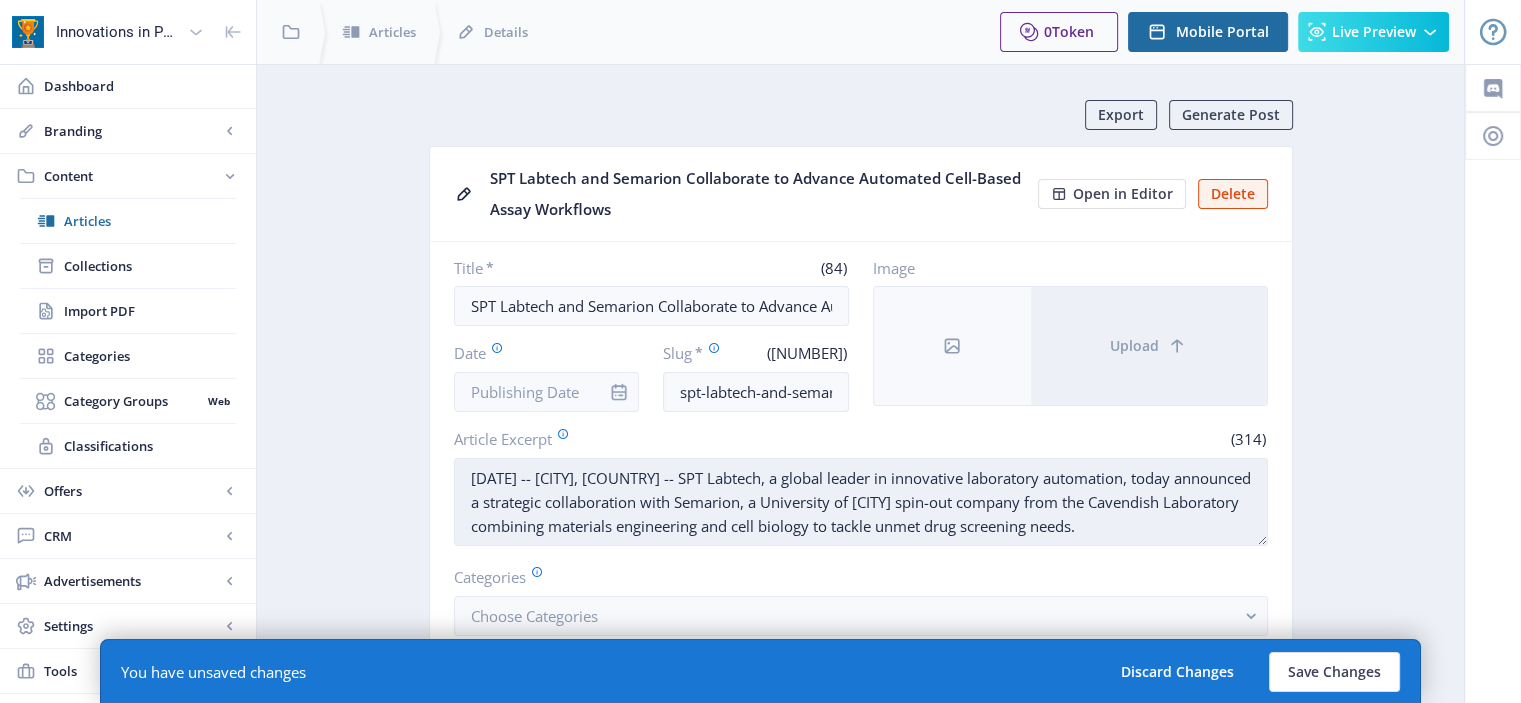 scroll, scrollTop: 24, scrollLeft: 0, axis: vertical 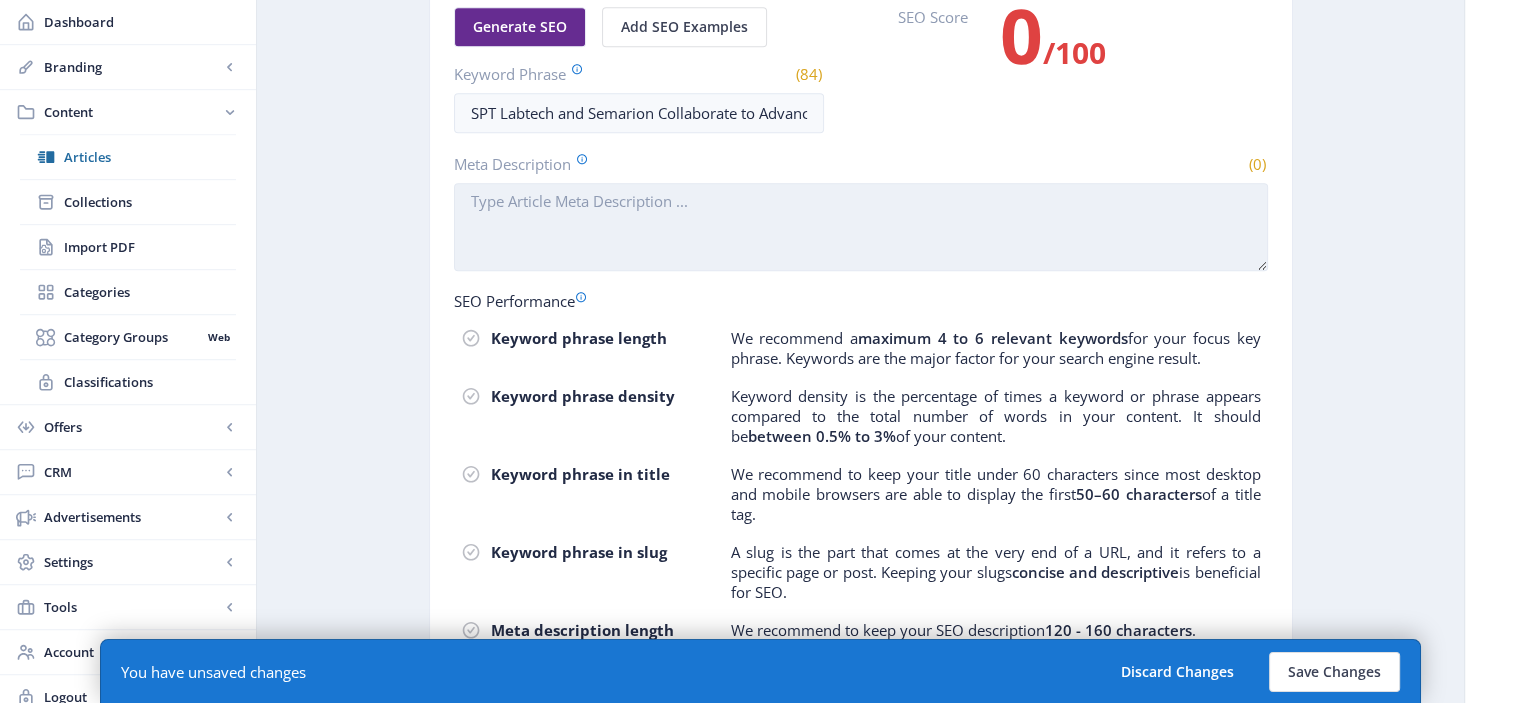 type on "[DATE] -- [CITY], [COUNTRY] -- SPT Labtech, a global leader in innovative laboratory automation, today announced a strategic collaboration with Semarion, a University of [CITY] spin-out company from the Cavendish Laboratory combining materials engineering and cell biology to tackle unmet drug screening needs." 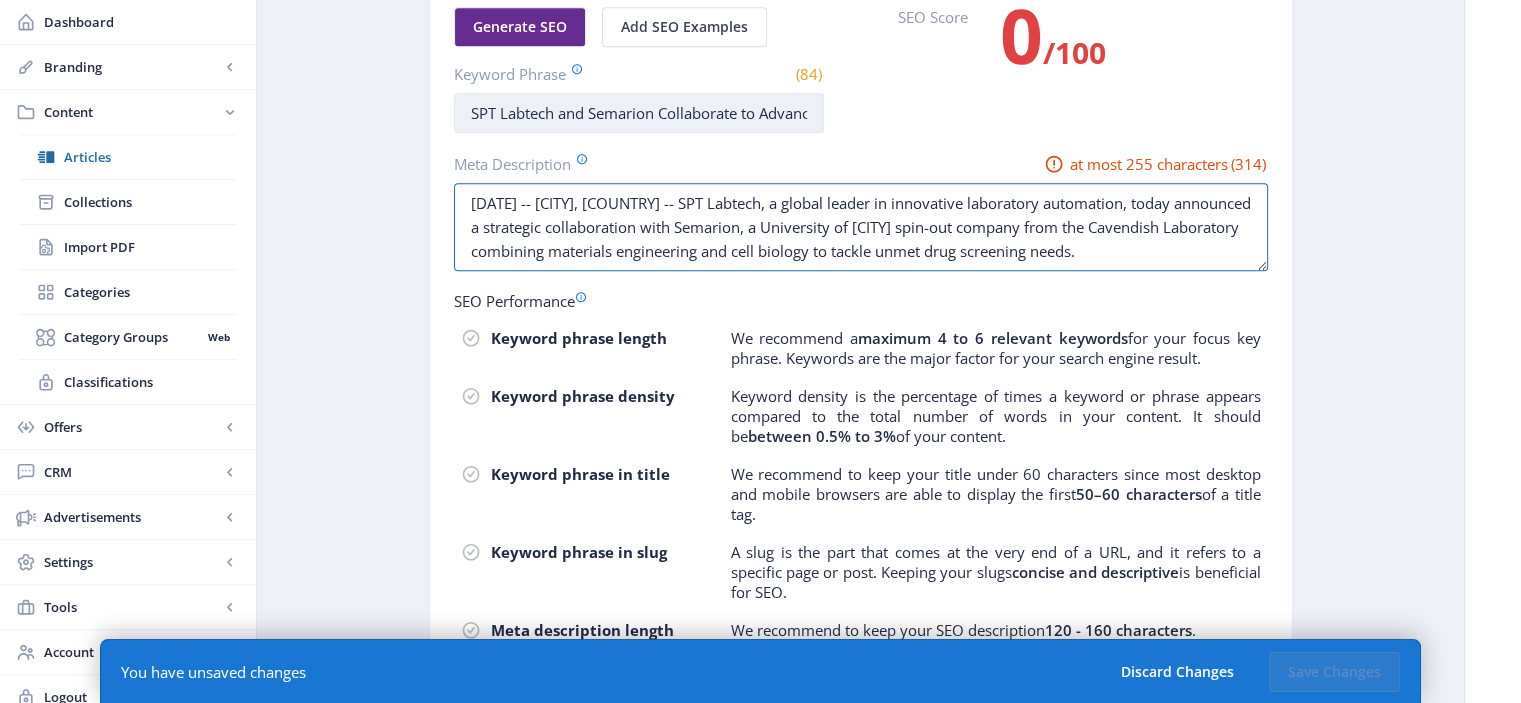 type on "[DATE] -- [CITY], [COUNTRY] -- SPT Labtech, a global leader in innovative laboratory automation, today announced a strategic collaboration with Semarion, a University of [CITY] spin-out company from the Cavendish Laboratory combining materials engineering and cell biology to tackle unmet drug screening needs." 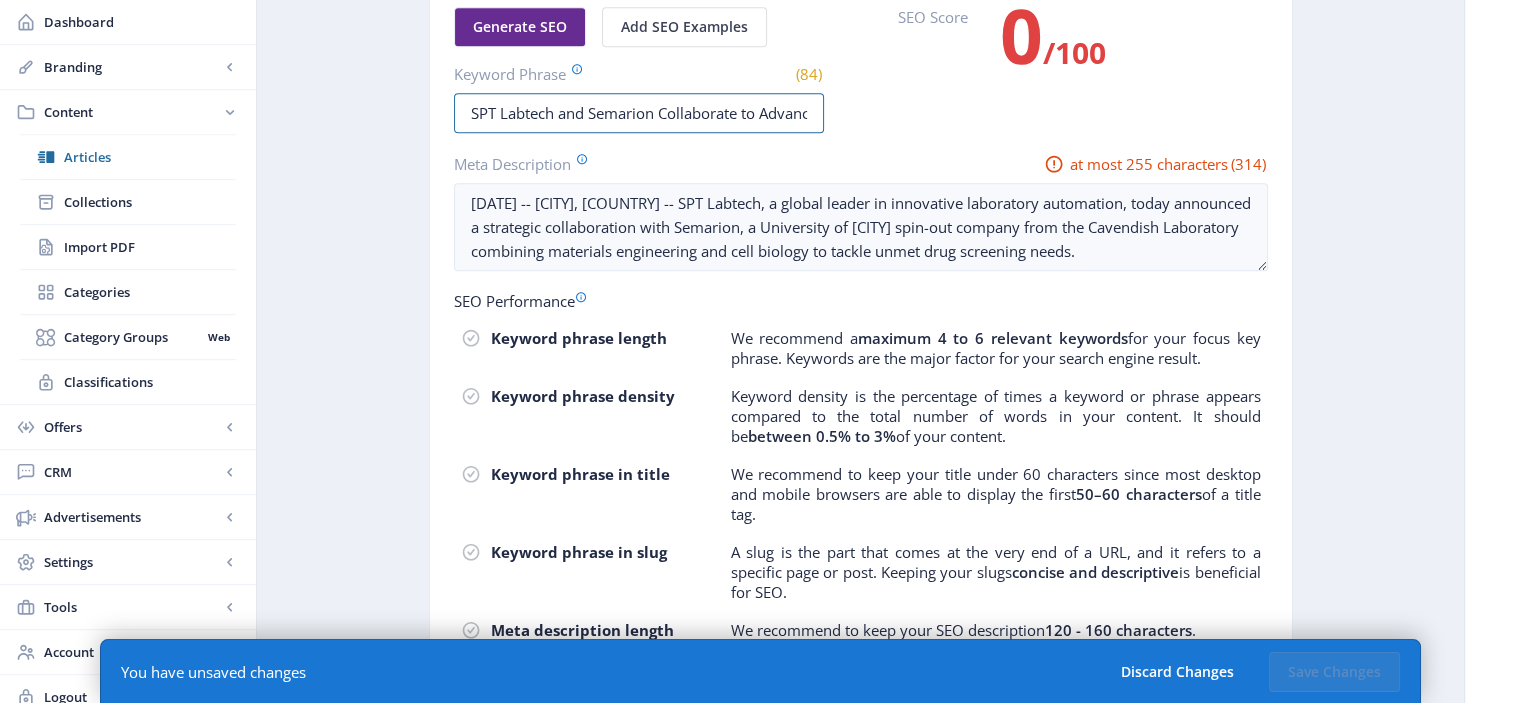 scroll, scrollTop: 0, scrollLeft: 296, axis: horizontal 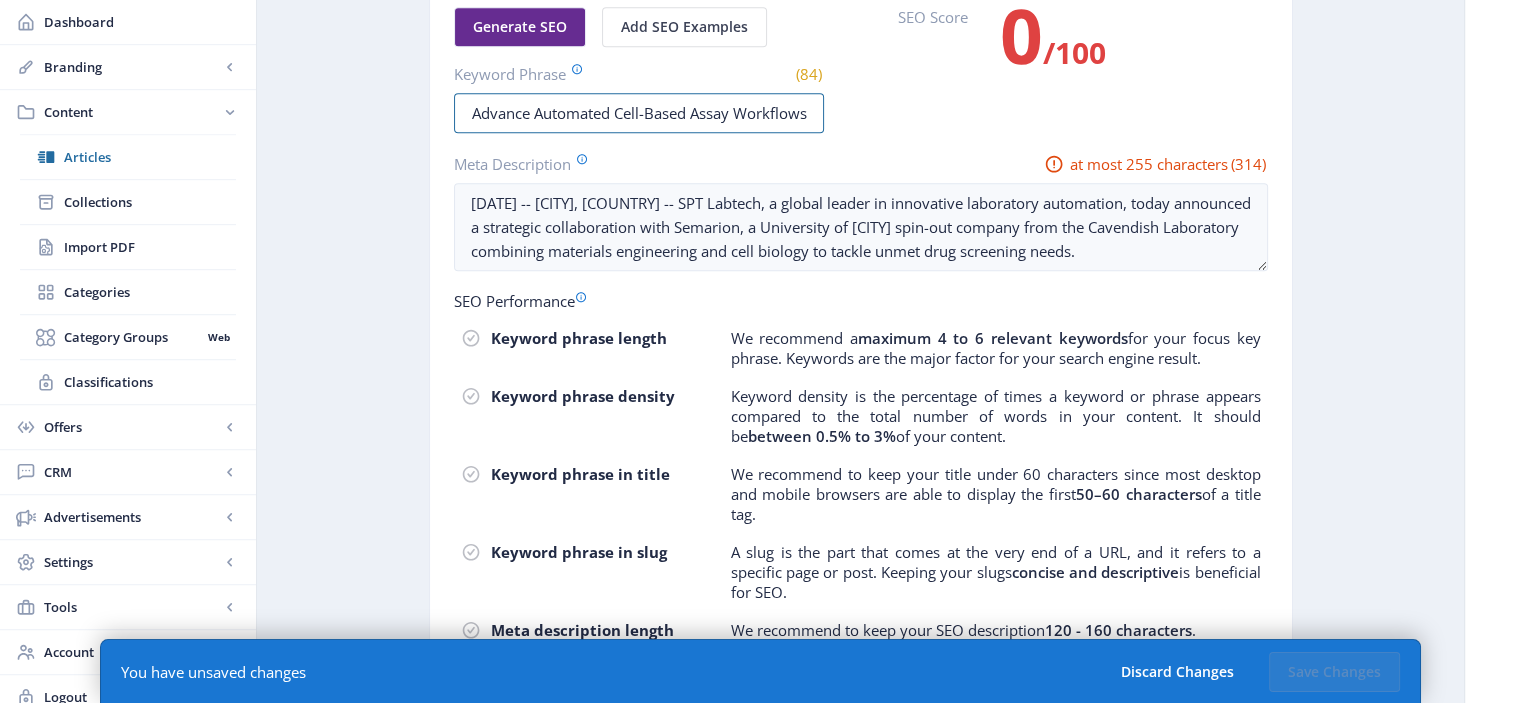 drag, startPoint x: 497, startPoint y: 107, endPoint x: 1075, endPoint y: 107, distance: 578 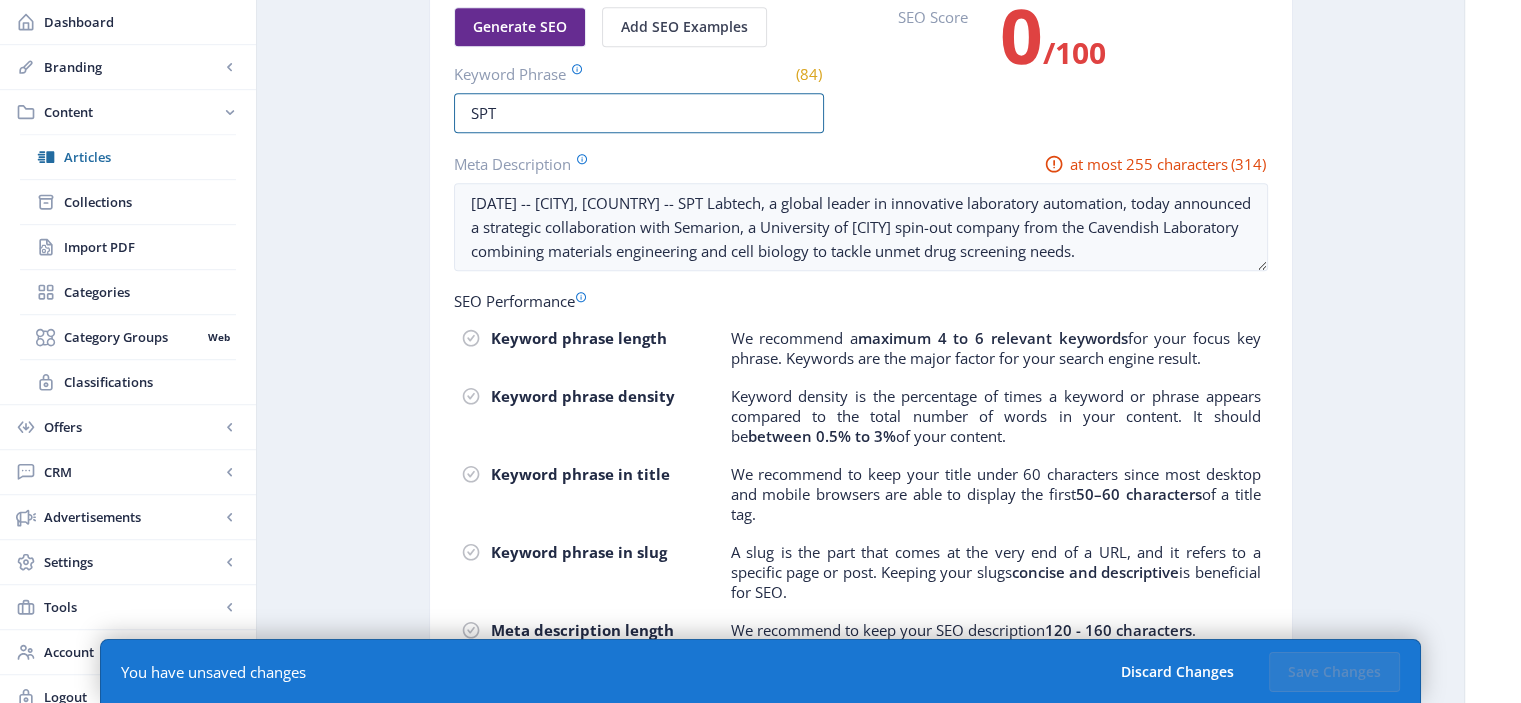 scroll, scrollTop: 0, scrollLeft: 0, axis: both 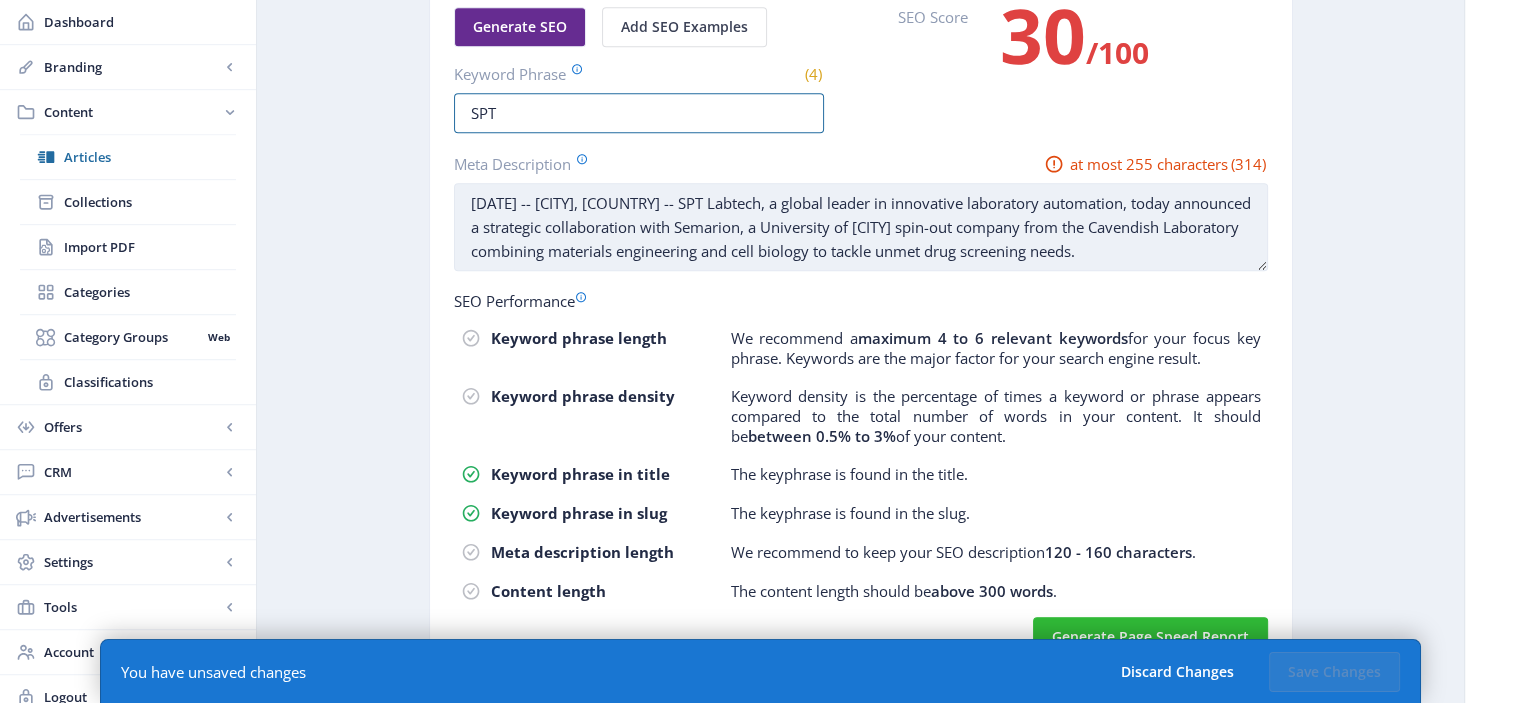 type on "SPT" 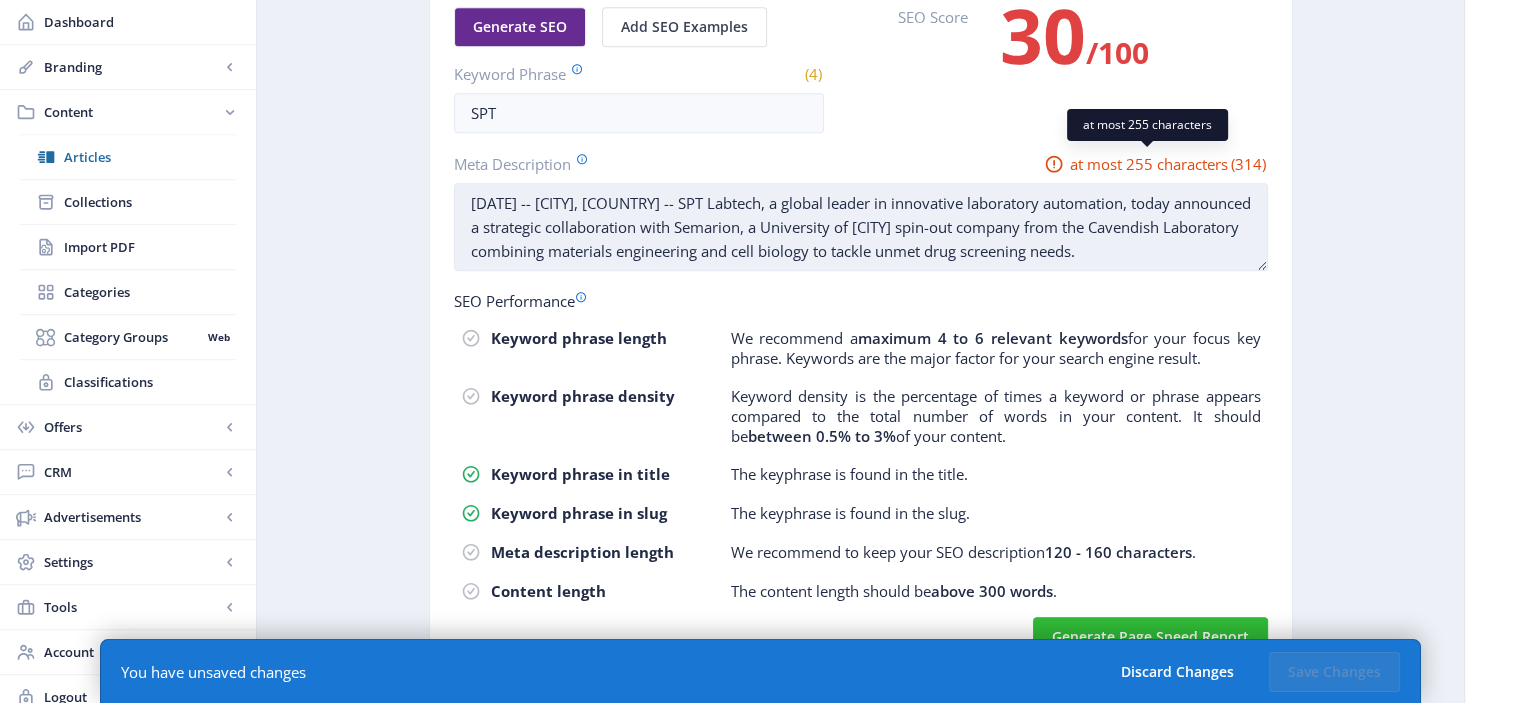 drag, startPoint x: 768, startPoint y: 198, endPoint x: 1141, endPoint y: 199, distance: 373.00134 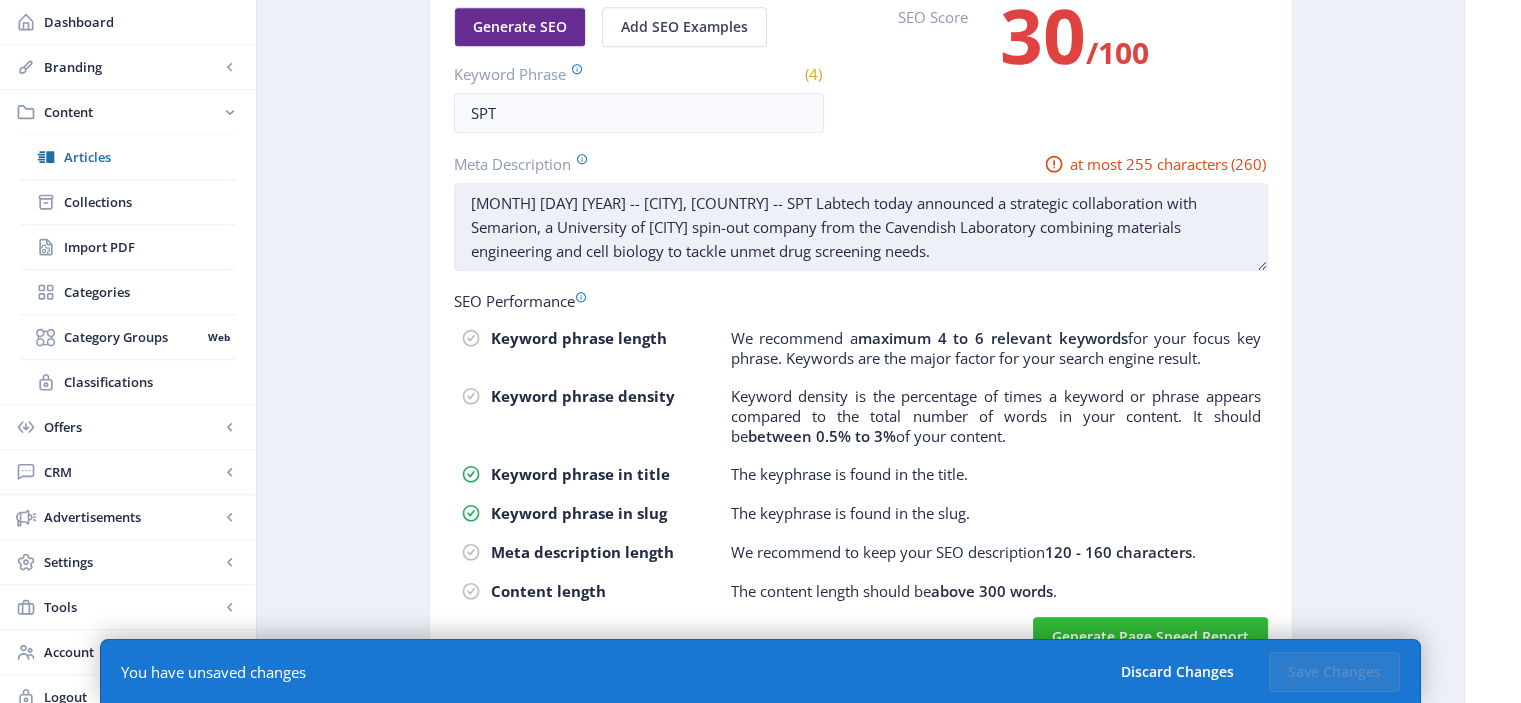 drag, startPoint x: 580, startPoint y: 249, endPoint x: 1180, endPoint y: 193, distance: 602.60767 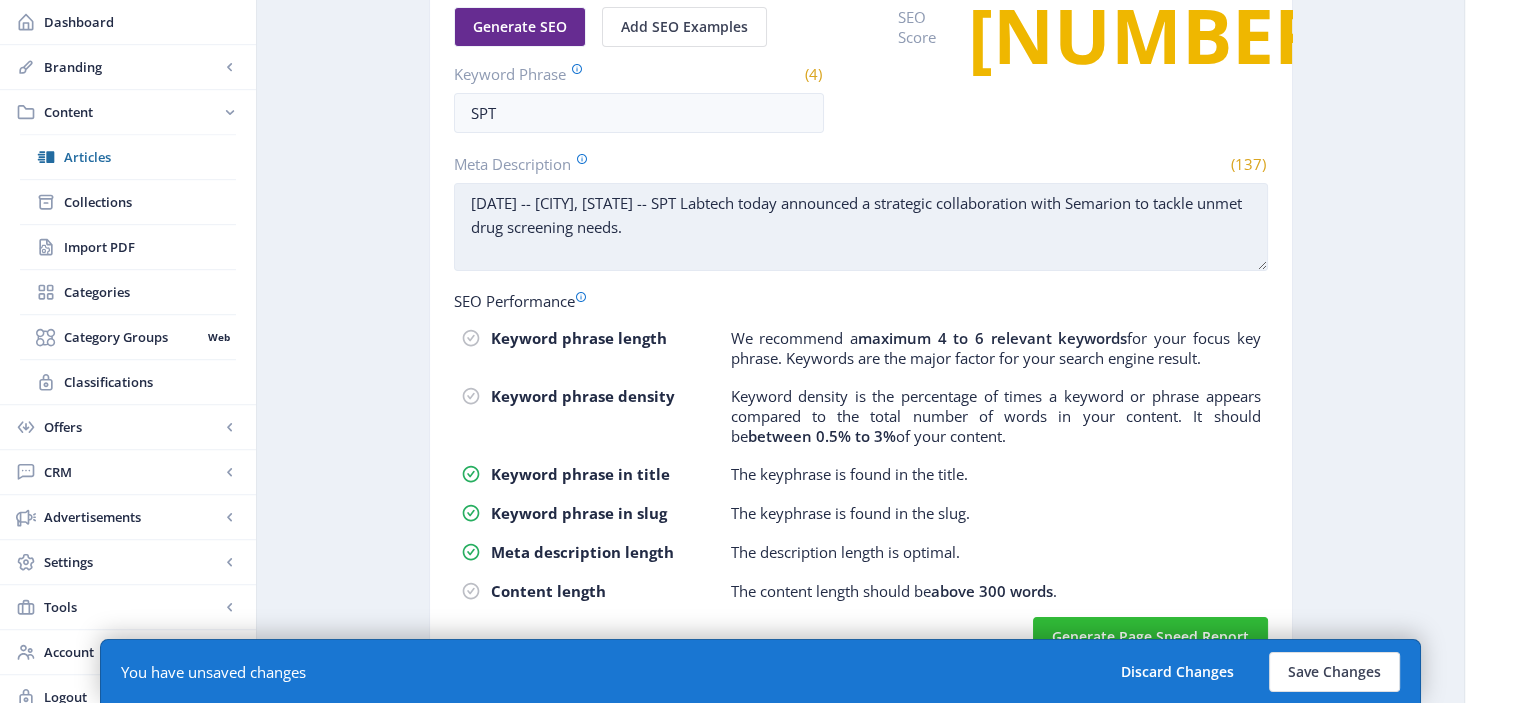 click on "[DATE] -- [CITY], [STATE] -- SPT Labtech today announced a strategic collaboration with Semarion to tackle unmet drug screening needs." at bounding box center (861, 227) 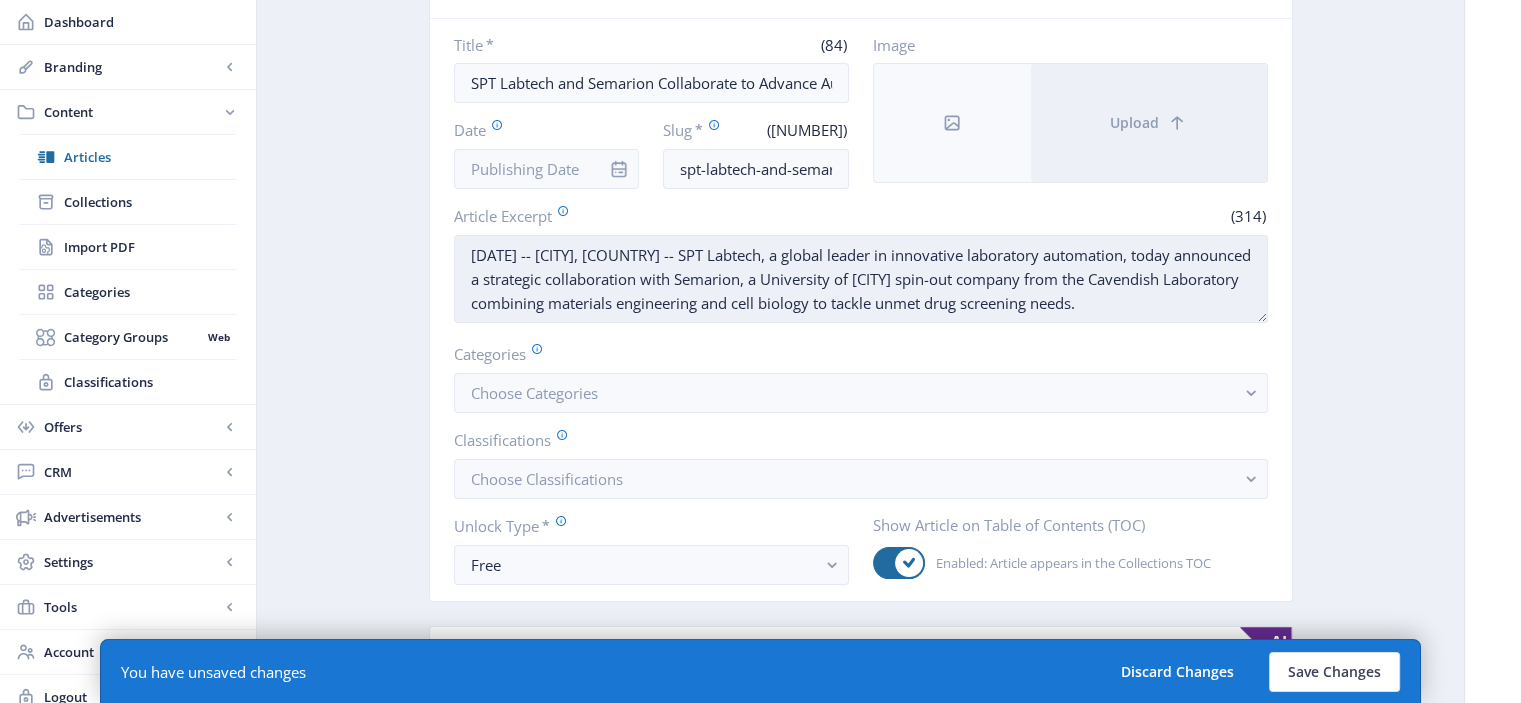 scroll, scrollTop: 221, scrollLeft: 0, axis: vertical 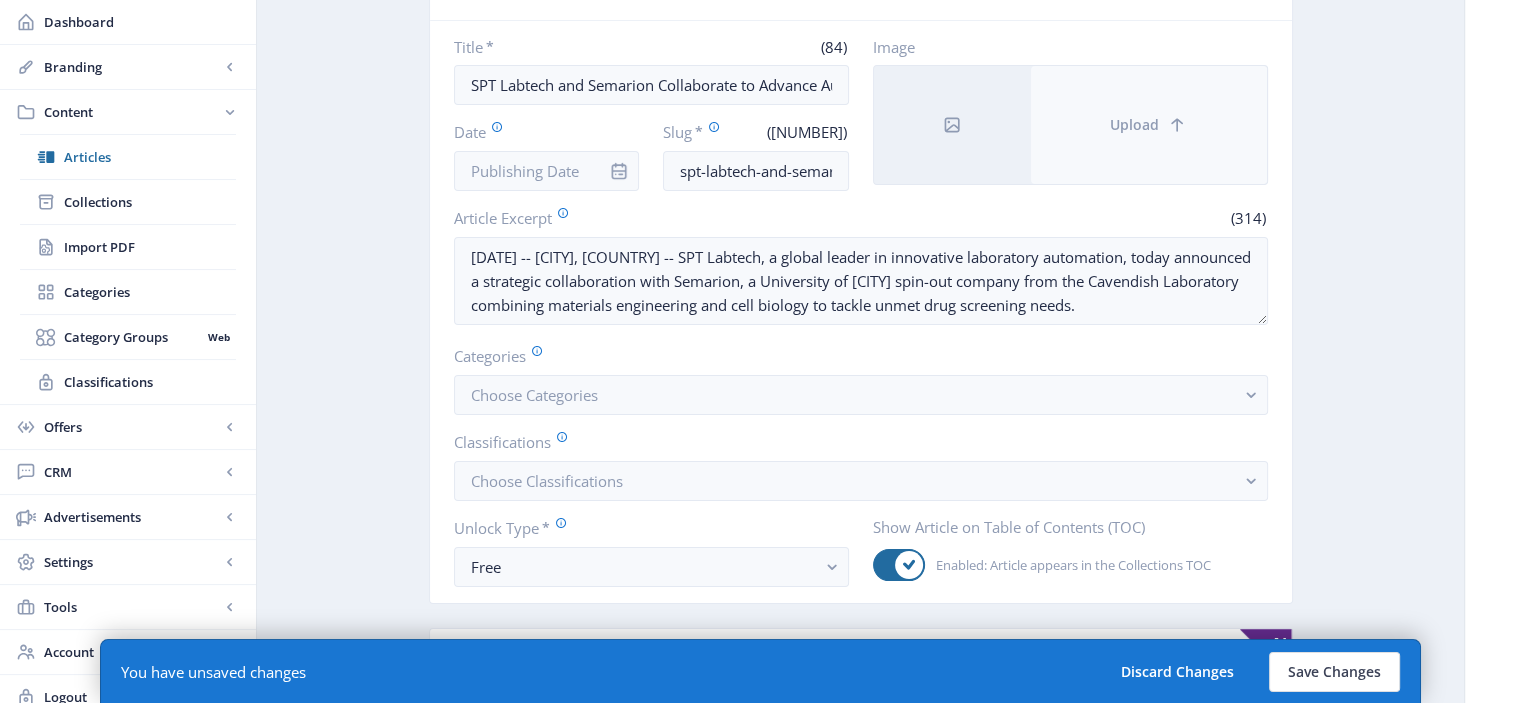 type on "[DATE] -- [CITY], [STATE] -- SPT Labtech today announced a strategic collaboration with Semarion to tackle unmet drug screening needs." 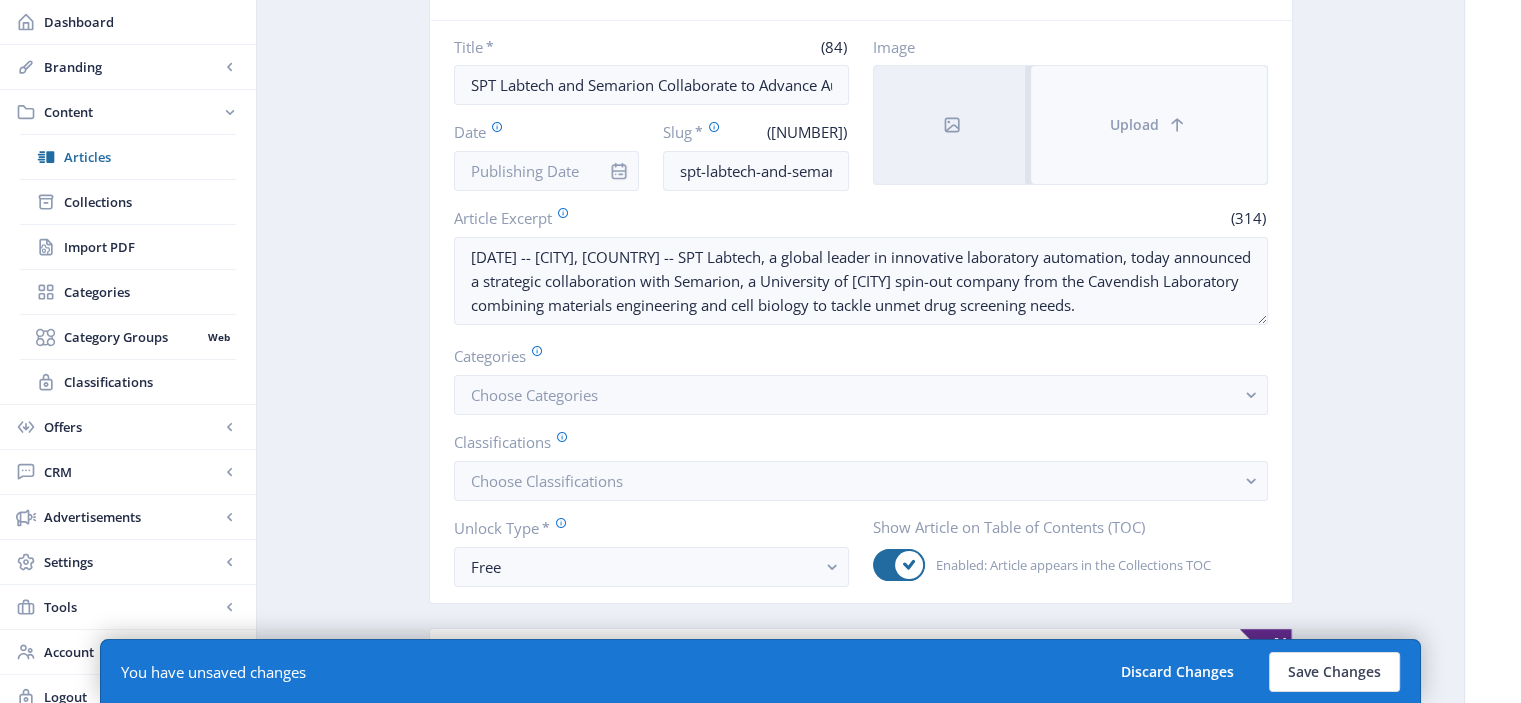 click on "Upload" at bounding box center (1149, 125) 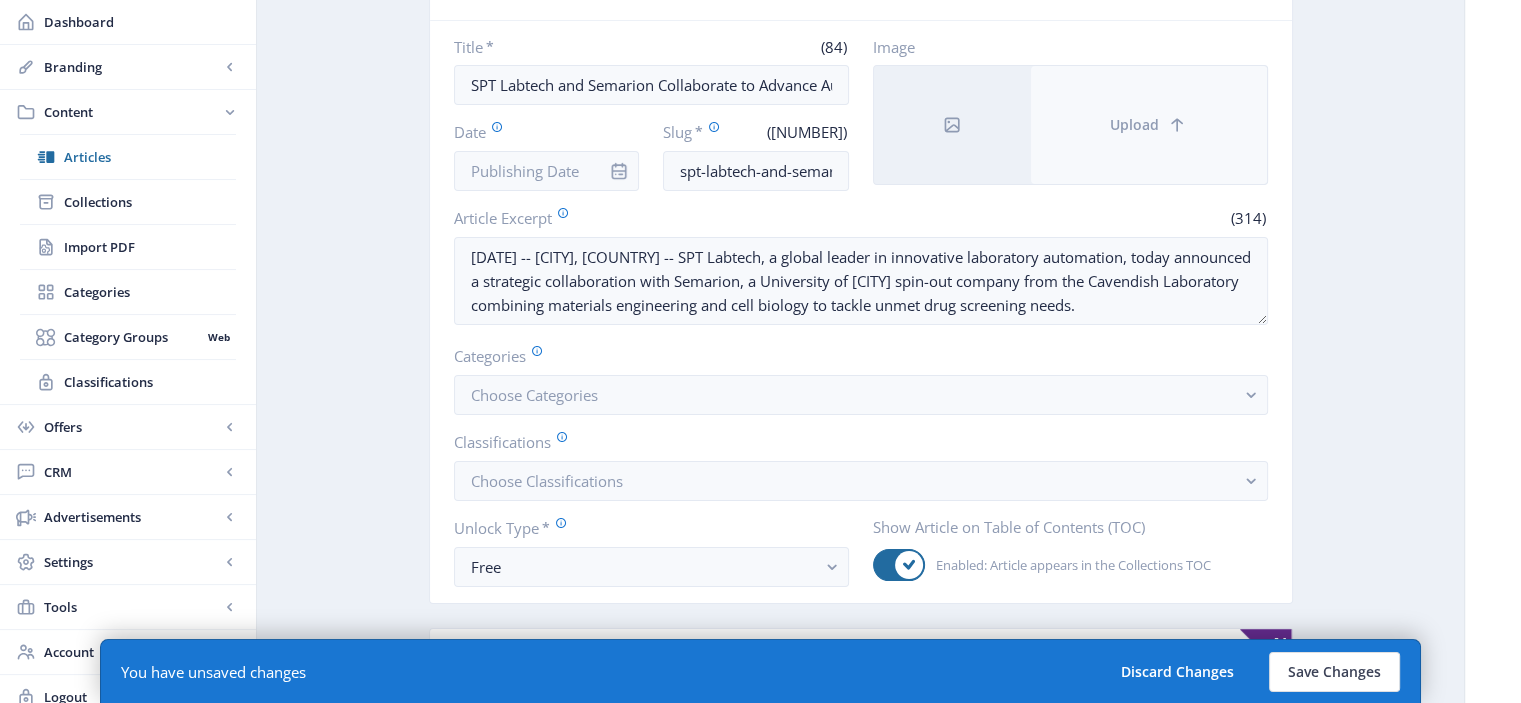 scroll, scrollTop: 0, scrollLeft: 0, axis: both 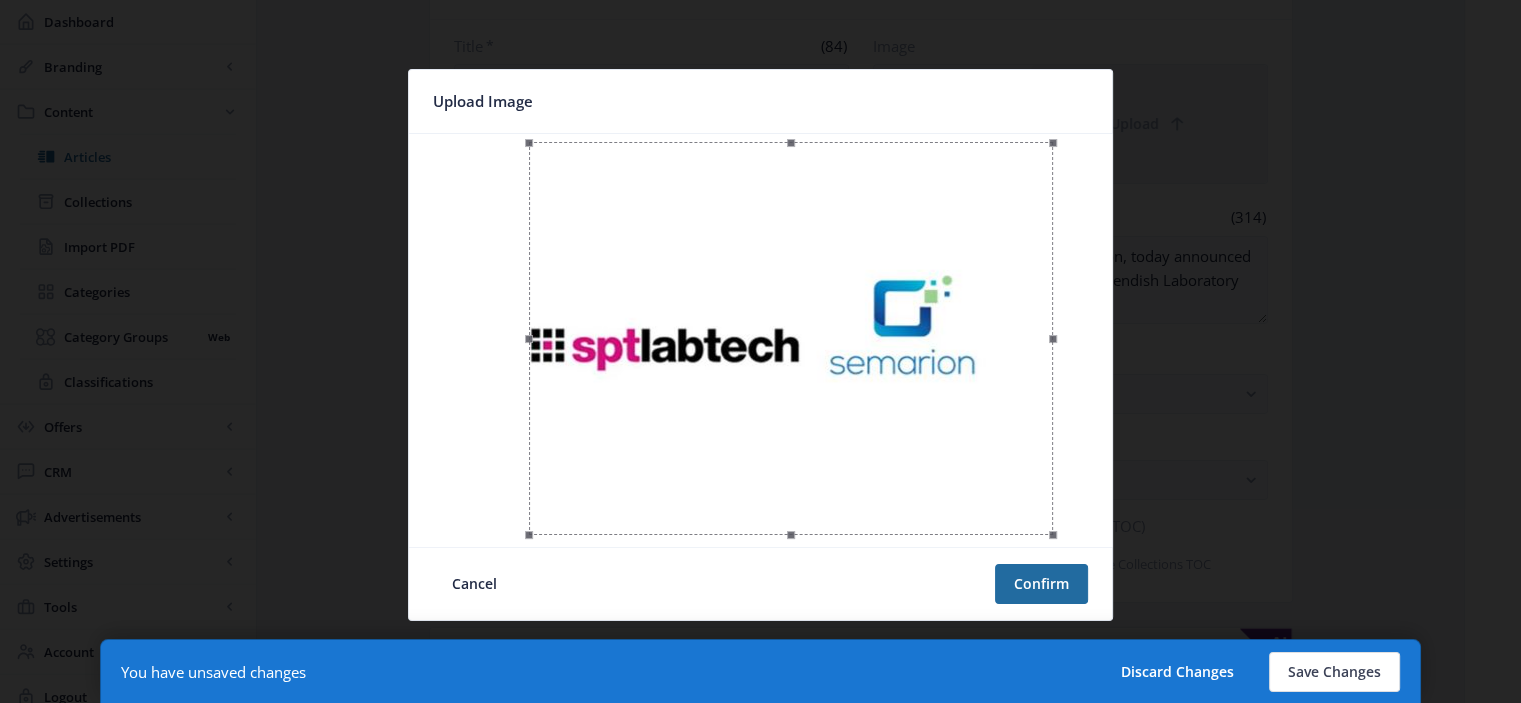 drag, startPoint x: 740, startPoint y: 375, endPoint x: 770, endPoint y: 378, distance: 30.149628 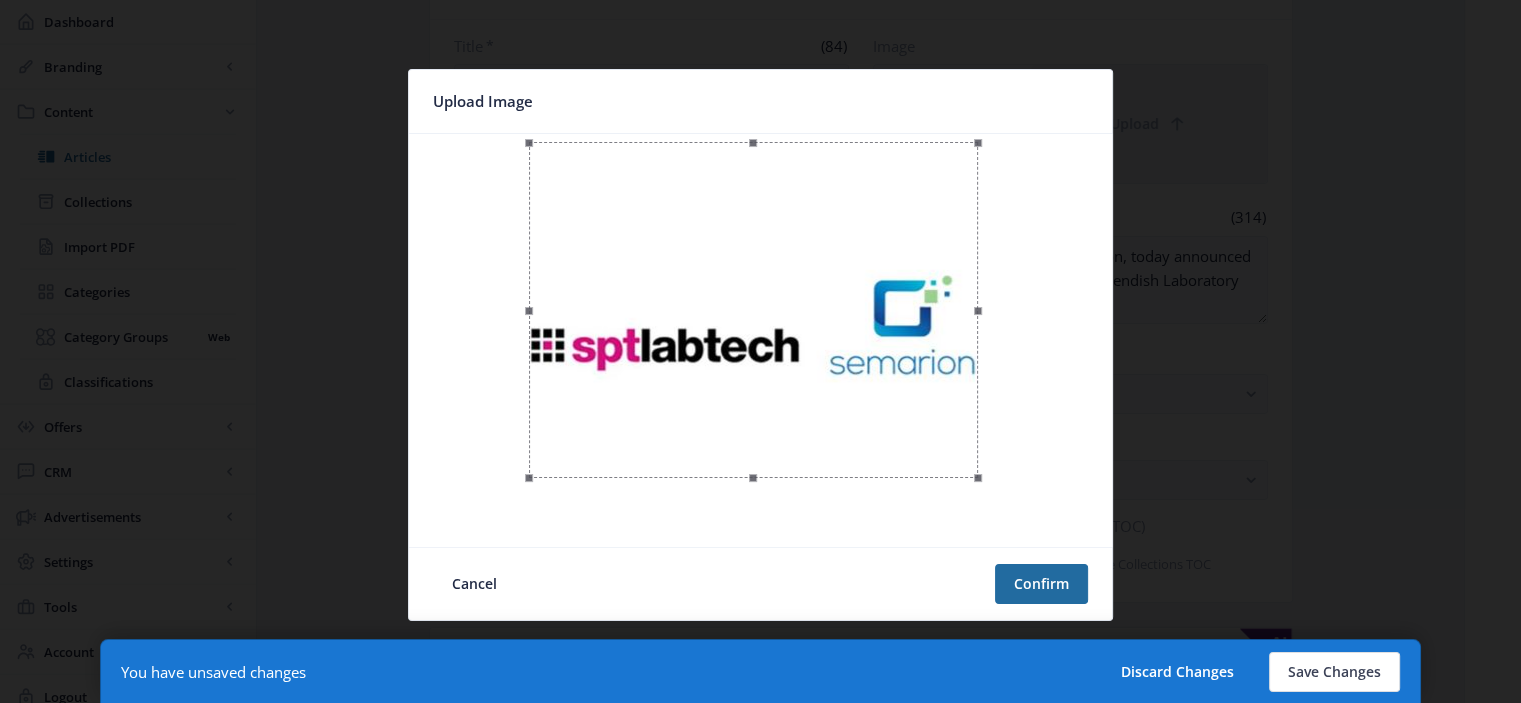 drag, startPoint x: 1054, startPoint y: 530, endPoint x: 979, endPoint y: 469, distance: 96.67471 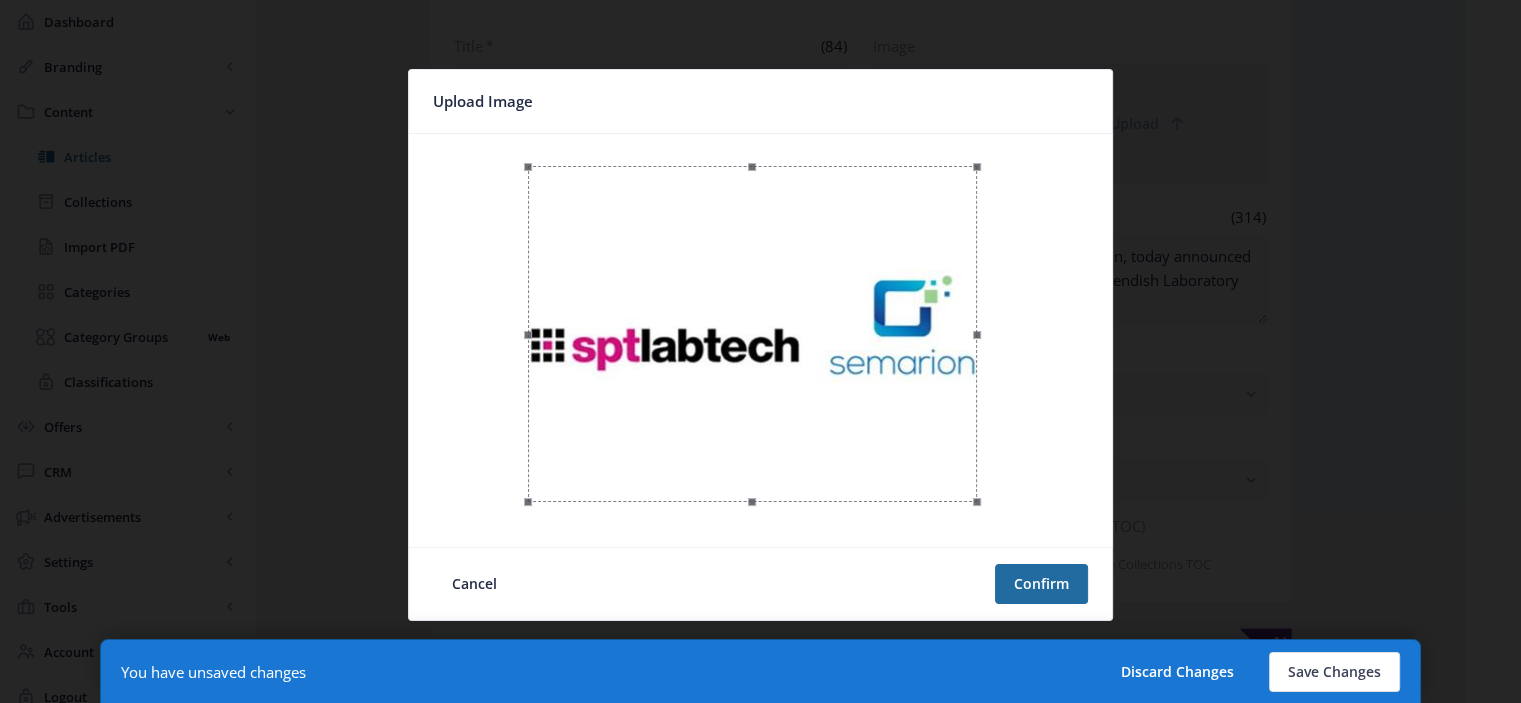 drag, startPoint x: 856, startPoint y: 360, endPoint x: 853, endPoint y: 384, distance: 24.186773 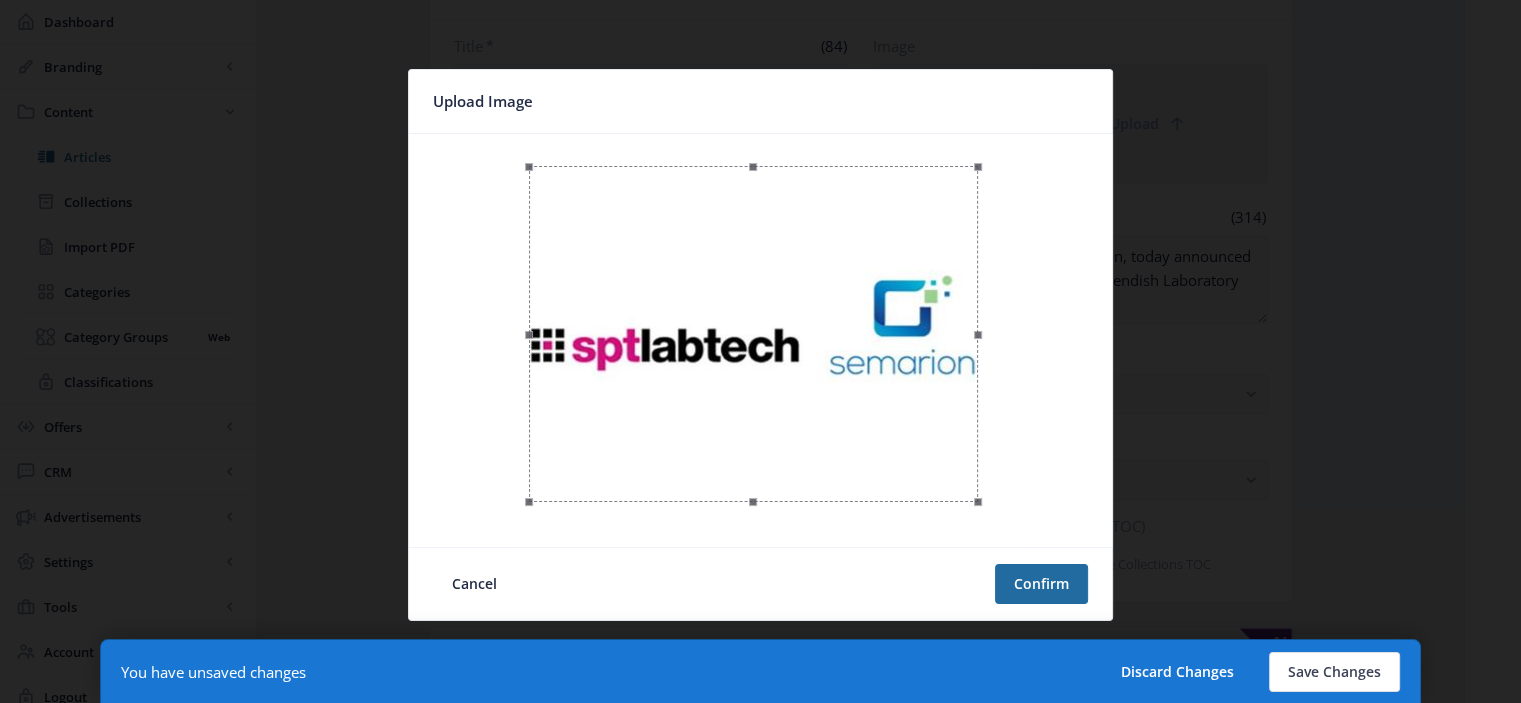 click at bounding box center [753, 334] 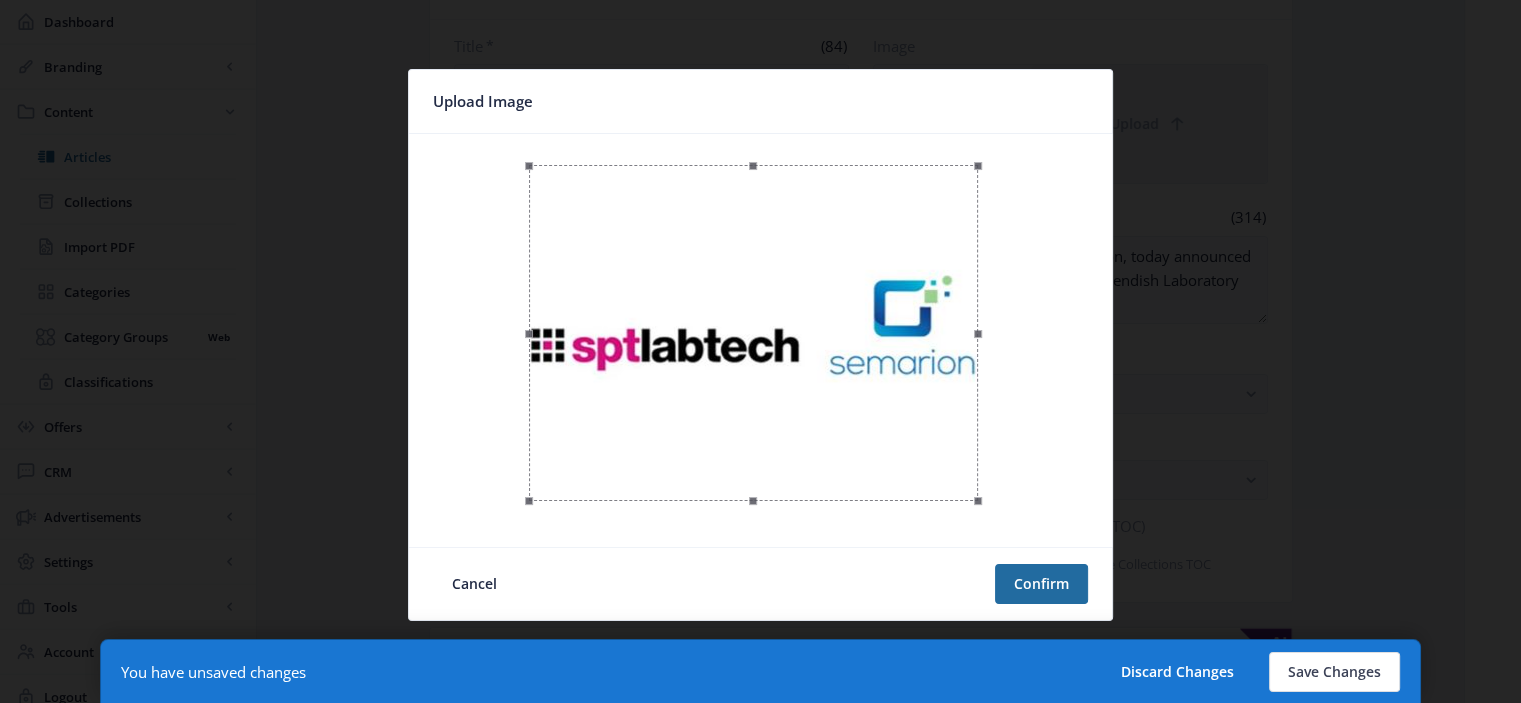 click at bounding box center (753, 333) 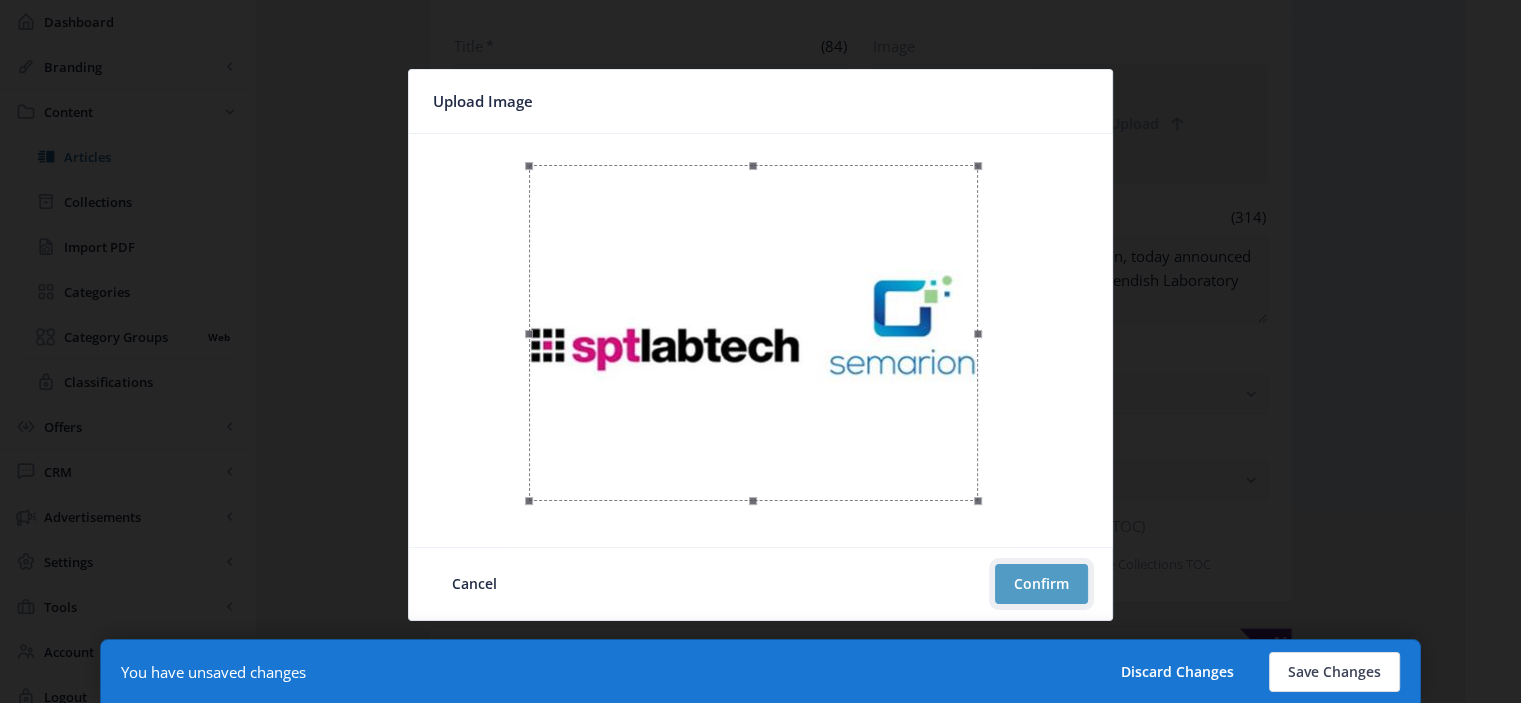 click on "Confirm" at bounding box center [1041, 584] 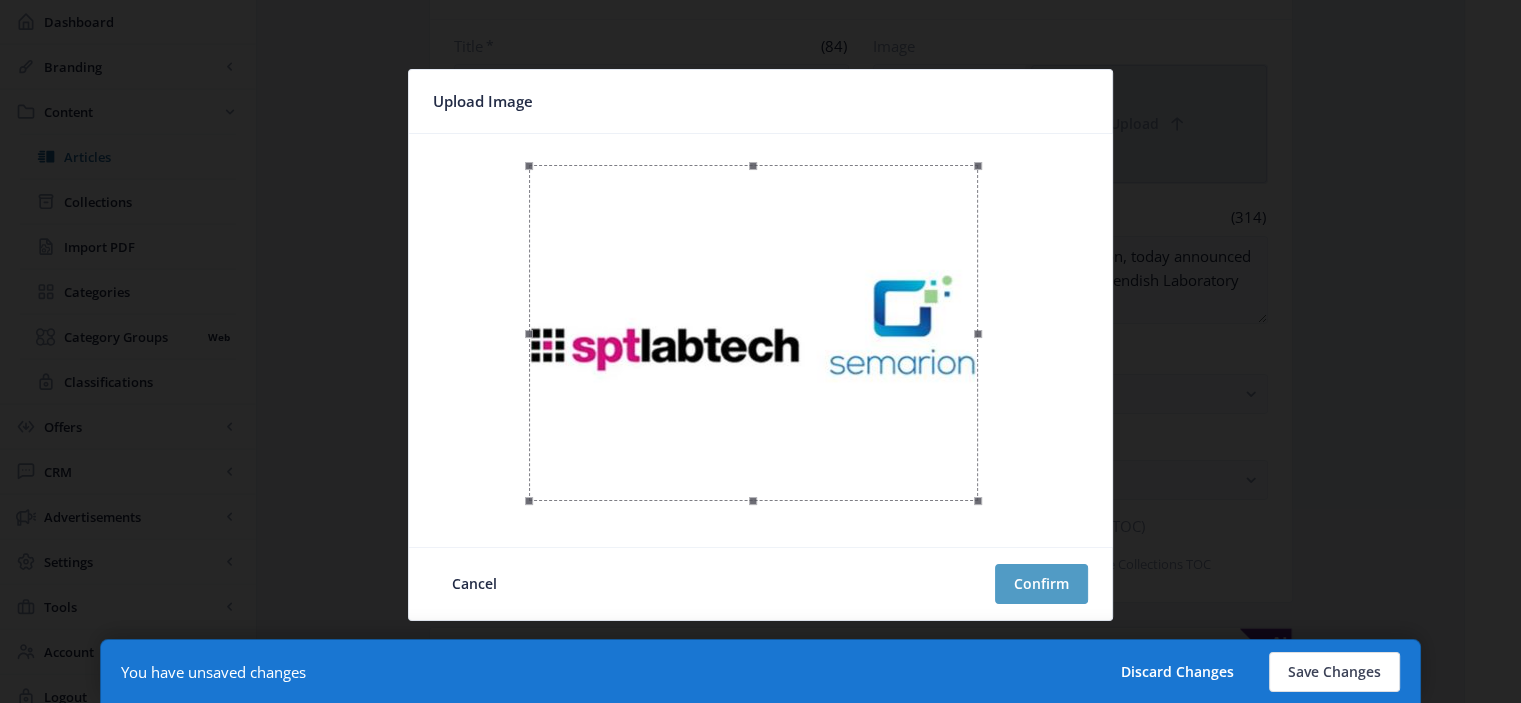 scroll, scrollTop: 221, scrollLeft: 0, axis: vertical 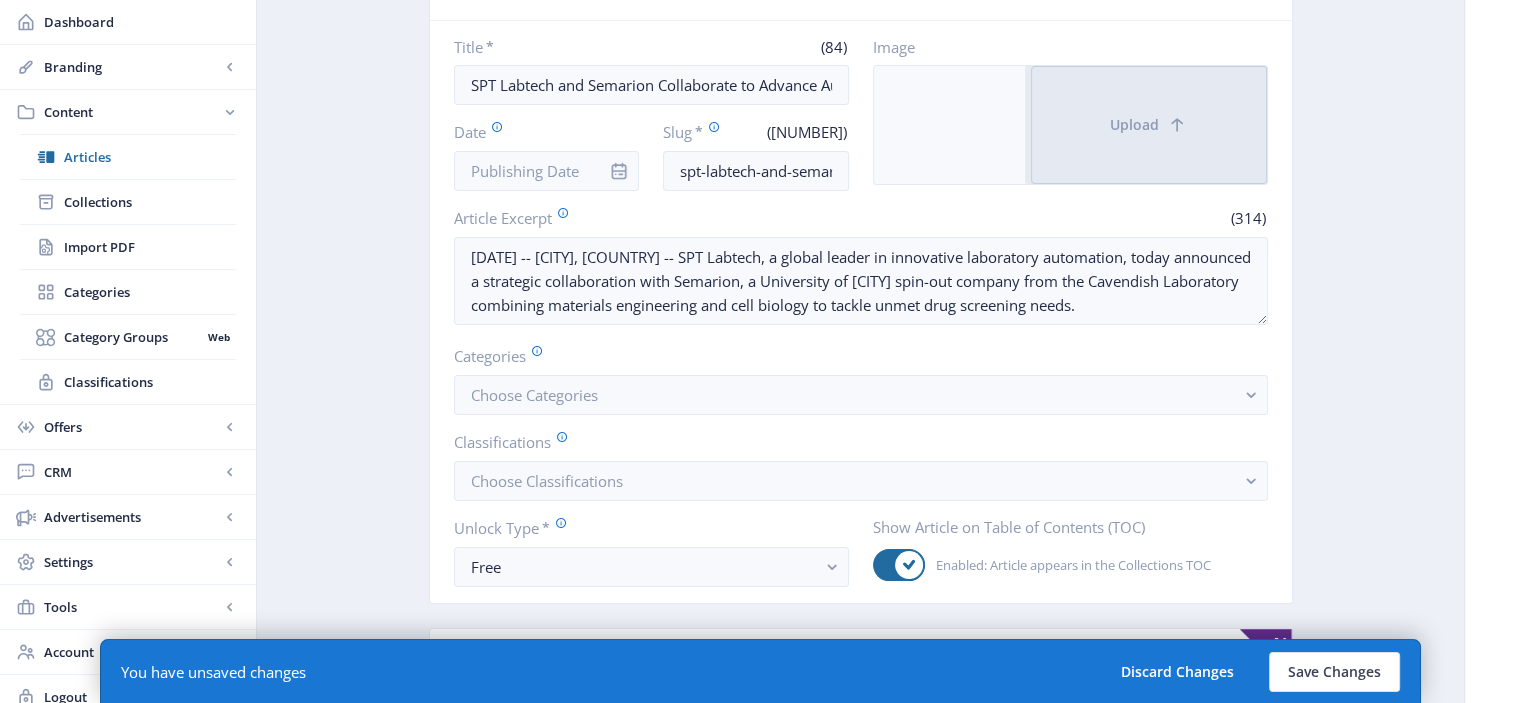 type 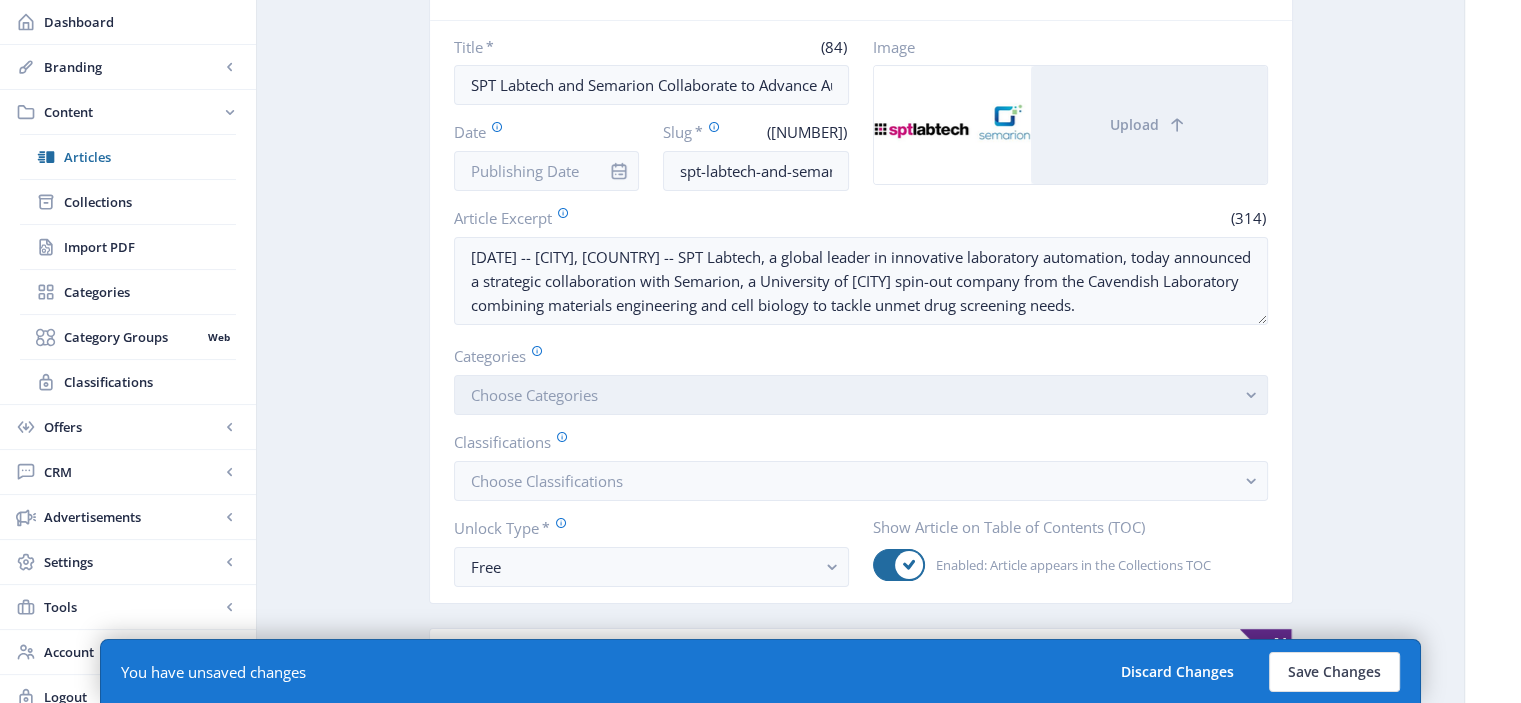 click on "Choose Categories" at bounding box center (861, 395) 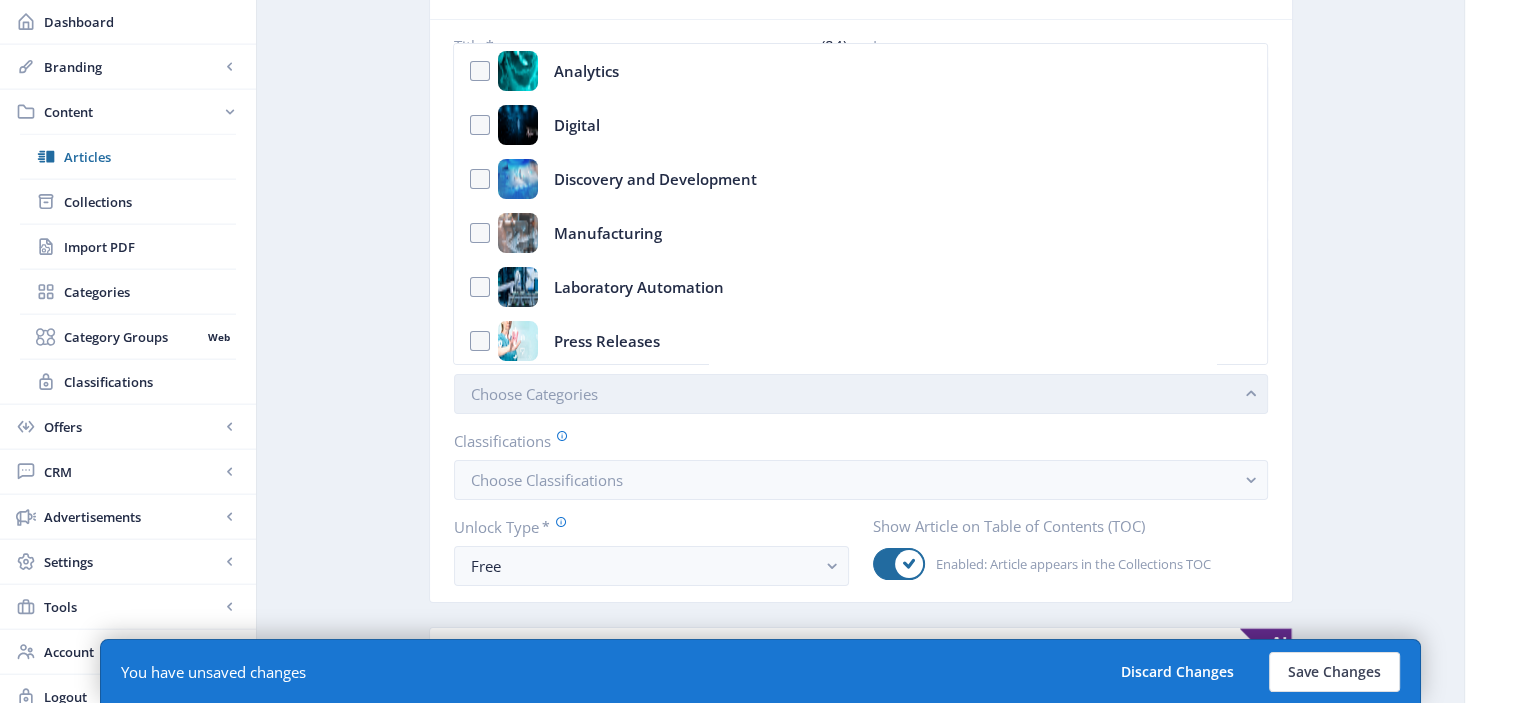 scroll, scrollTop: 0, scrollLeft: 0, axis: both 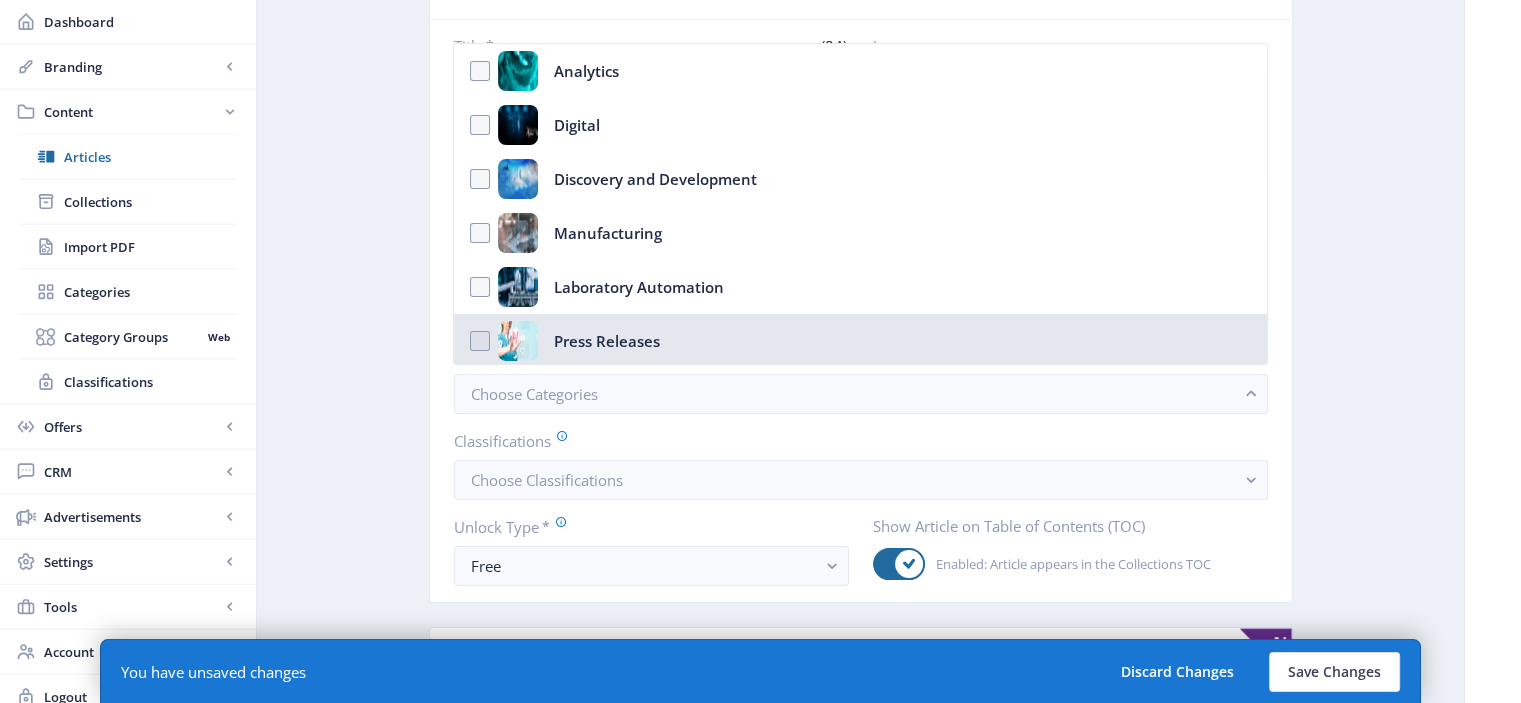 click on "Press Releases" at bounding box center [607, 341] 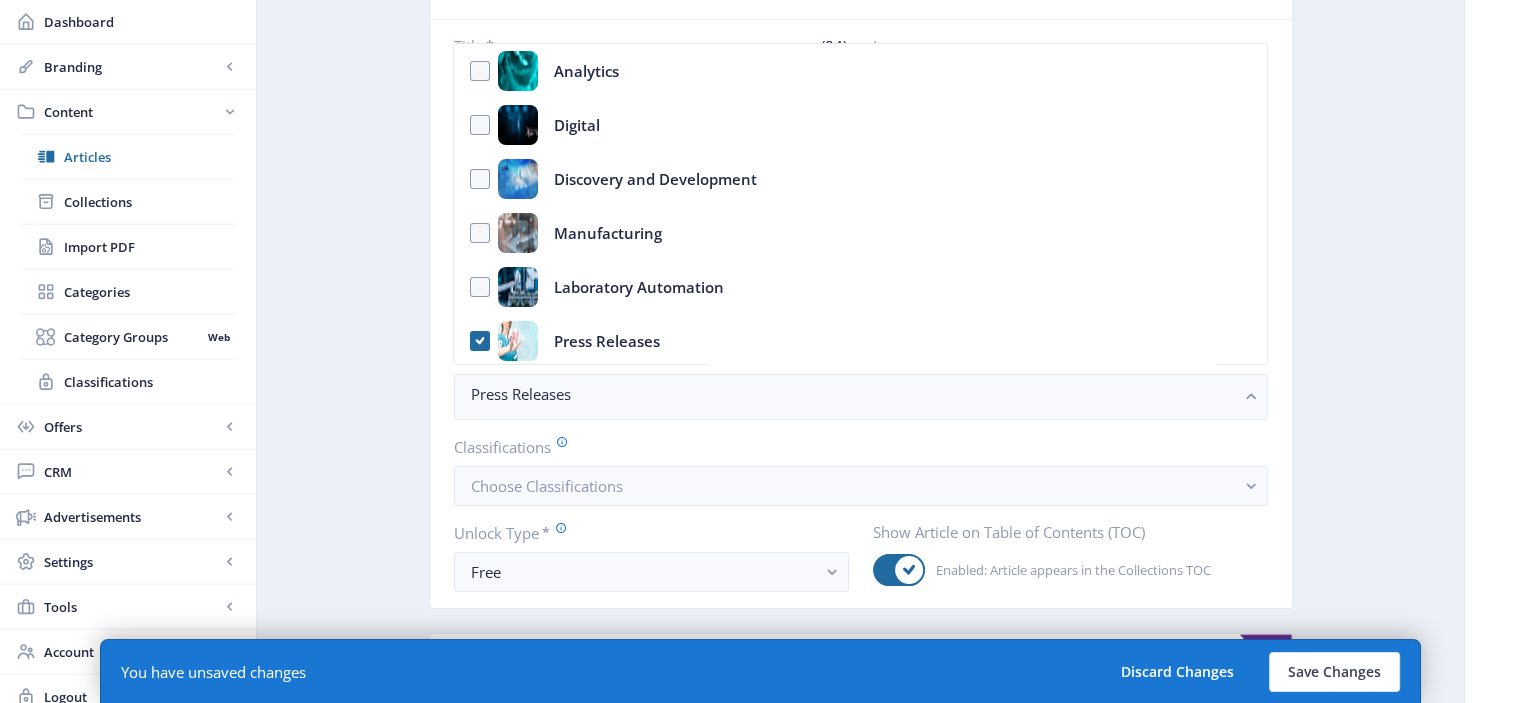 click on "Export Generate Post SPT Labtech and Semarion Collaborate to Advance Automated Cell-Based Assay Workflows Open in Editor Delete Title * ([NUMBER]) SPT Labtech and Semarion Collaborate to Advance Automated Cell-Based Assay Workflows Date Slug * ([NUMBER]) spt-labtech-and-semarion-collaborate-to-advance-automated-cellbased-assay-workflows Image Upload Article Excerpt ([NUMBER]) [MONTH] [DAY] [YEAR] -- [CITY], [COUNTRY] -- SPT Labtech, a global leader in innovative laboratory automation, today announced a strategic collaboration with Semarion, a University of [CITY] spin-out company from the Cavendish Laboratory combining materials engineering and cell biology to tackle unmet drug screening needs. Categories Press Releases Classifications Choose Classifications Unlock Type * Free Show Article on Table of Contents (TOC) Enabled: Article appears in the Collections TOC Text-to-Speech Generate Settings AI Getting Started You currently don't have any generated text-to-speech set up. SEO Info AI Learn More ." at bounding box center (860, 806) 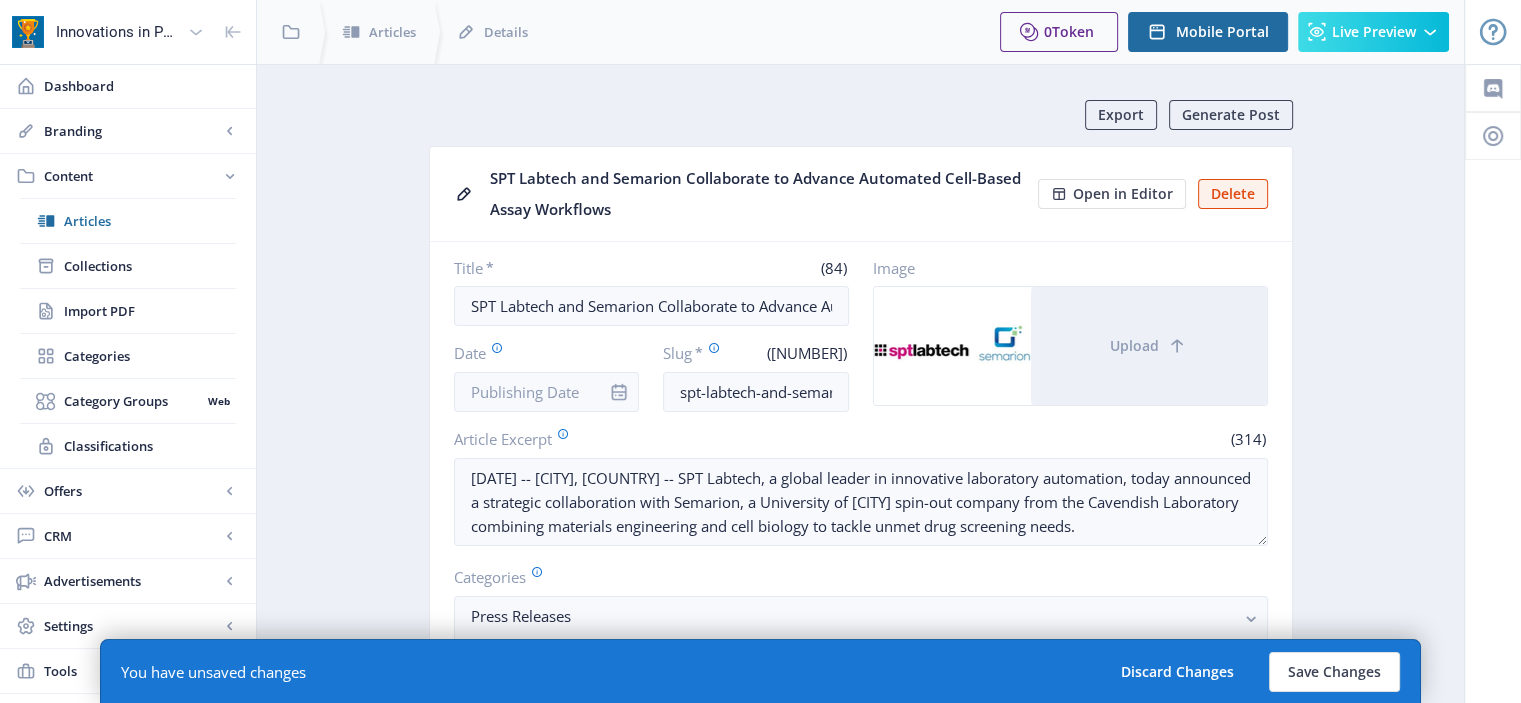 scroll, scrollTop: 221, scrollLeft: 0, axis: vertical 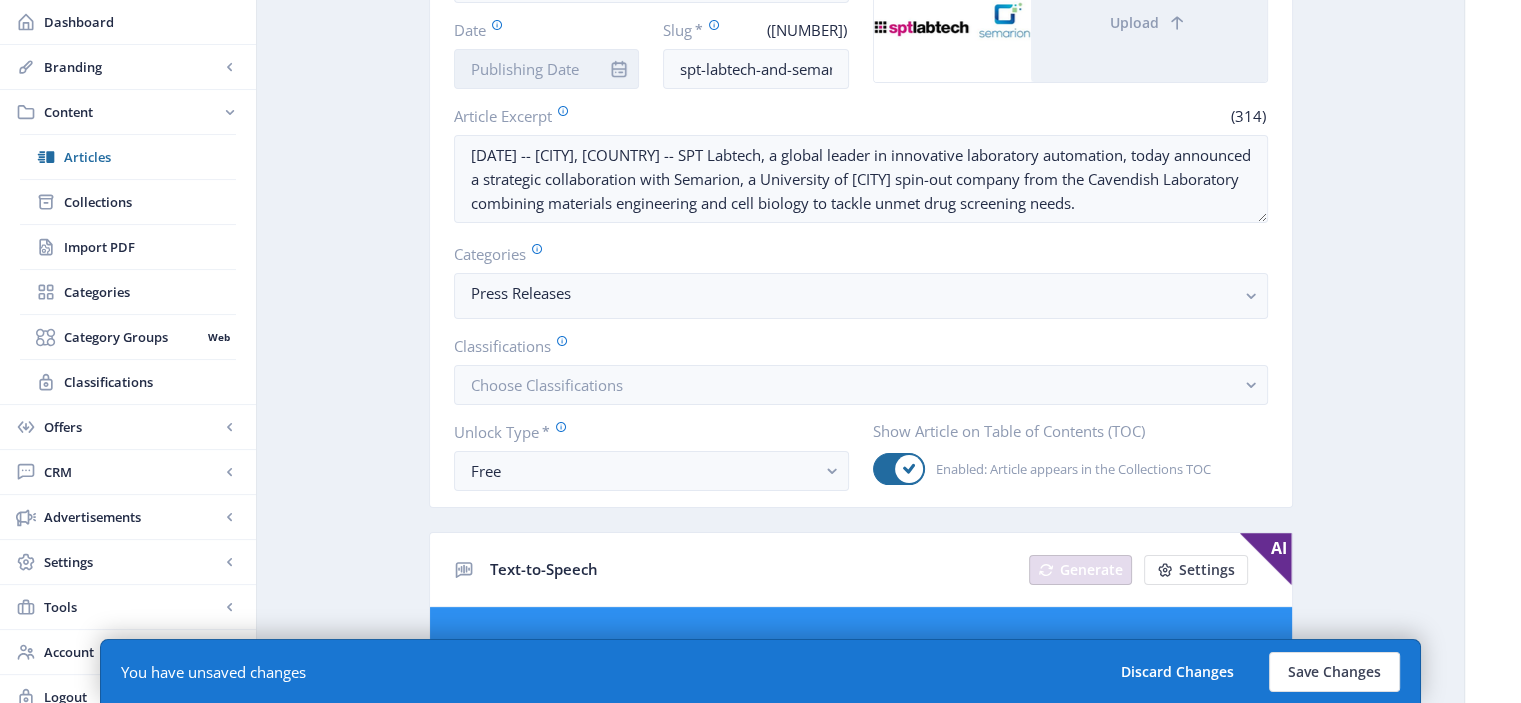 click on "Date" at bounding box center (547, 69) 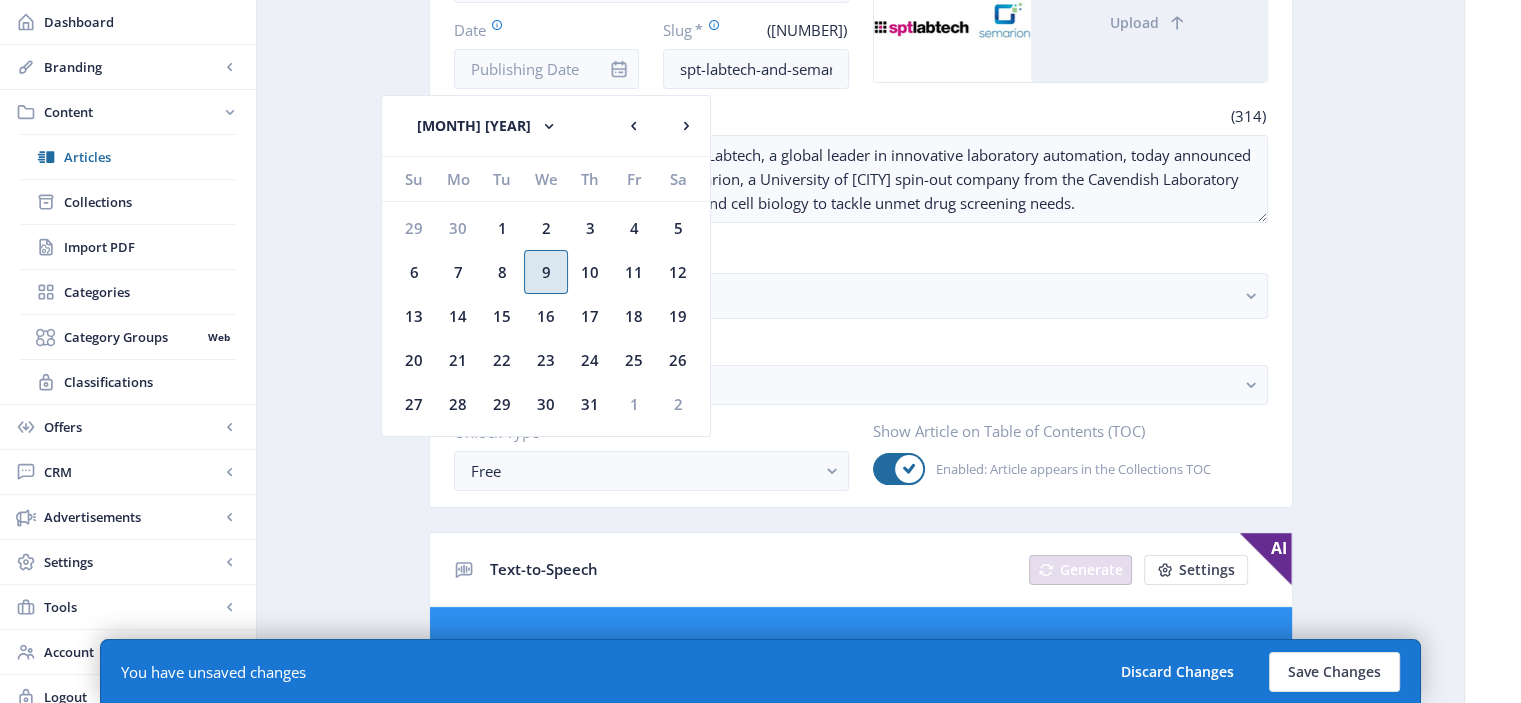click on "9" at bounding box center (546, 272) 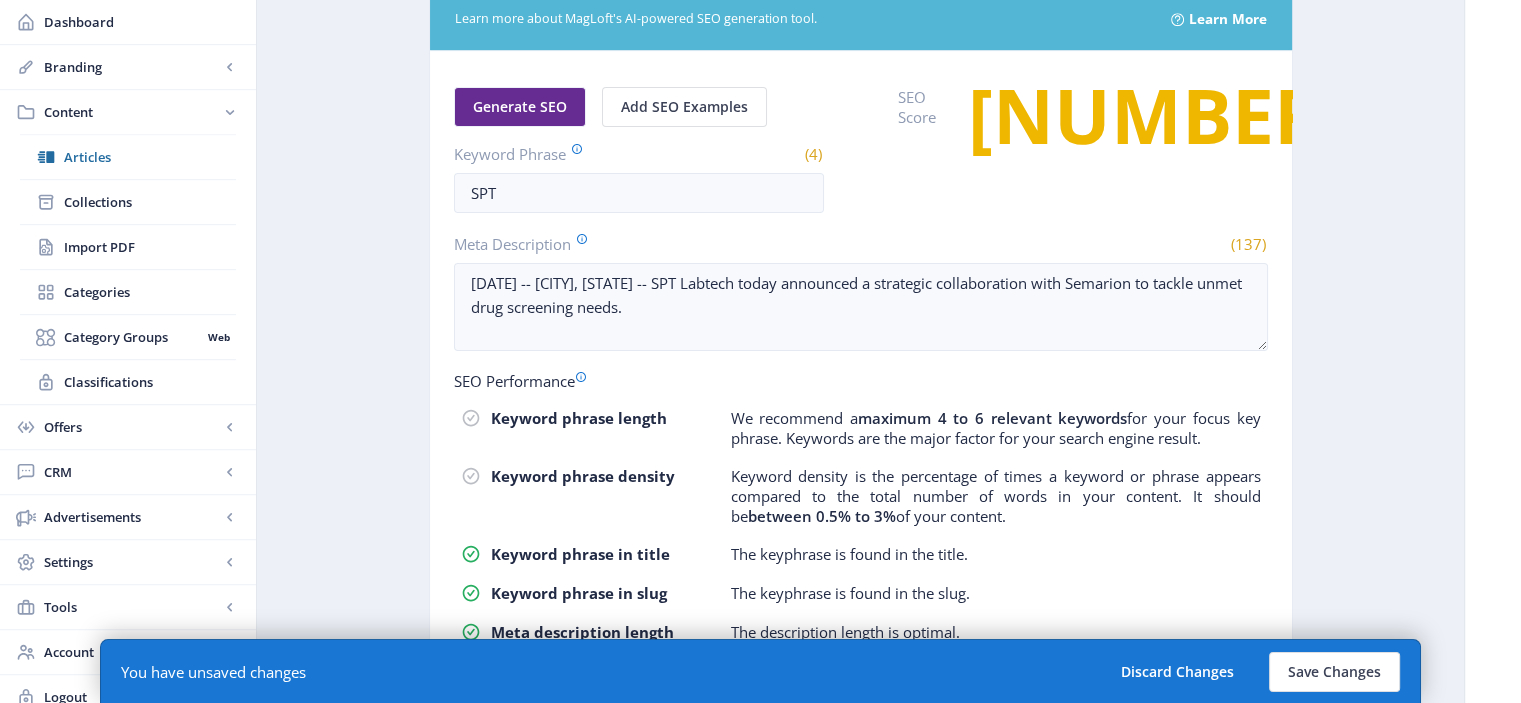 scroll, scrollTop: 0, scrollLeft: 0, axis: both 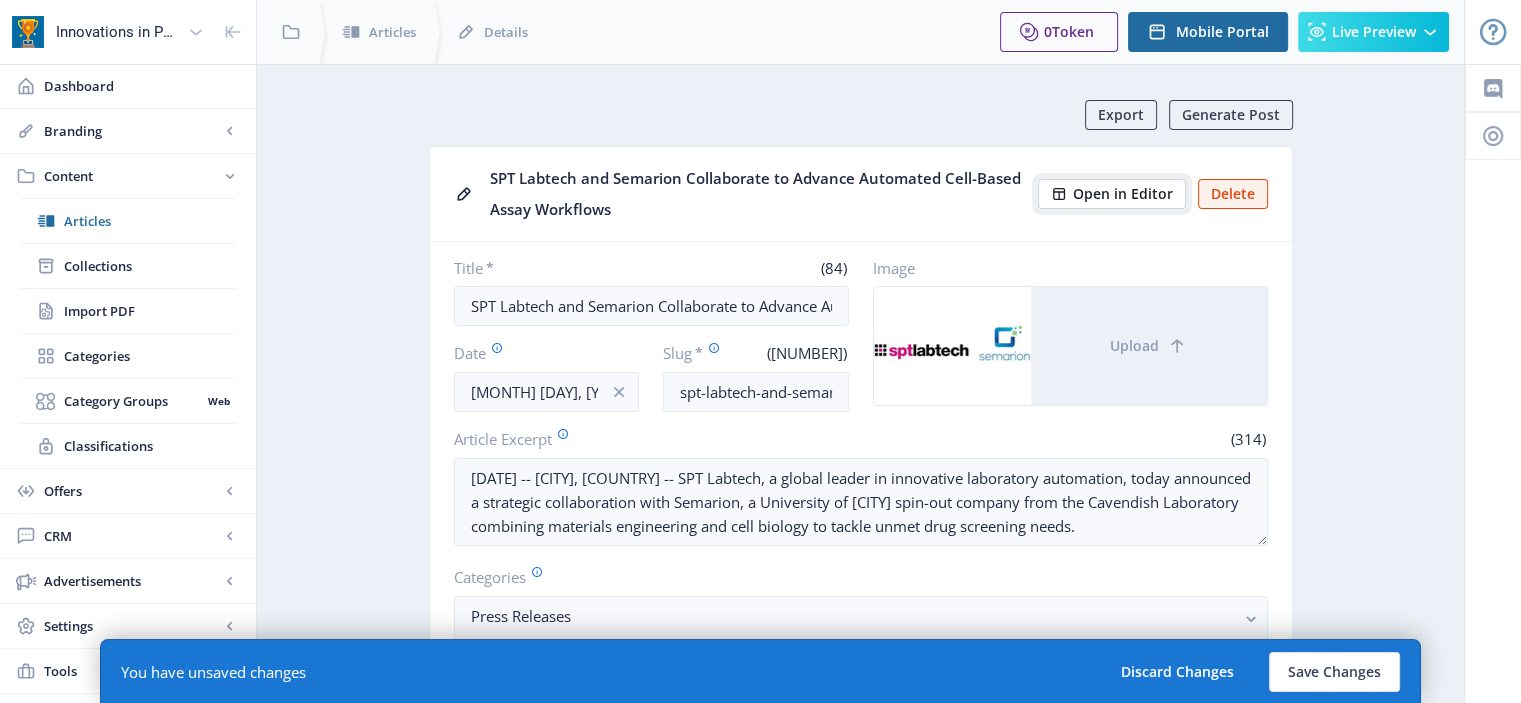 click on "Open in Editor" at bounding box center (1123, 194) 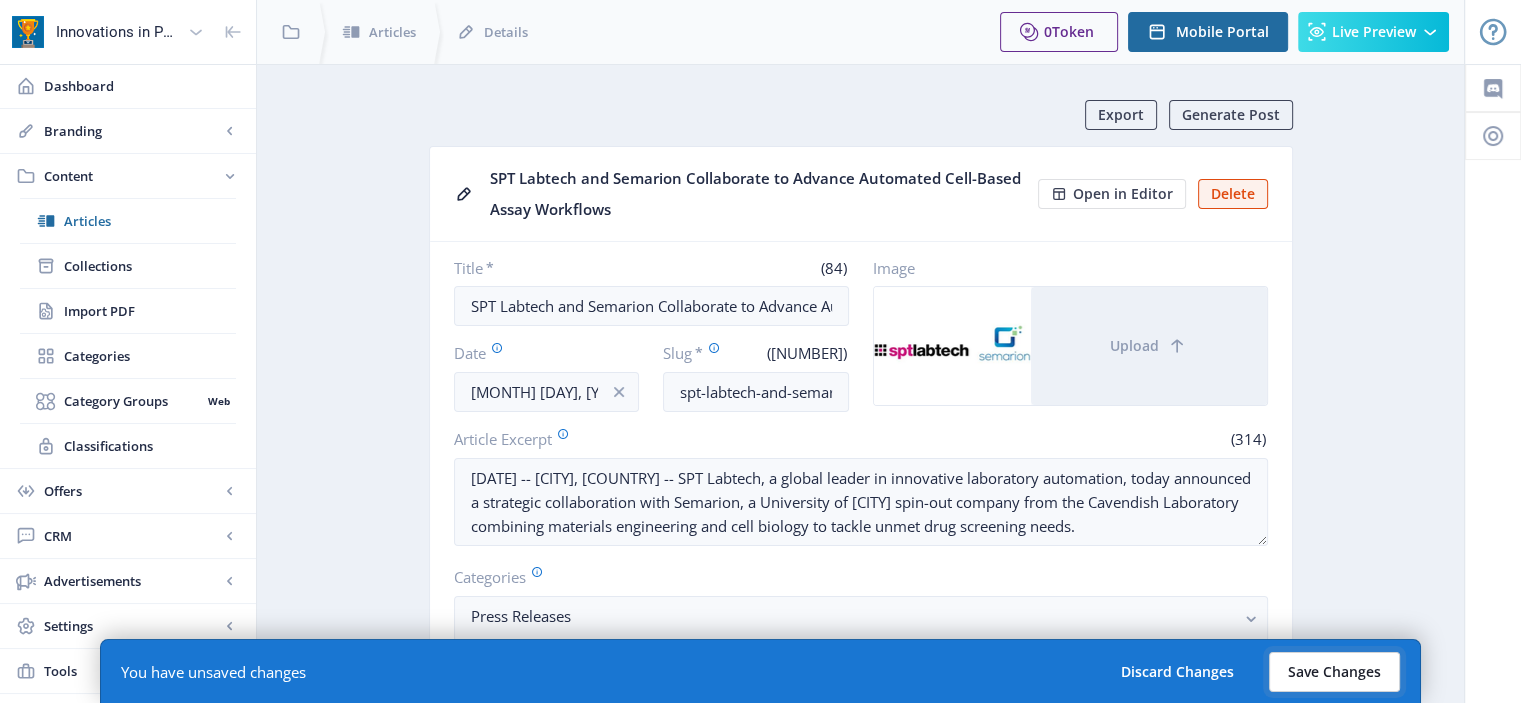 click on "Save Changes" at bounding box center (1334, 672) 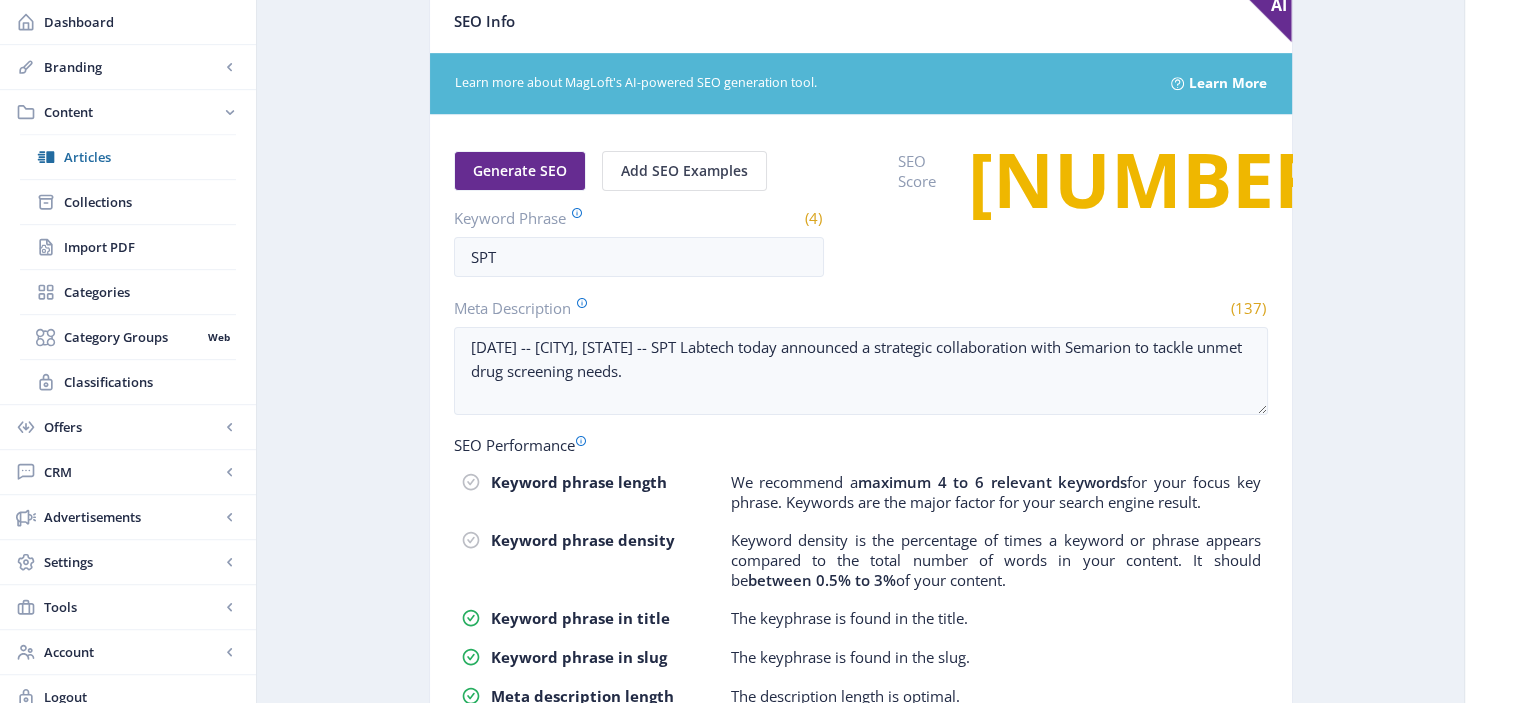 scroll, scrollTop: 0, scrollLeft: 0, axis: both 